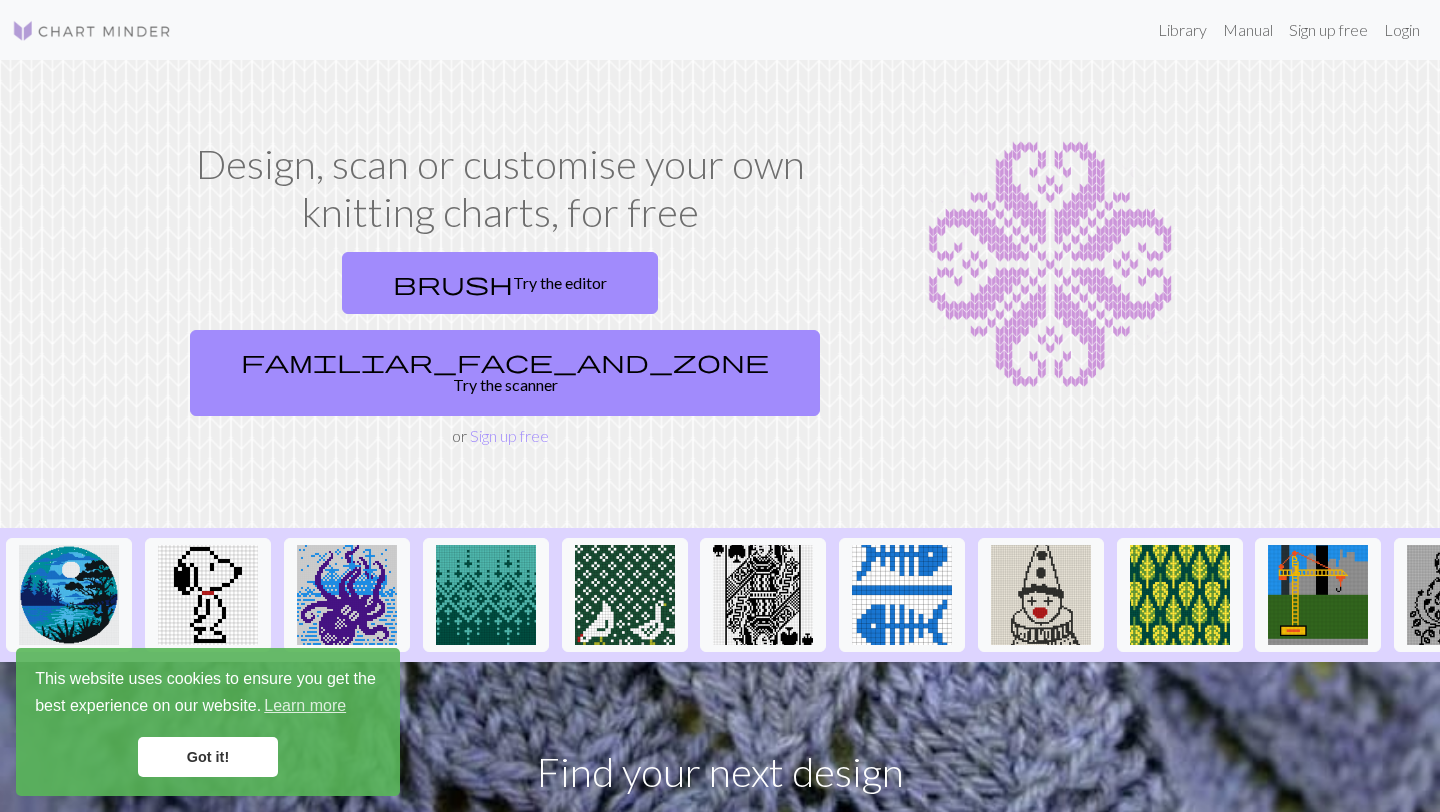 scroll, scrollTop: 0, scrollLeft: 0, axis: both 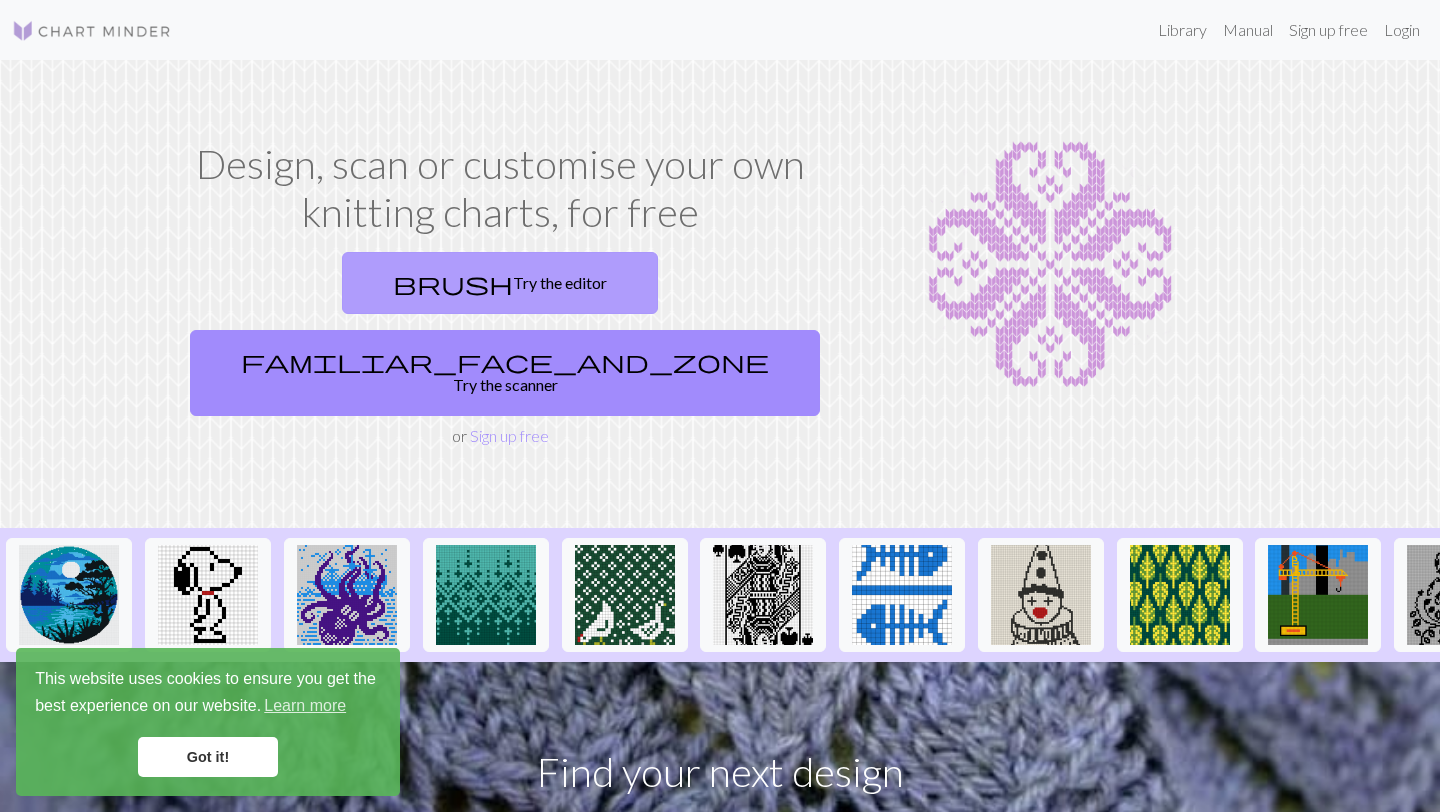 click on "brush  Try the editor" at bounding box center (500, 283) 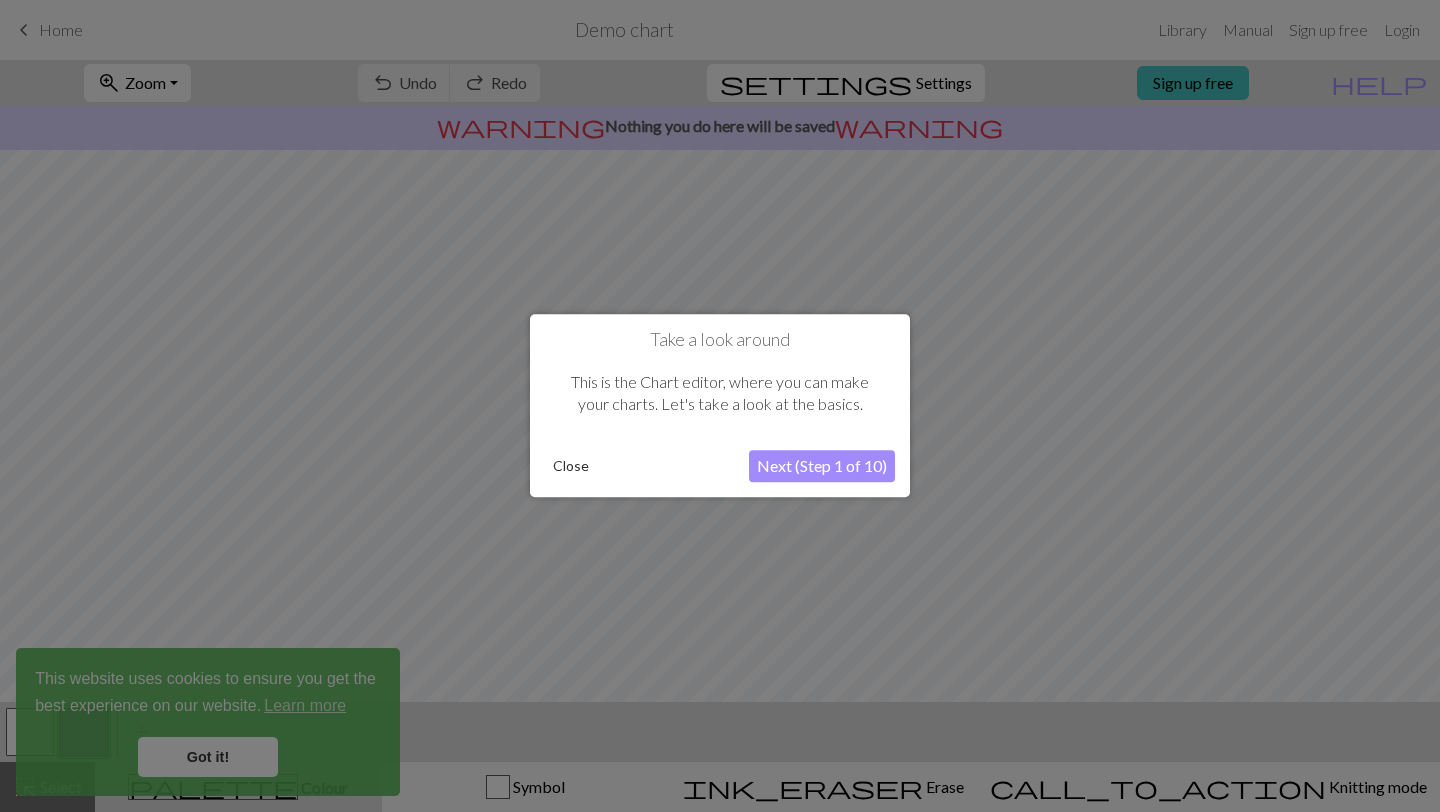 click on "Close" at bounding box center (571, 467) 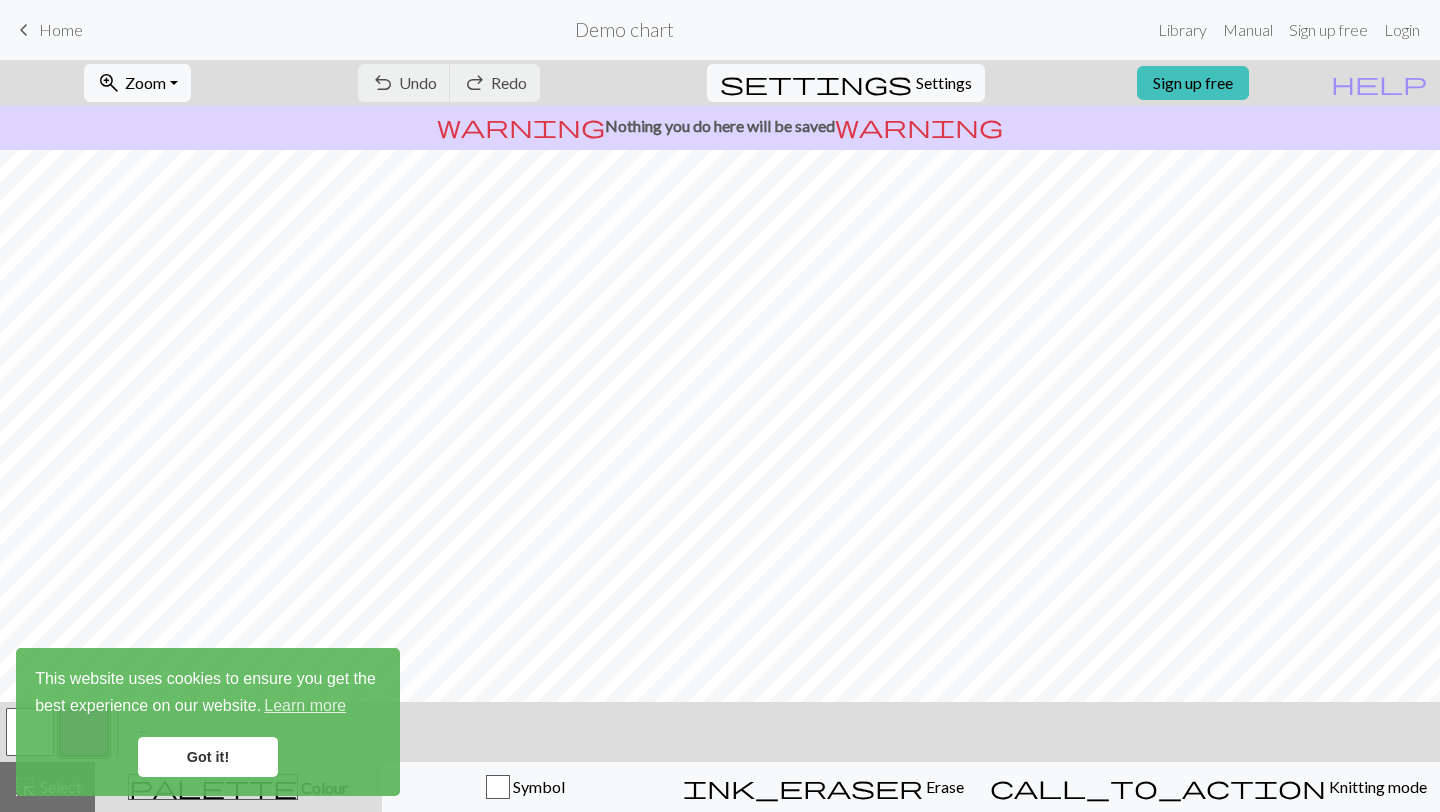 click on "Got it!" at bounding box center (208, 757) 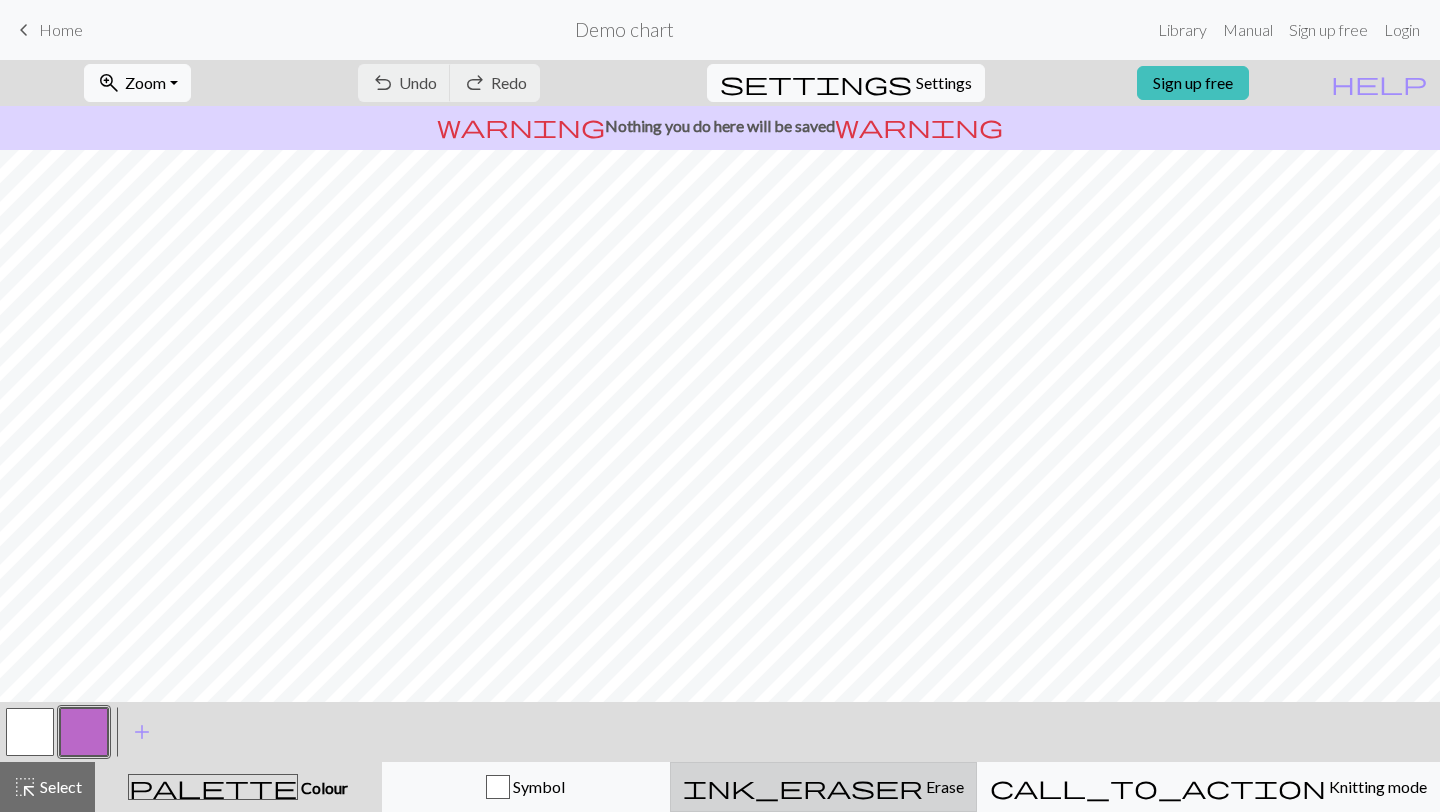 click on "ink_eraser   Erase   Erase" at bounding box center [823, 787] 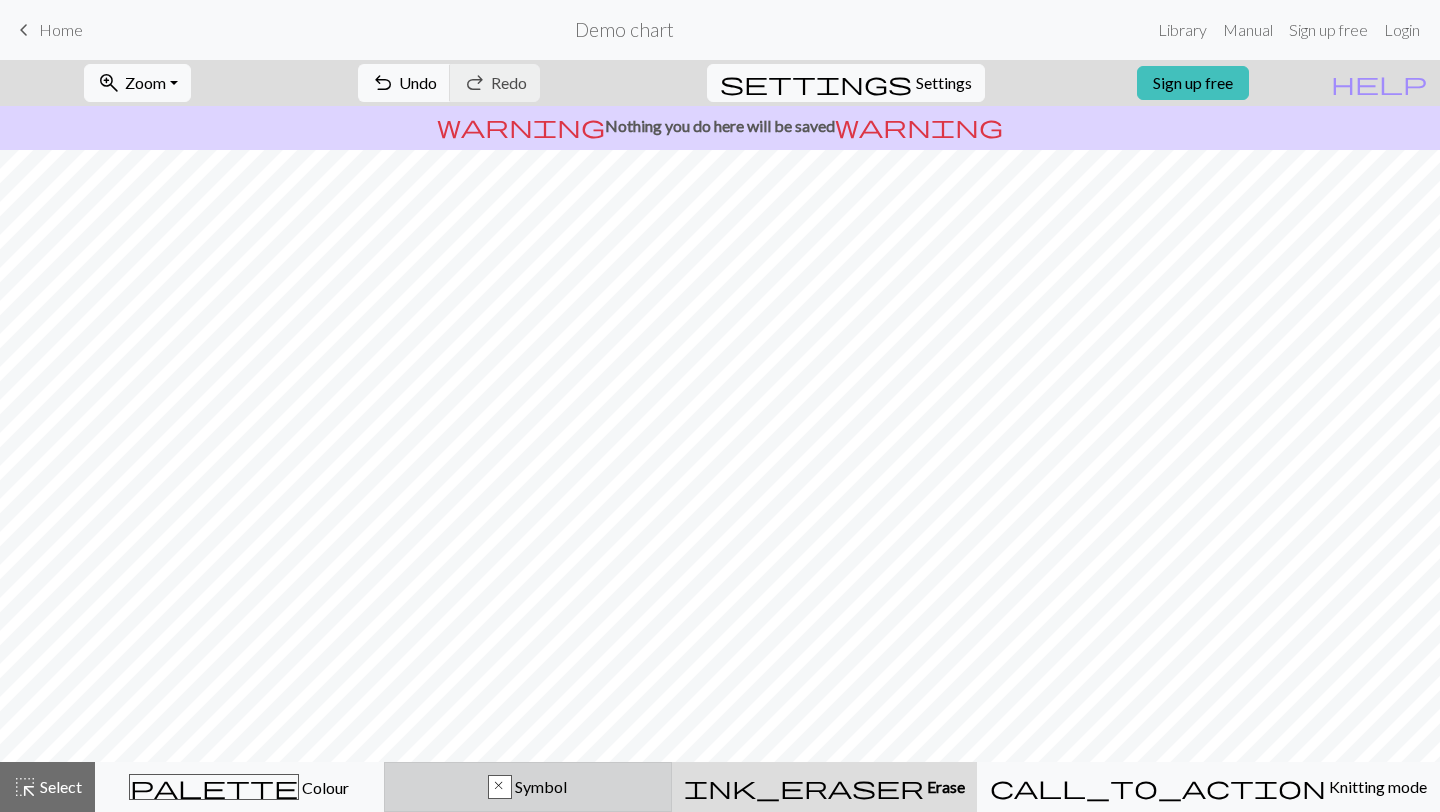 click on "Symbol" at bounding box center [539, 786] 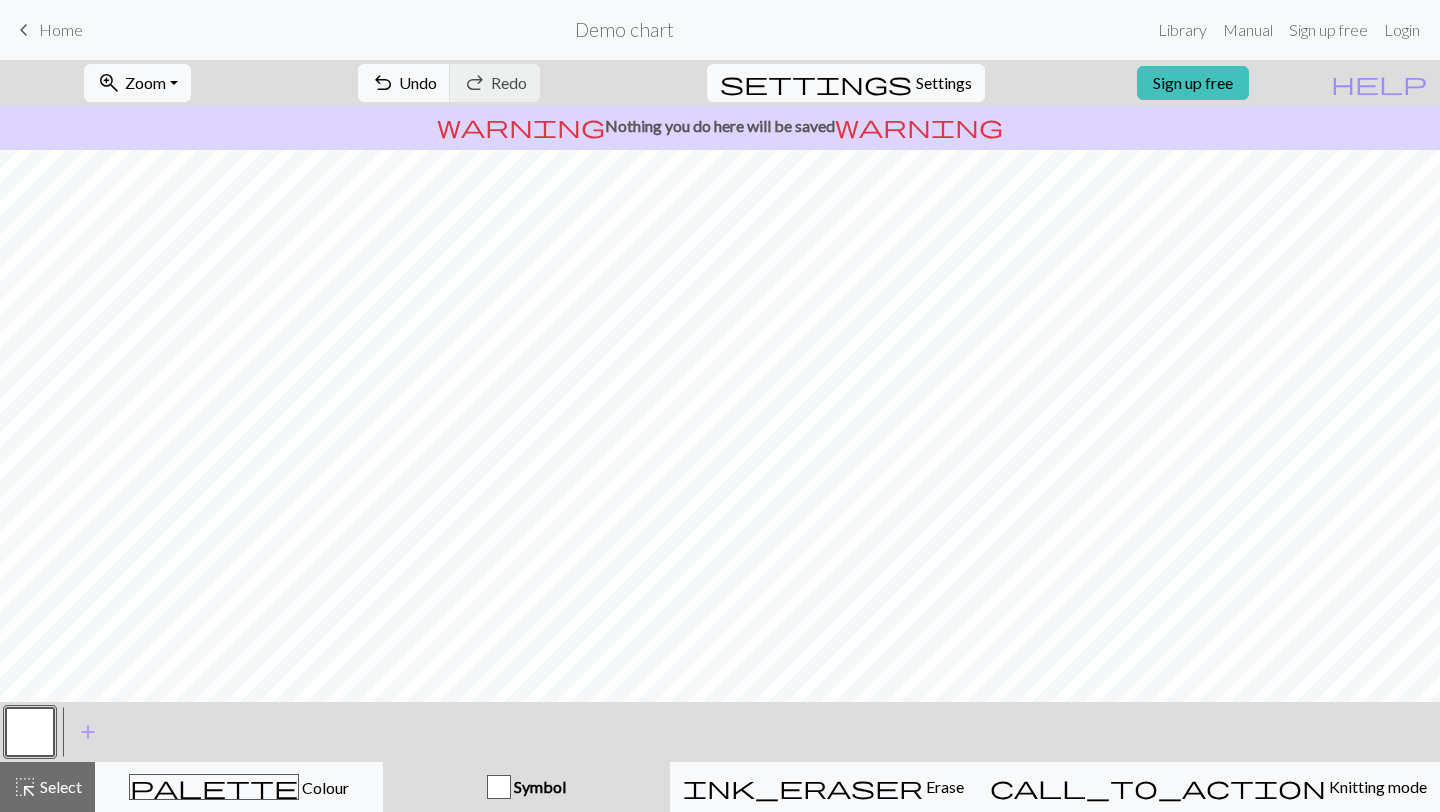 click at bounding box center [30, 732] 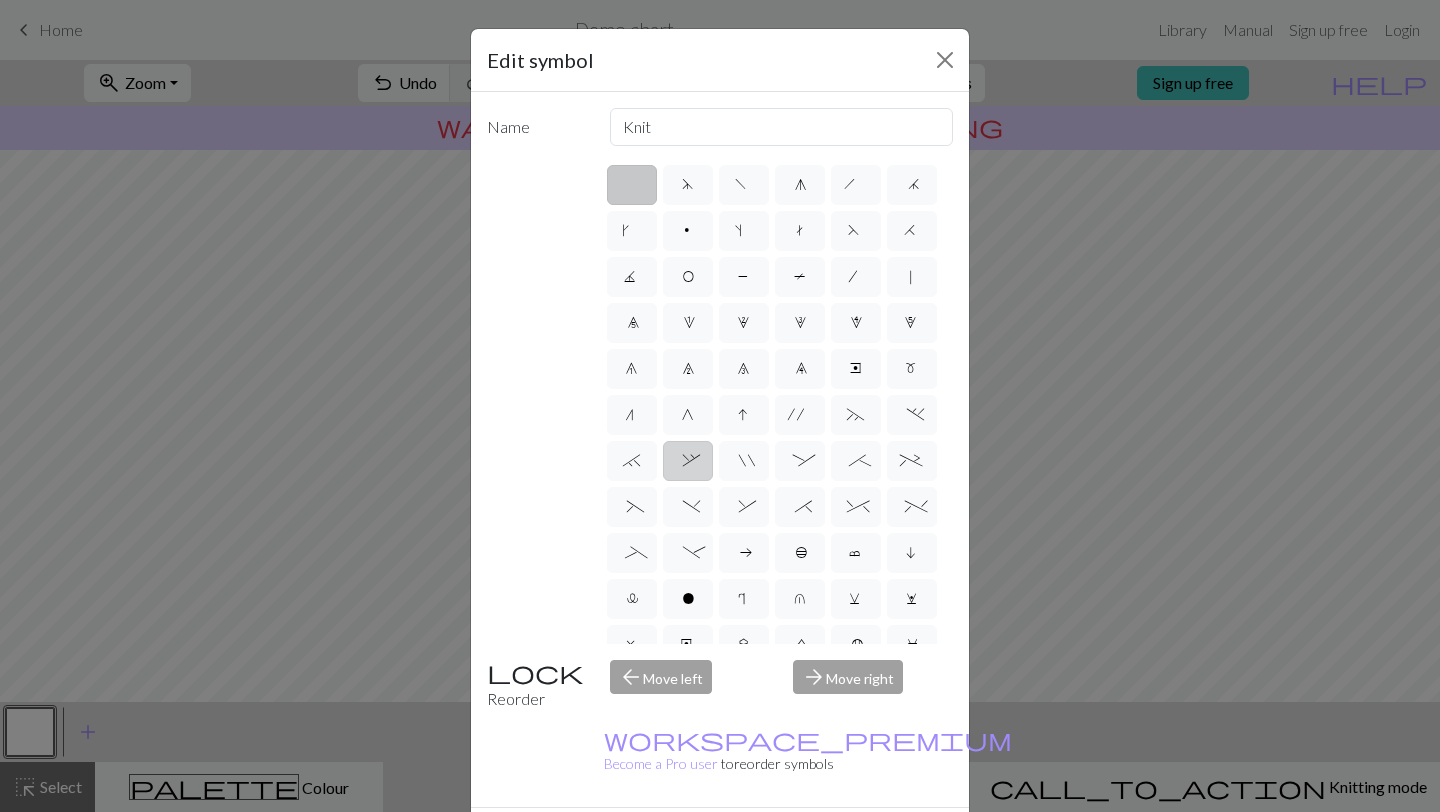 click on "d f g h j k p s t F H J O P T / | 0 1 2 3 4 5 6 7 8 9 e m n G I ' ~ . ` , " : ; + ( ) & * ^ % _ - a b c i l o r u v w x y z A B C D E K L M N R S U V W X Y < >" at bounding box center (779, 403) 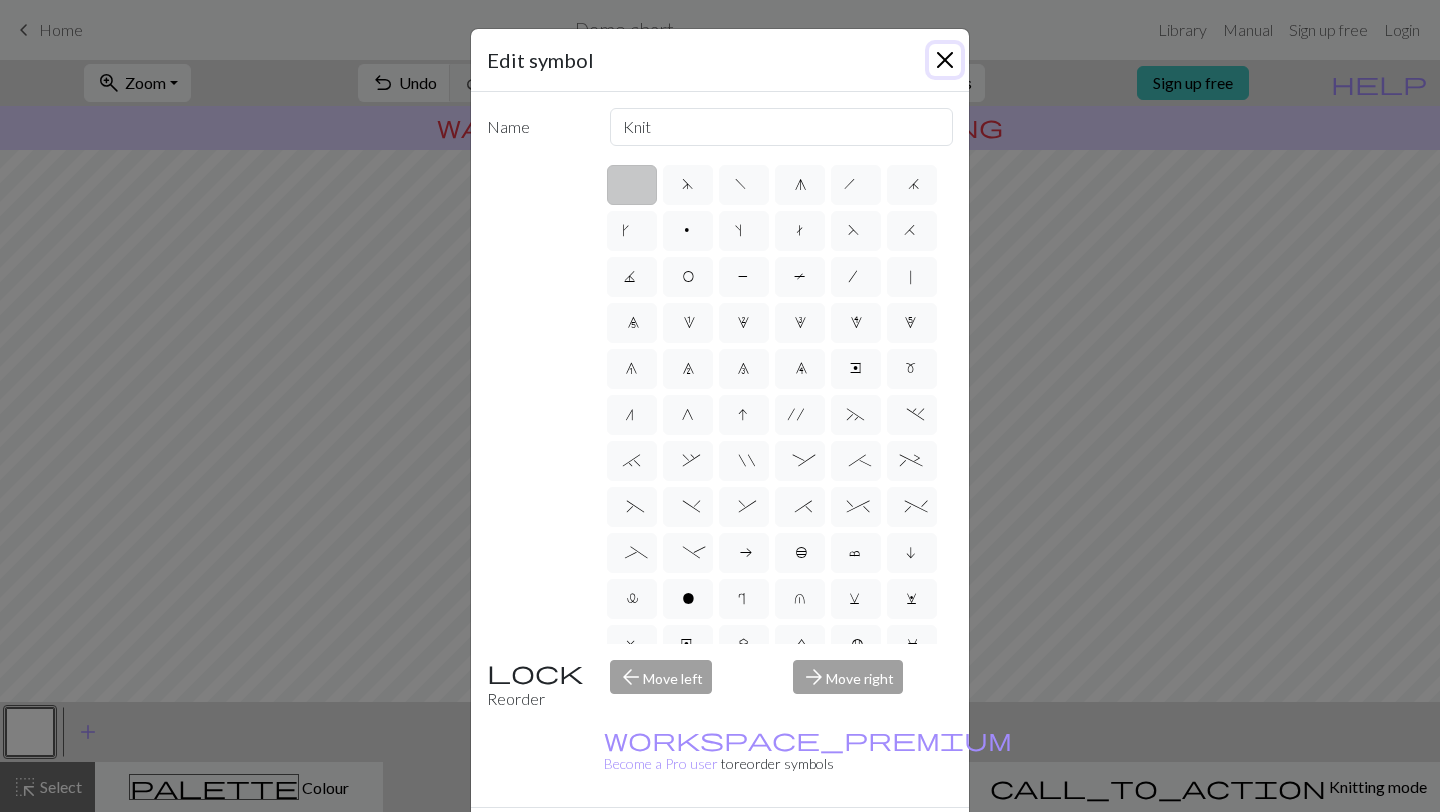 click at bounding box center (945, 60) 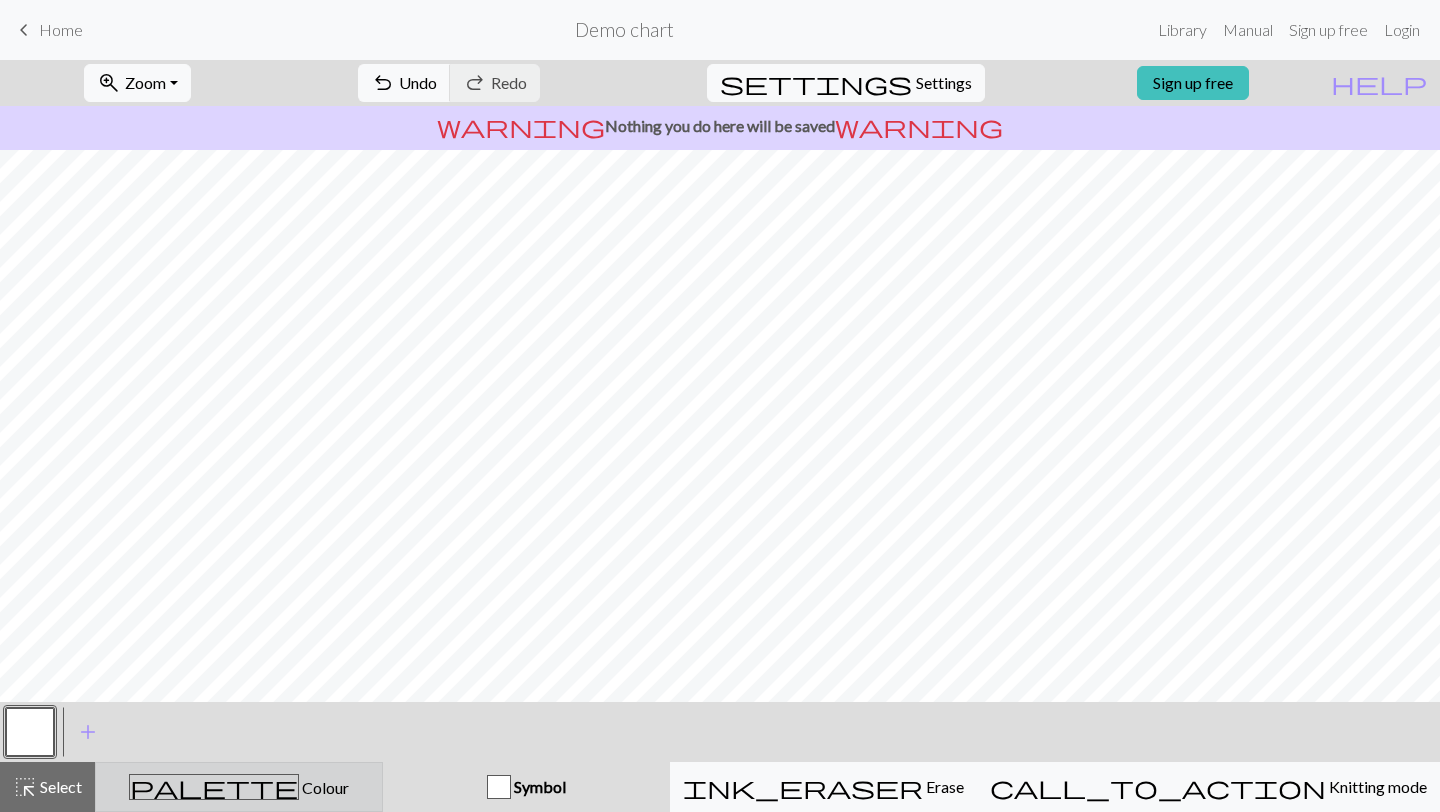 click on "palette   Colour   Colour" at bounding box center [239, 787] 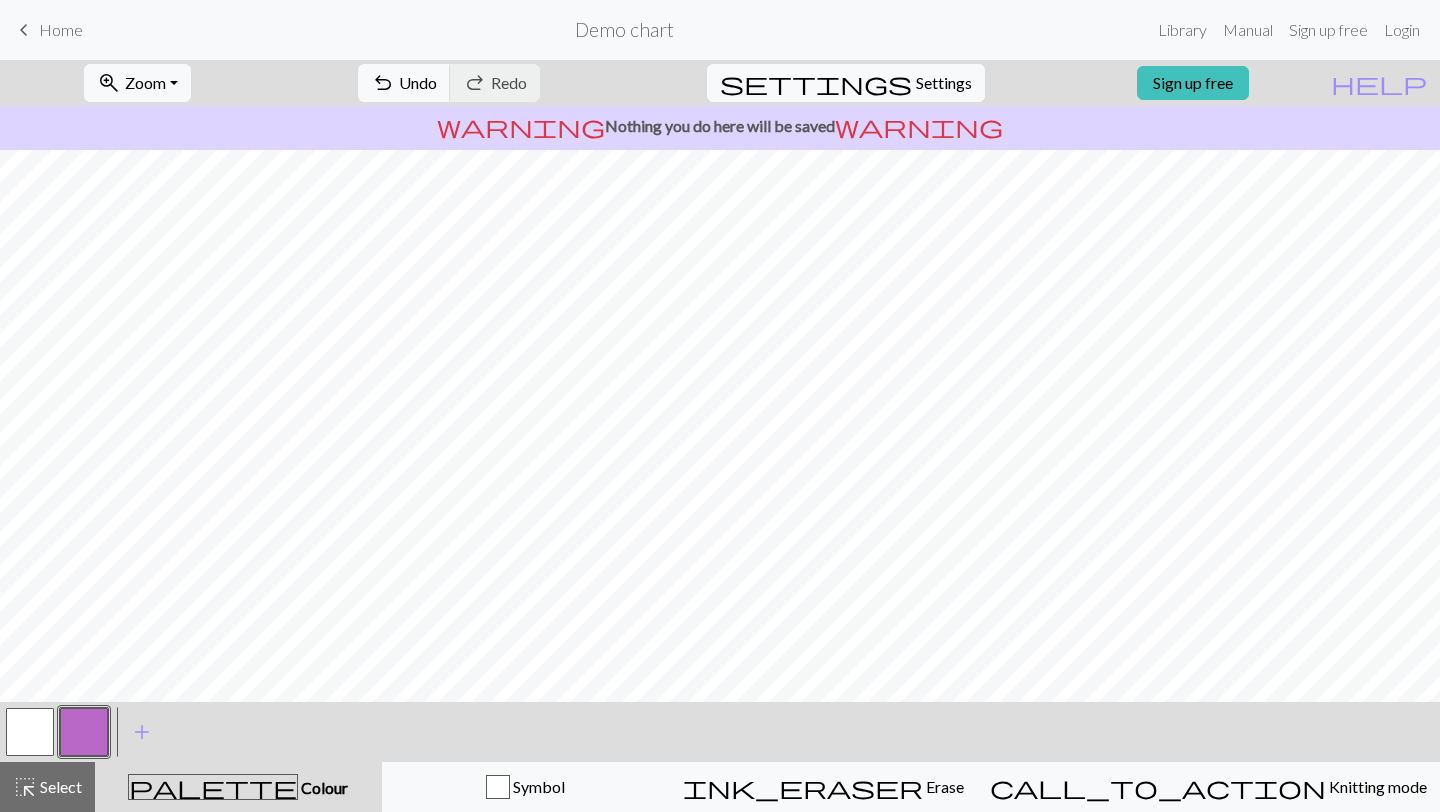 click at bounding box center (30, 732) 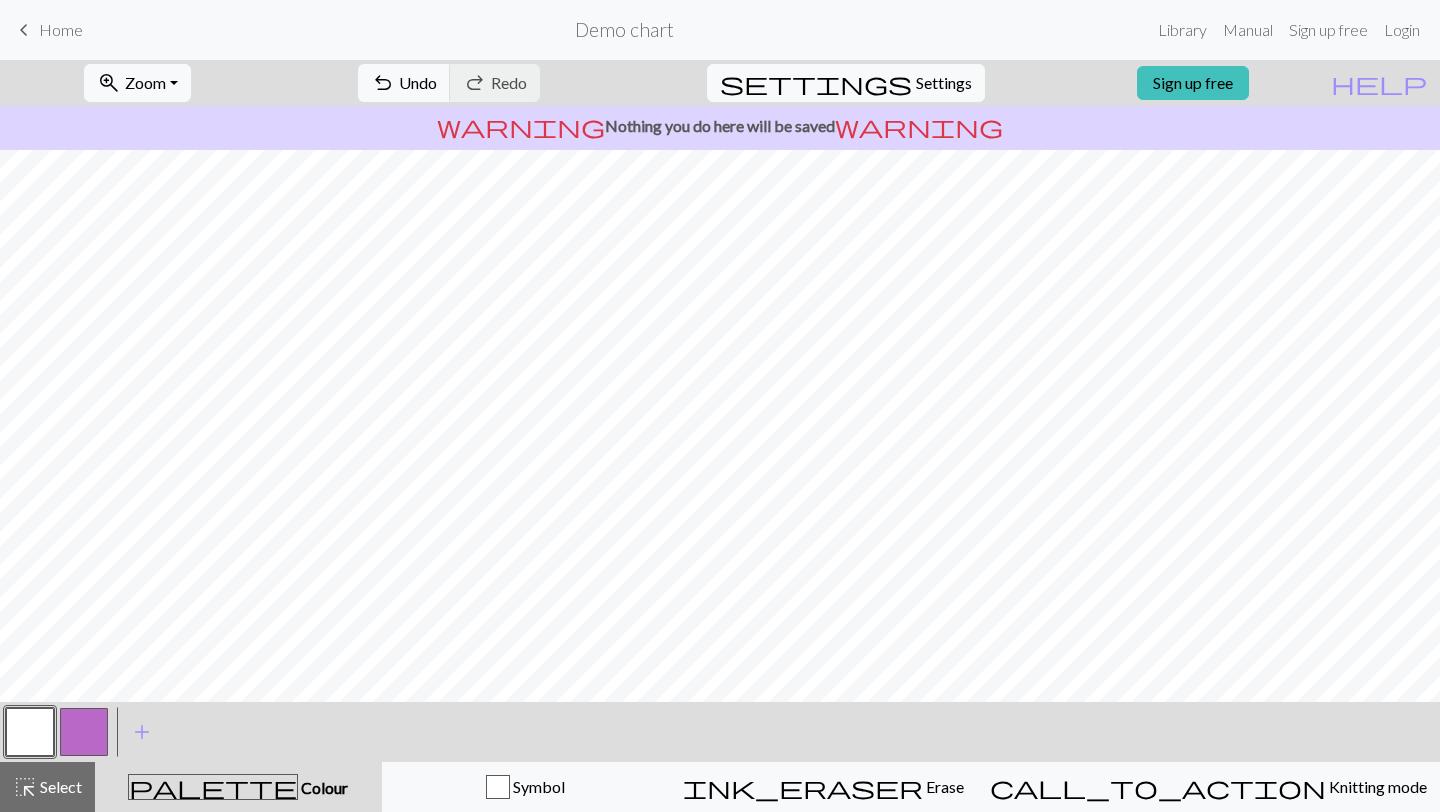 click at bounding box center [84, 732] 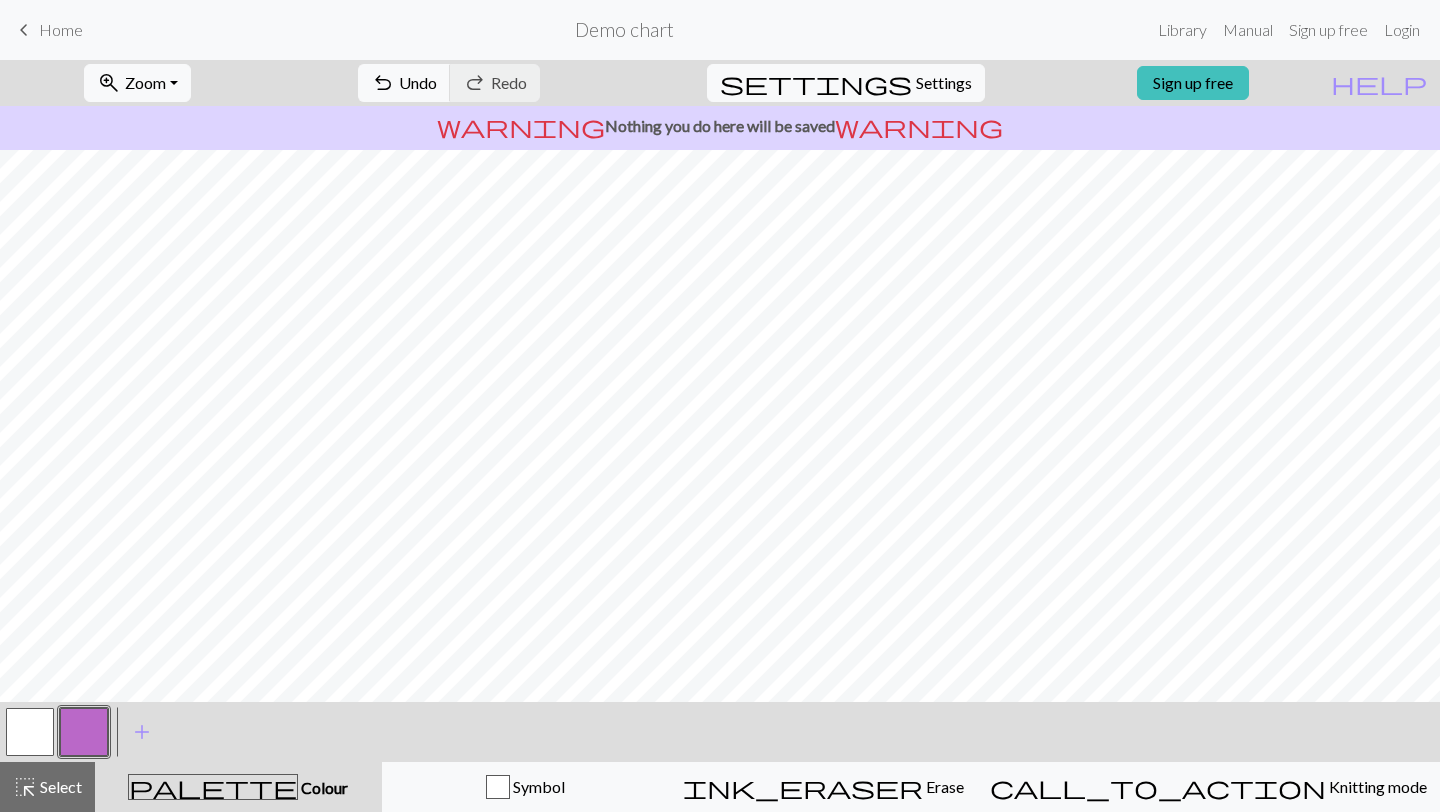 click at bounding box center [30, 732] 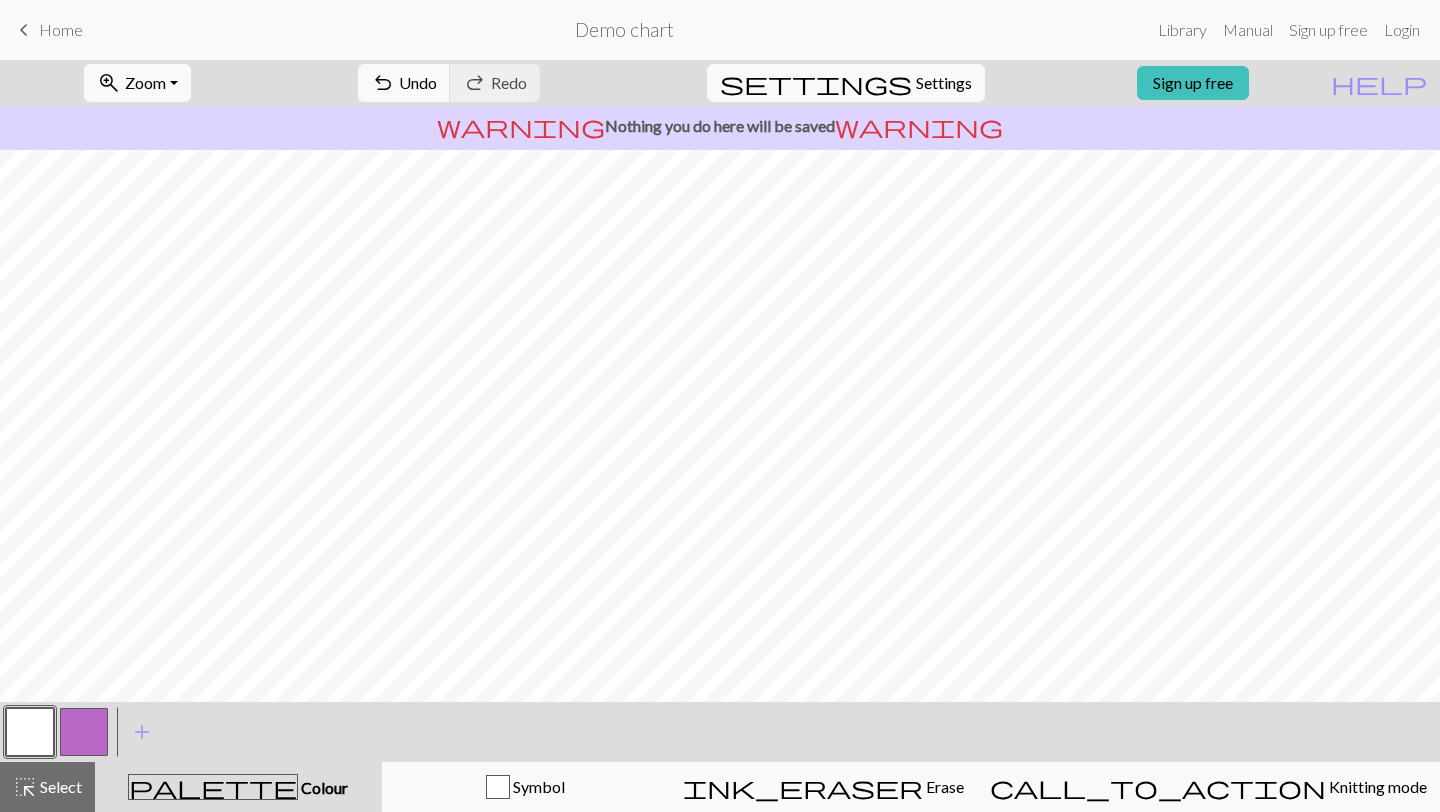 click at bounding box center [84, 732] 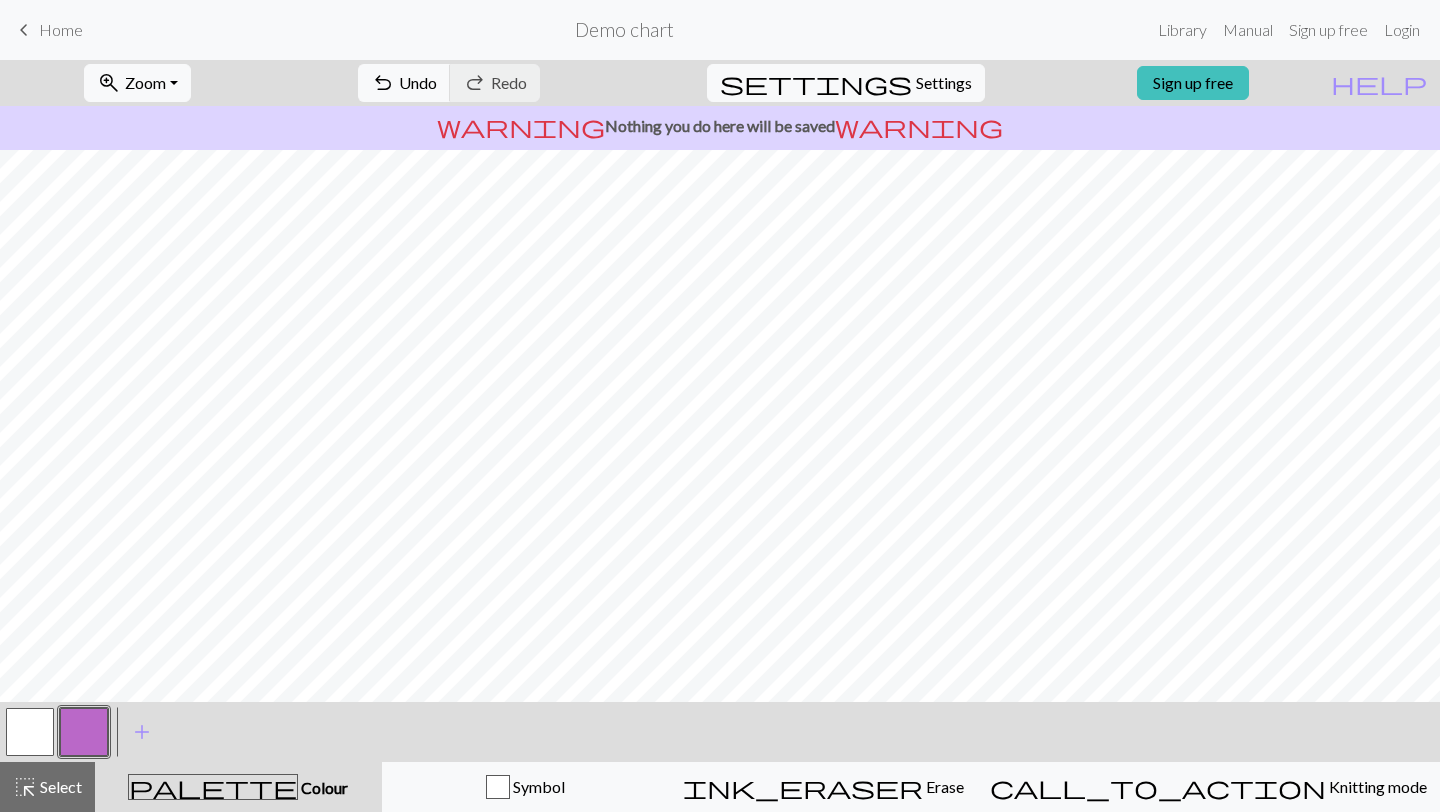click at bounding box center (30, 732) 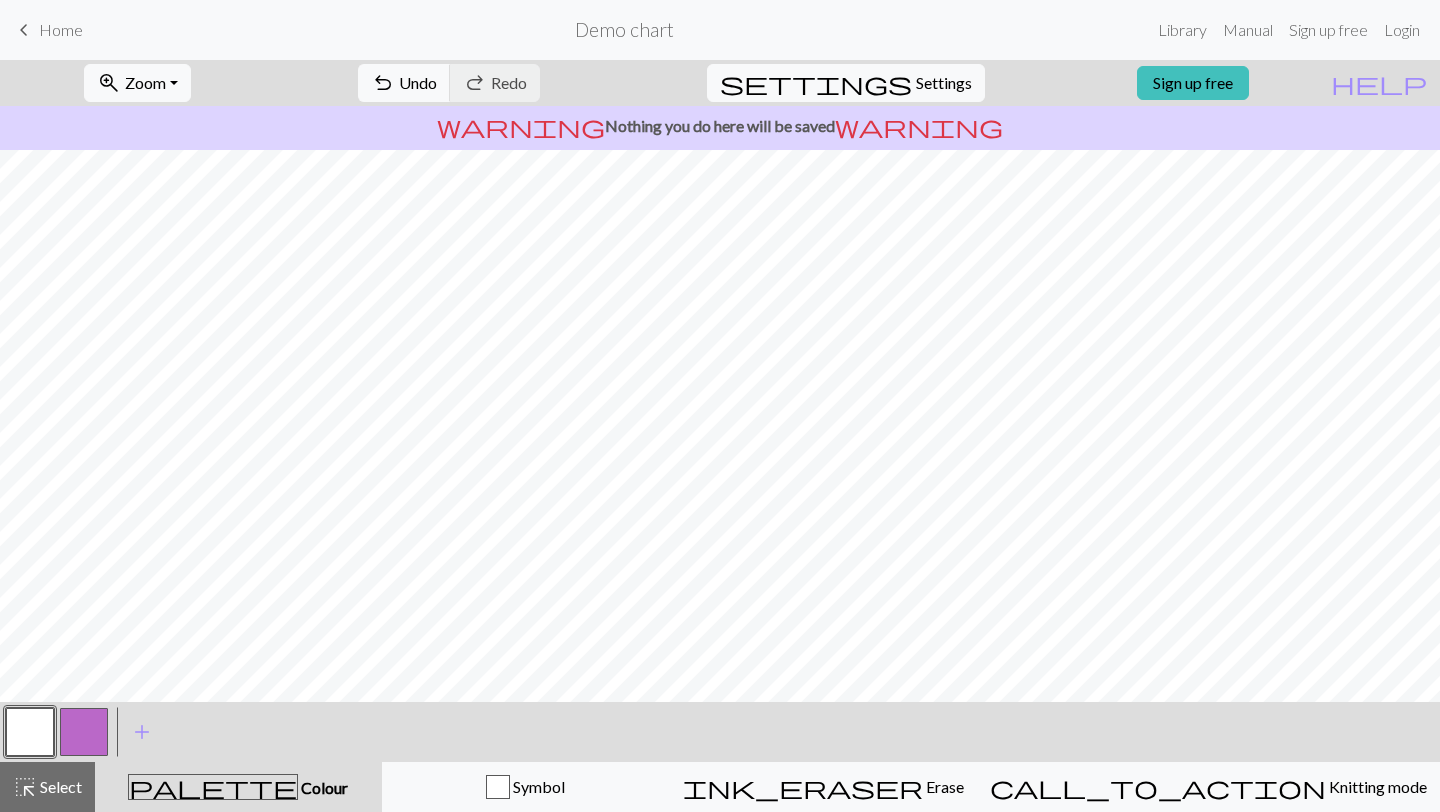click at bounding box center [84, 732] 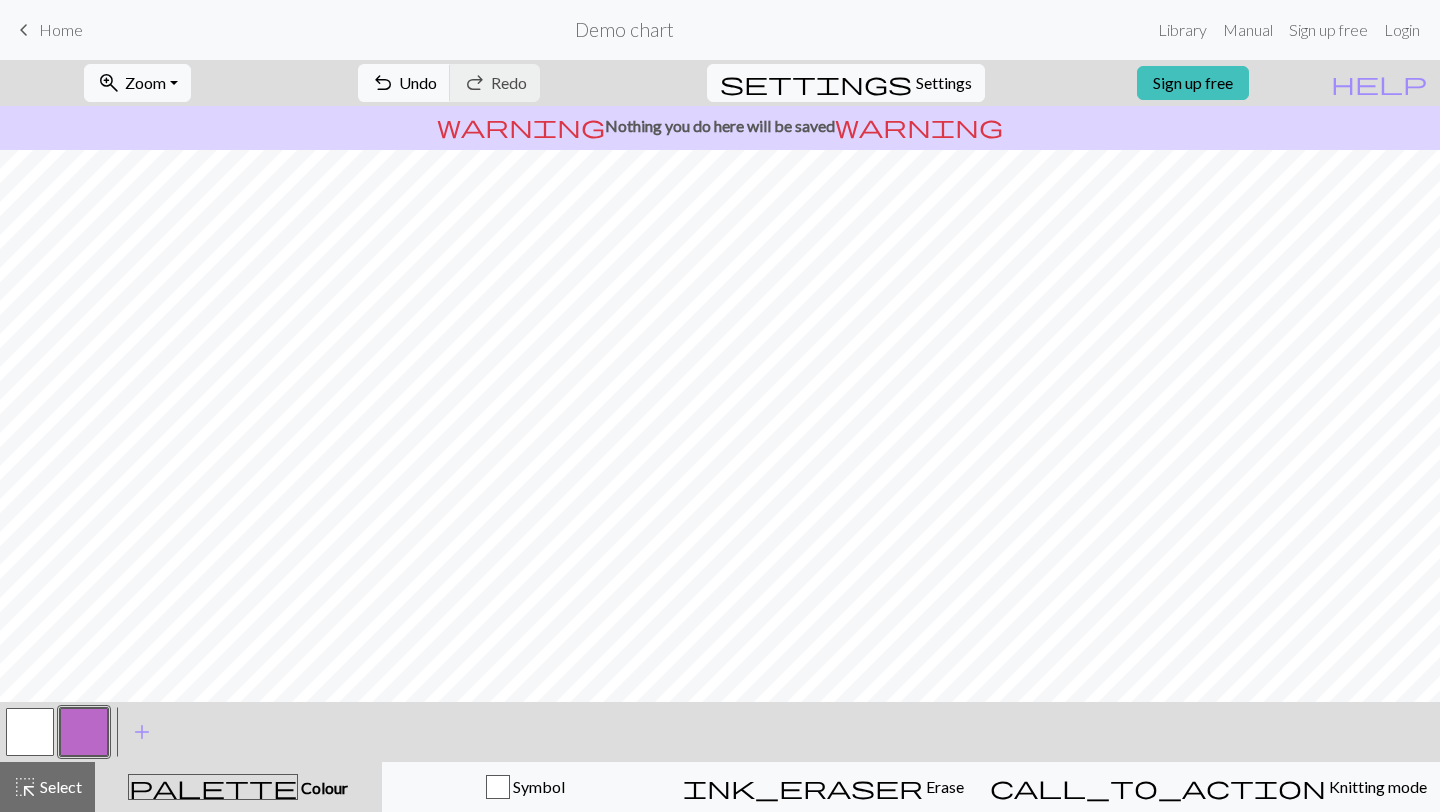 click at bounding box center (30, 732) 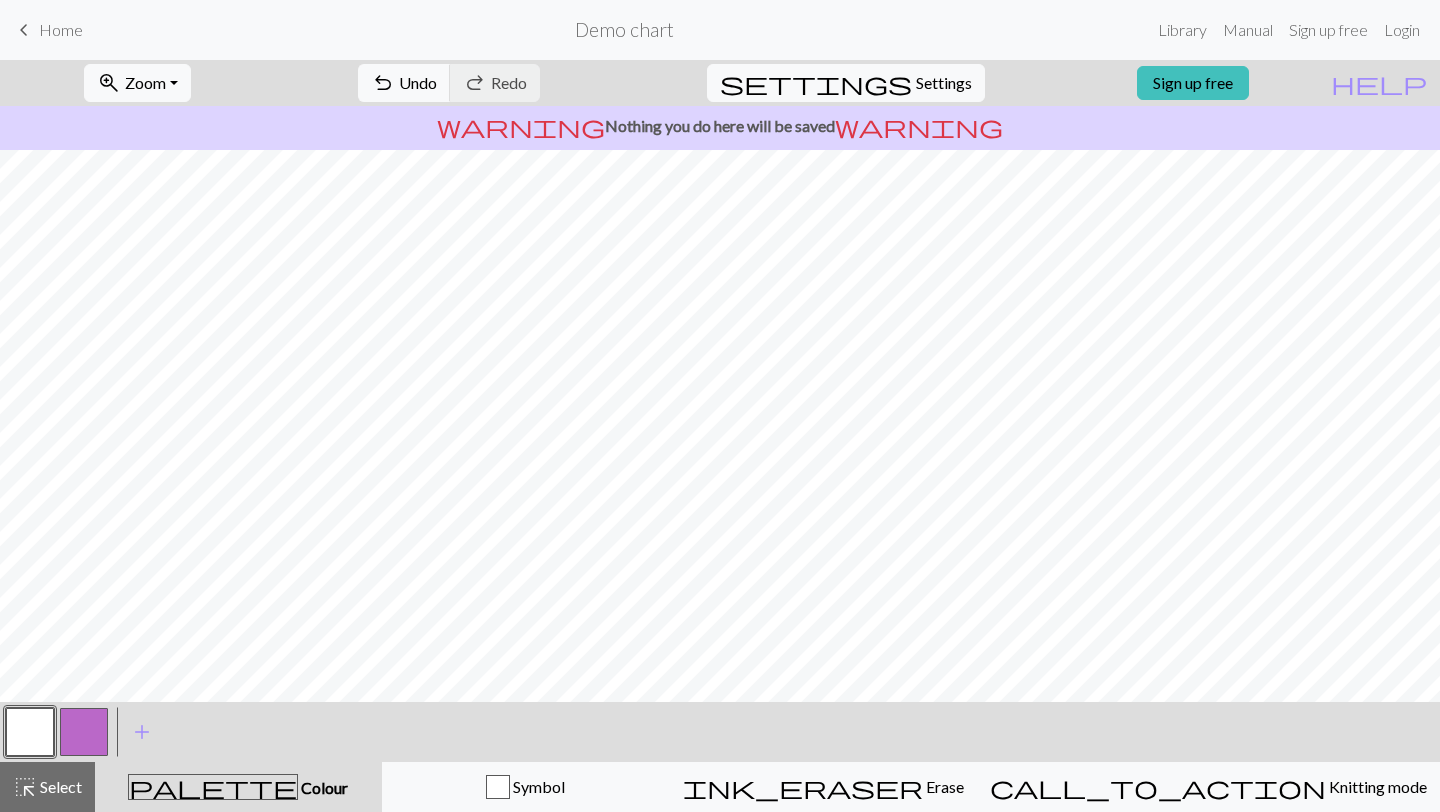 click at bounding box center (84, 732) 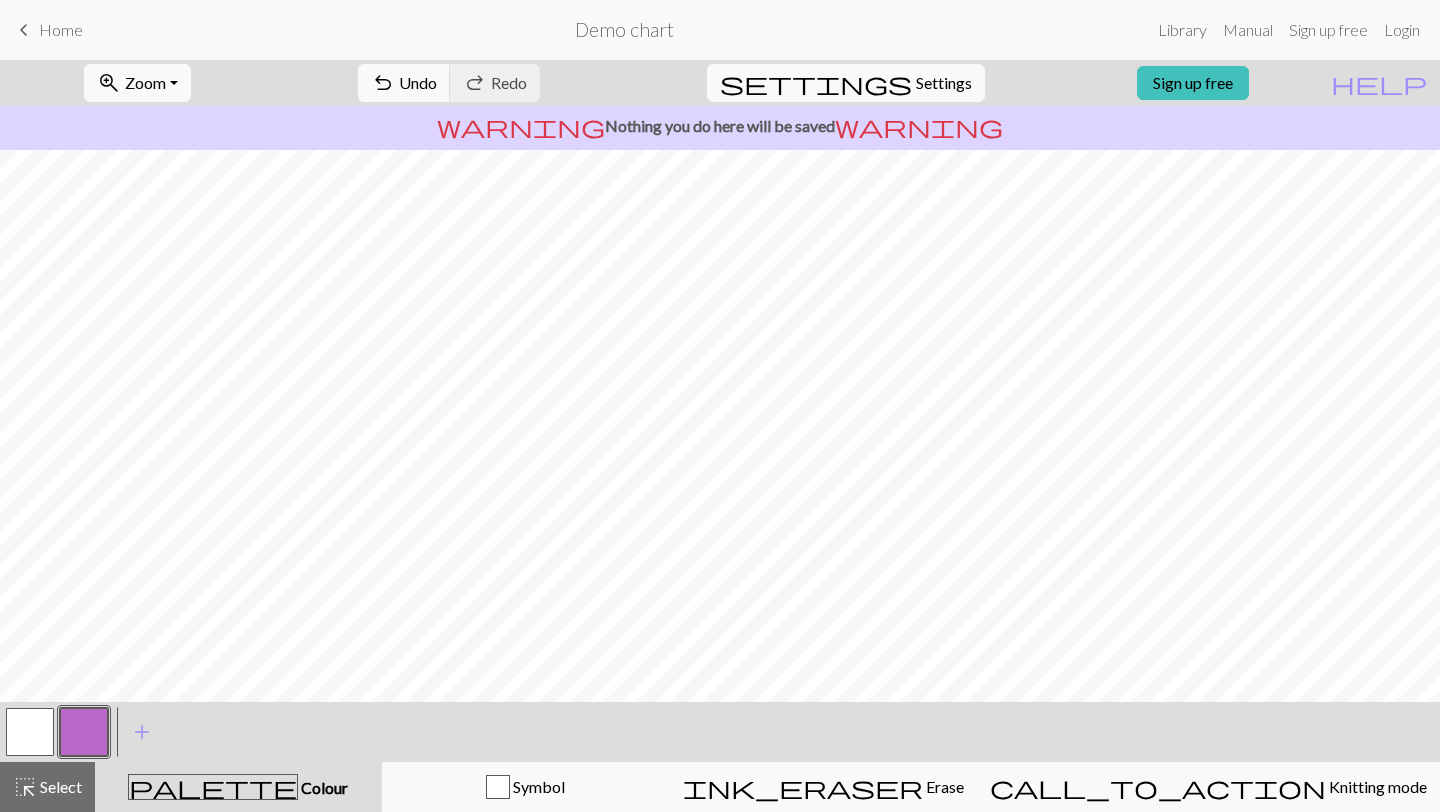 click at bounding box center (30, 732) 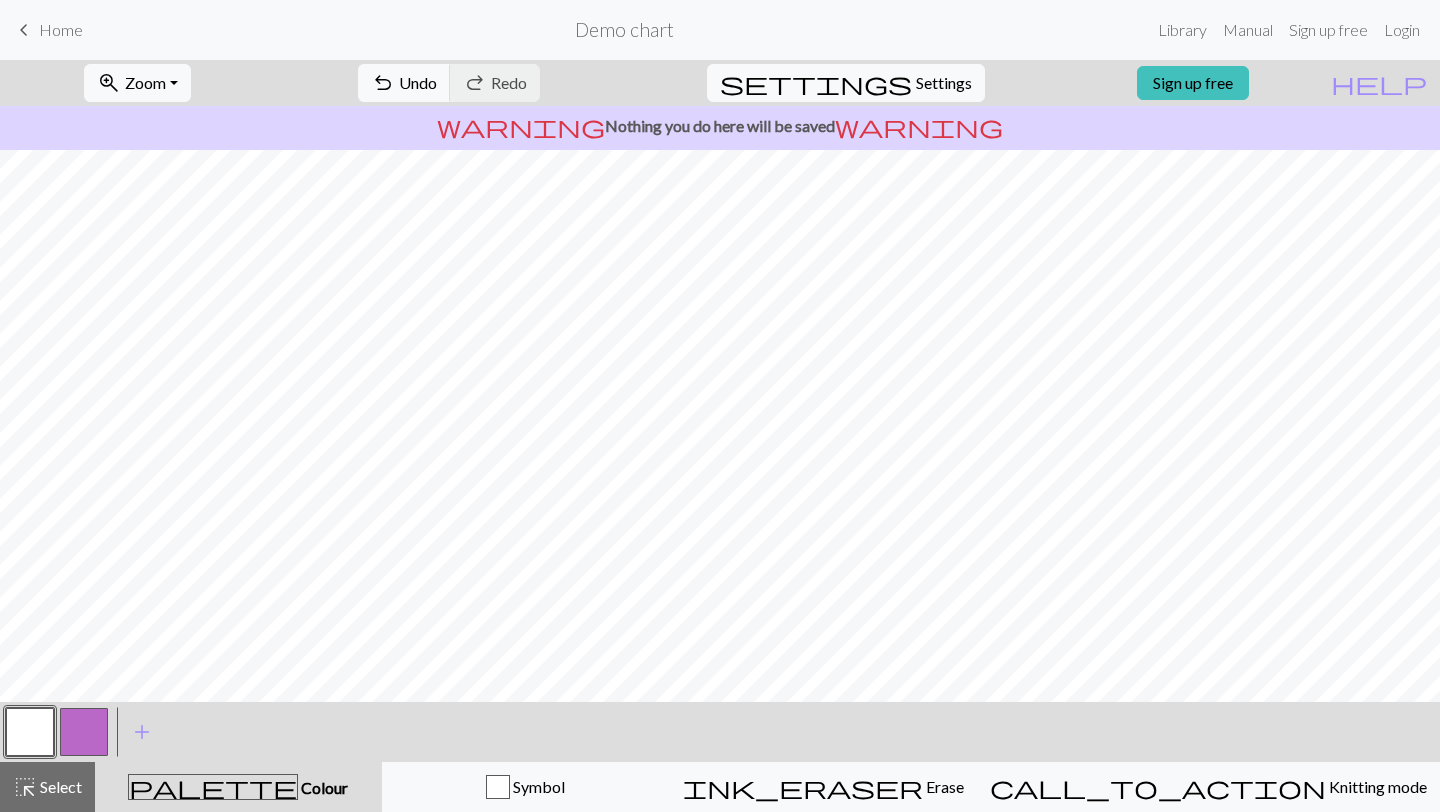 click at bounding box center (84, 732) 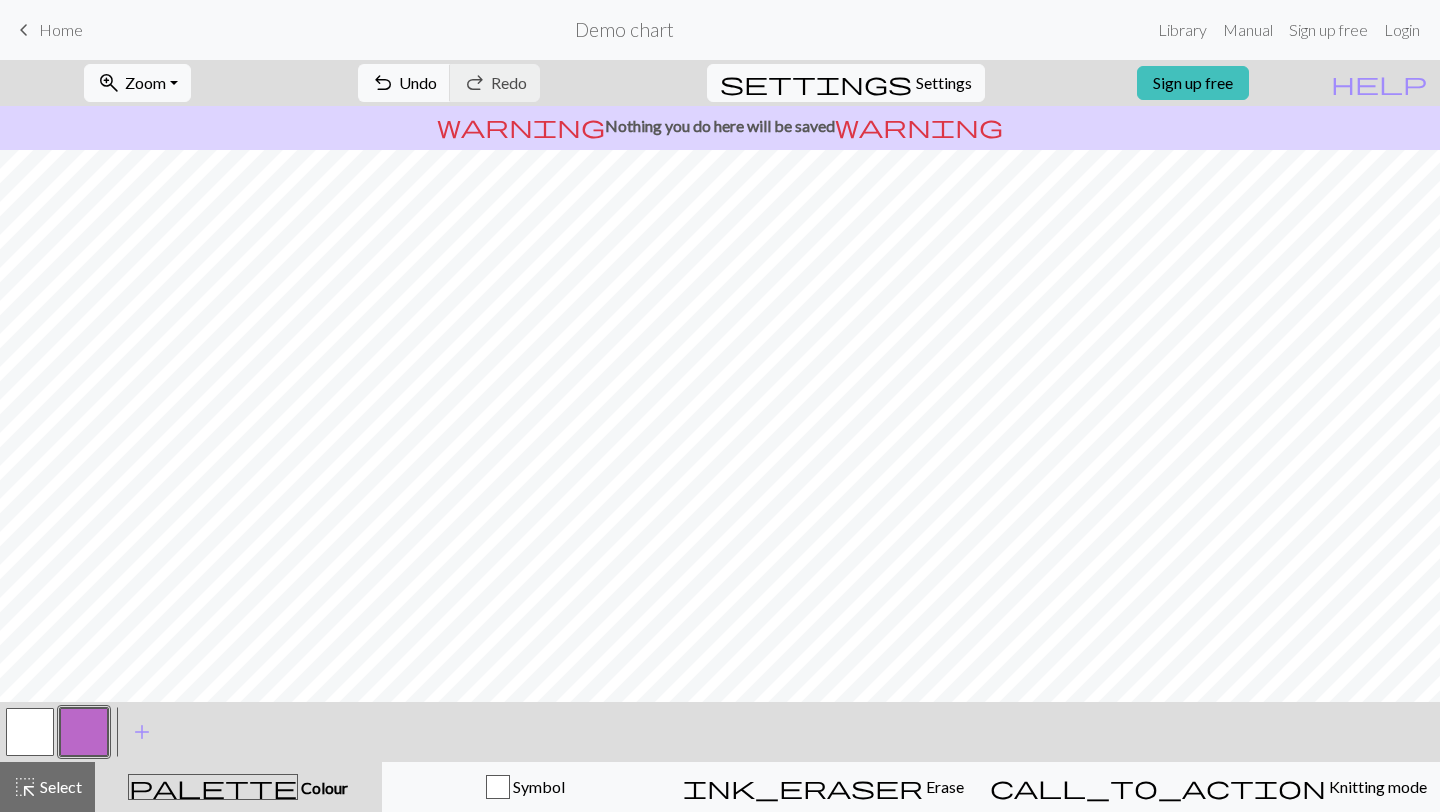 click at bounding box center [30, 732] 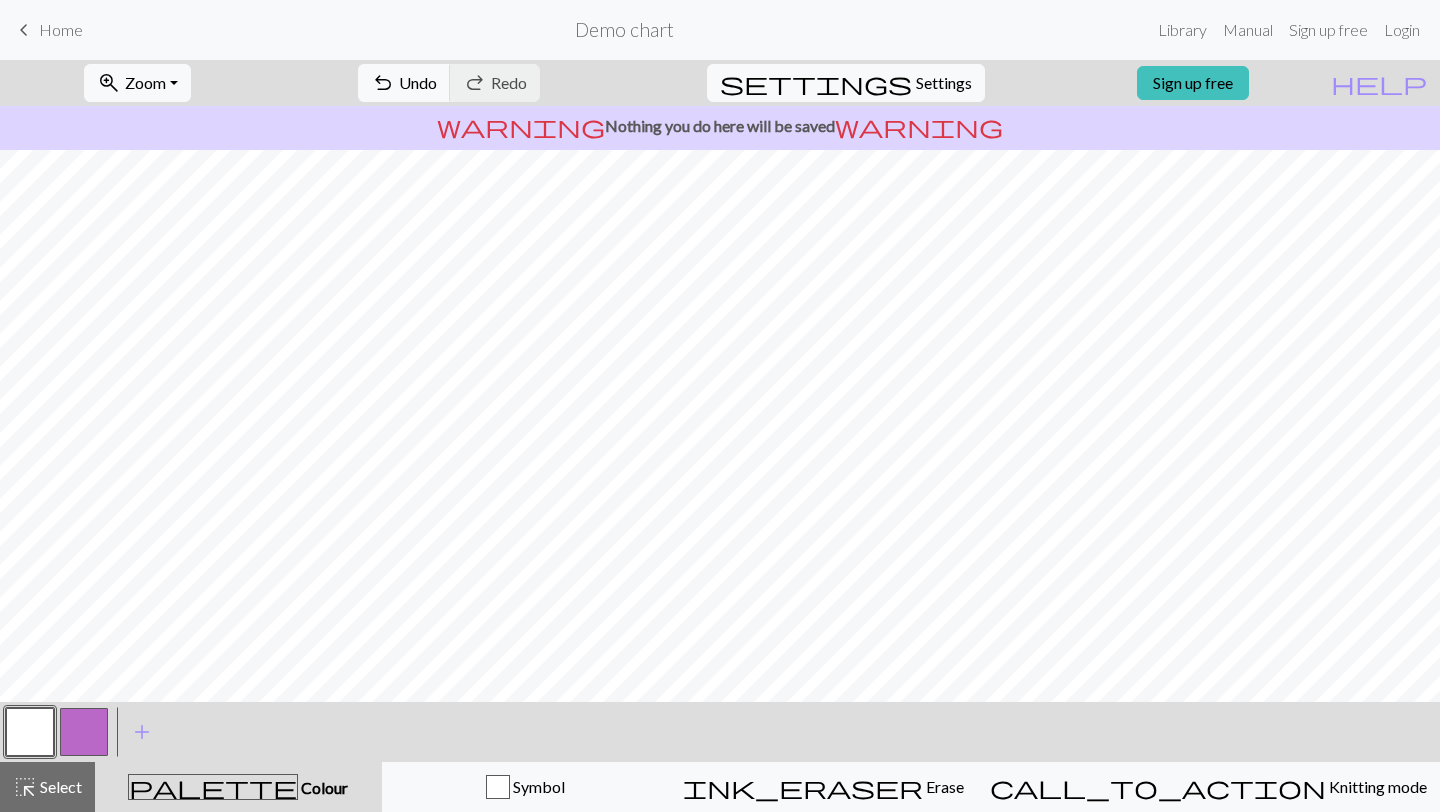 click at bounding box center [84, 732] 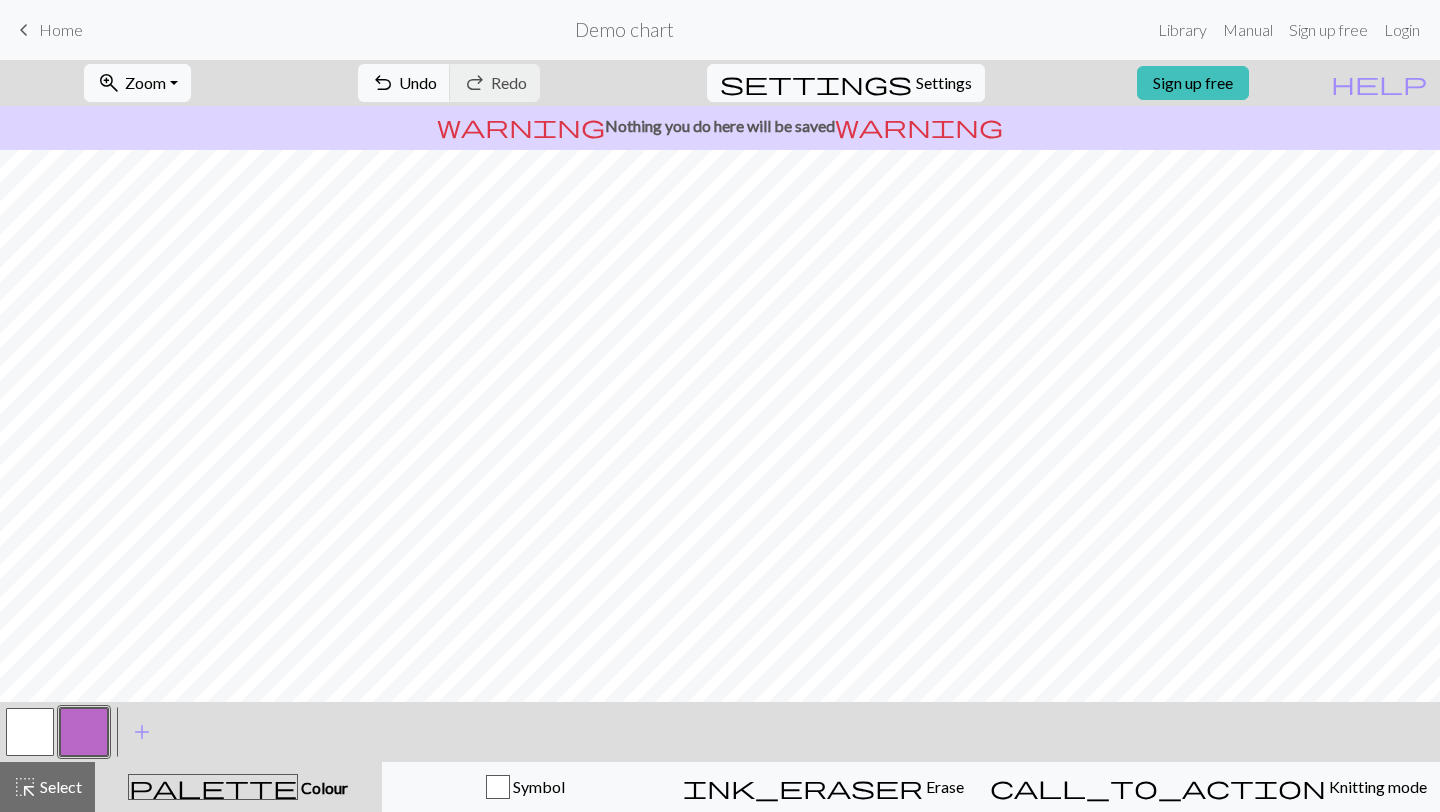 click at bounding box center [30, 732] 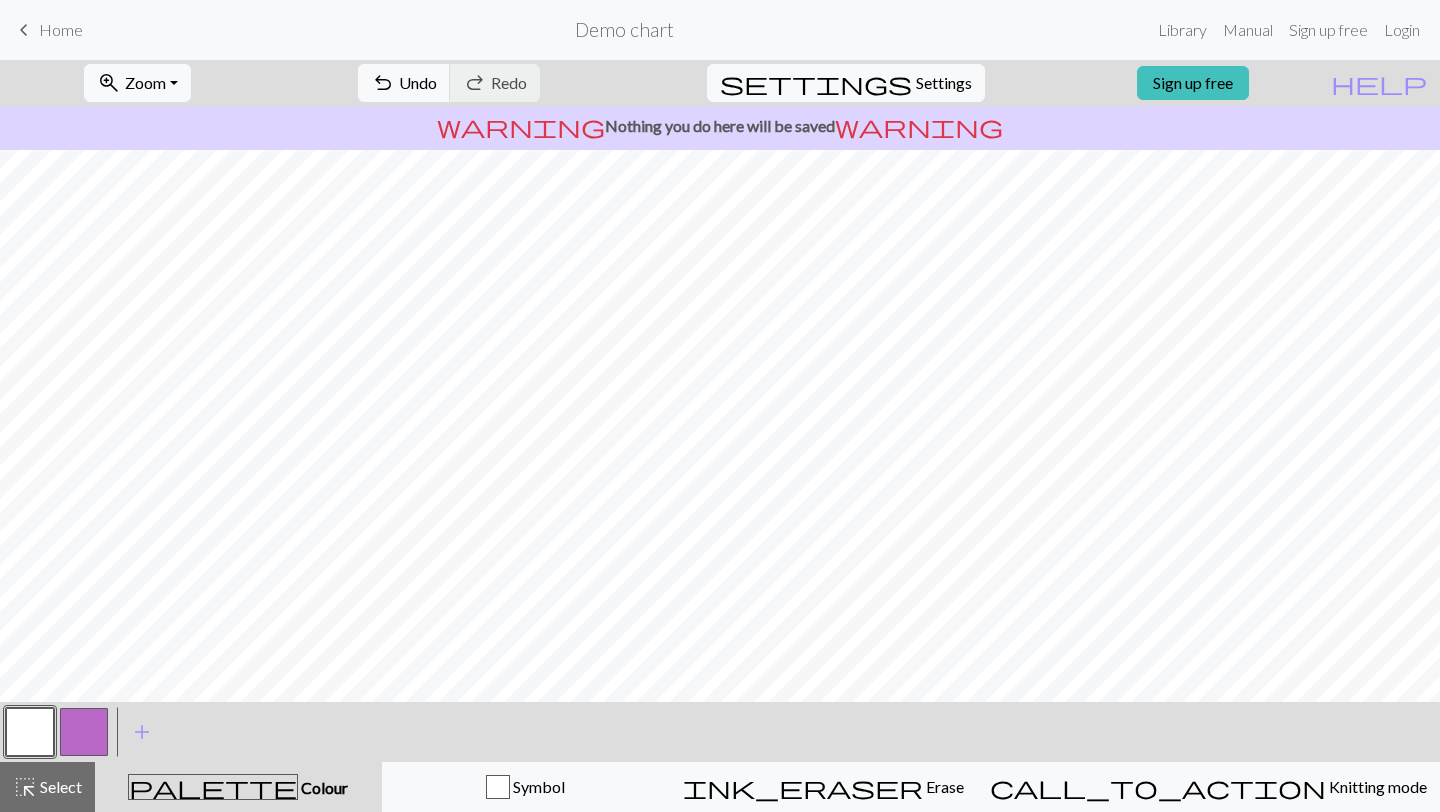 click at bounding box center [30, 732] 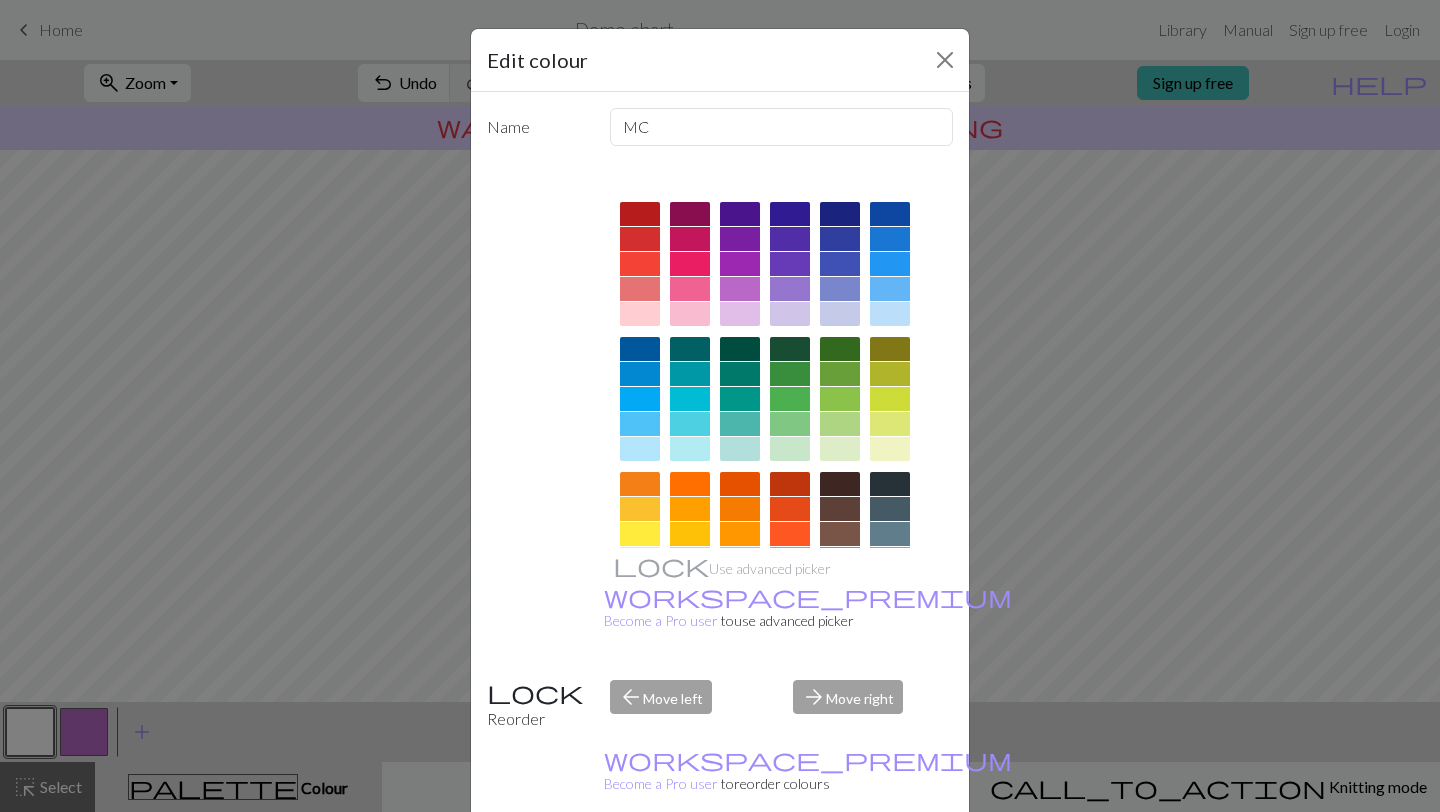 click on "Edit colour Name MC Use advanced picker workspace_premium Become a Pro user   to  use advanced picker Reorder arrow_back Move left arrow_forward Move right workspace_premium Become a Pro user   to  reorder colours Delete Done Cancel" at bounding box center [720, 406] 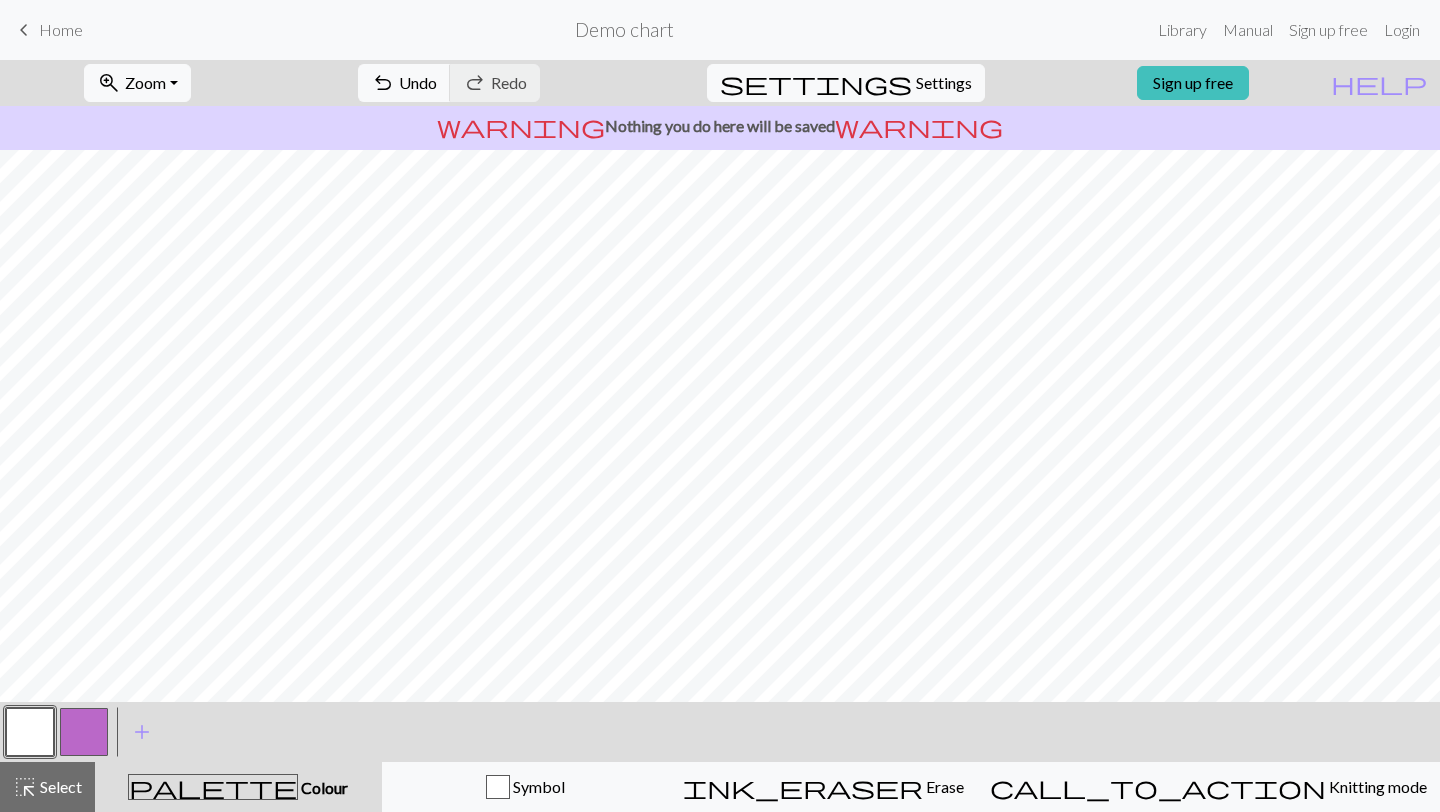 click at bounding box center [84, 732] 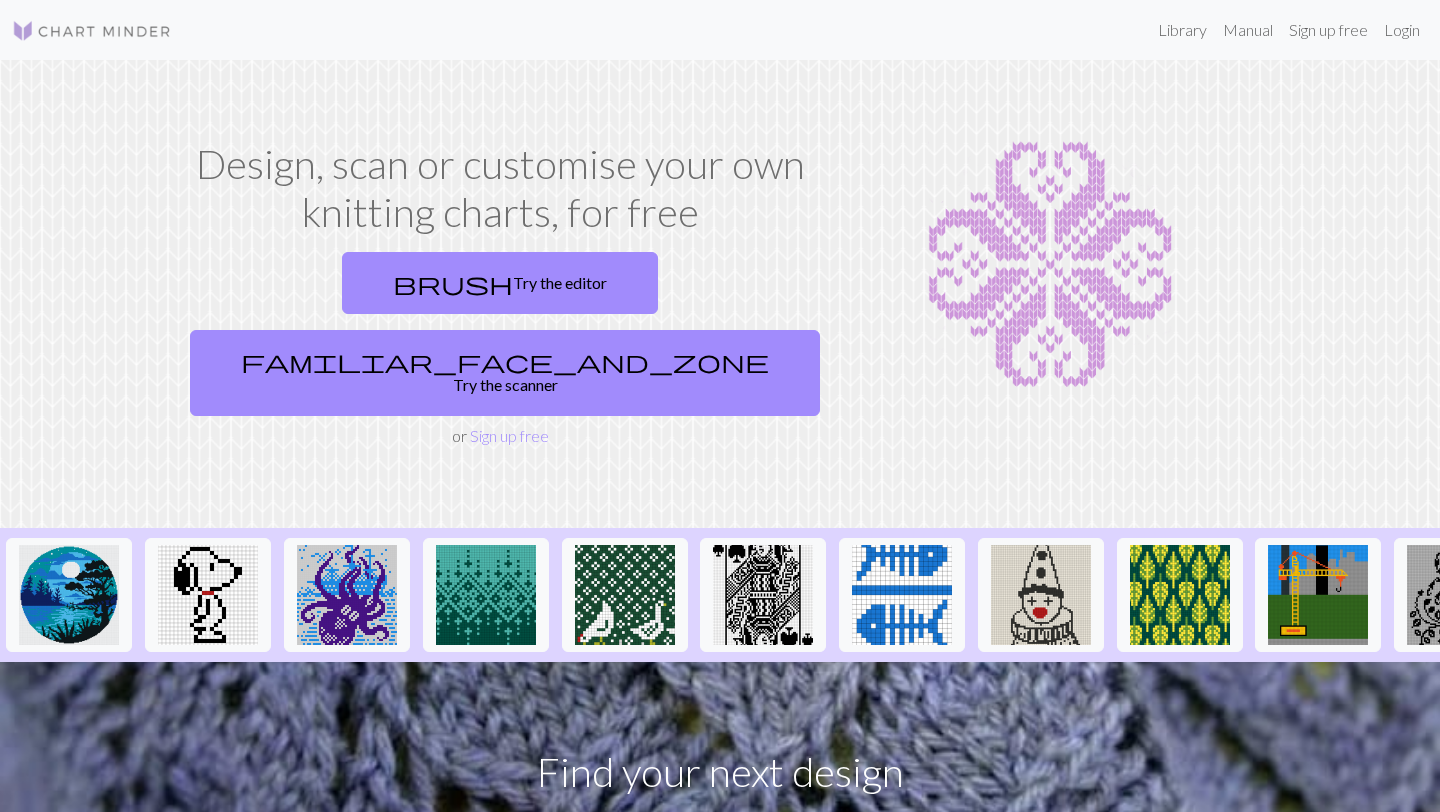 scroll, scrollTop: 0, scrollLeft: 0, axis: both 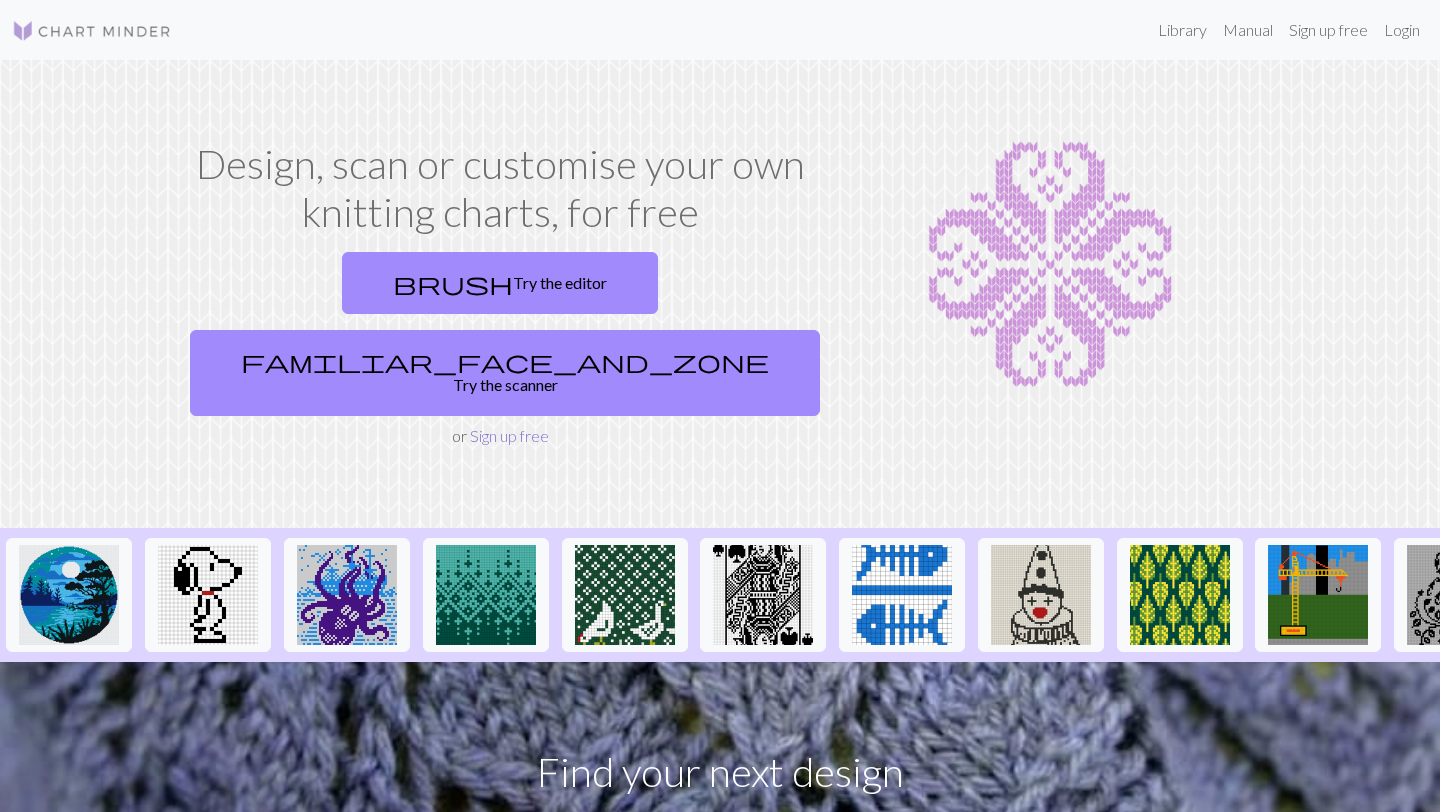 click on "Sign up free" at bounding box center (509, 435) 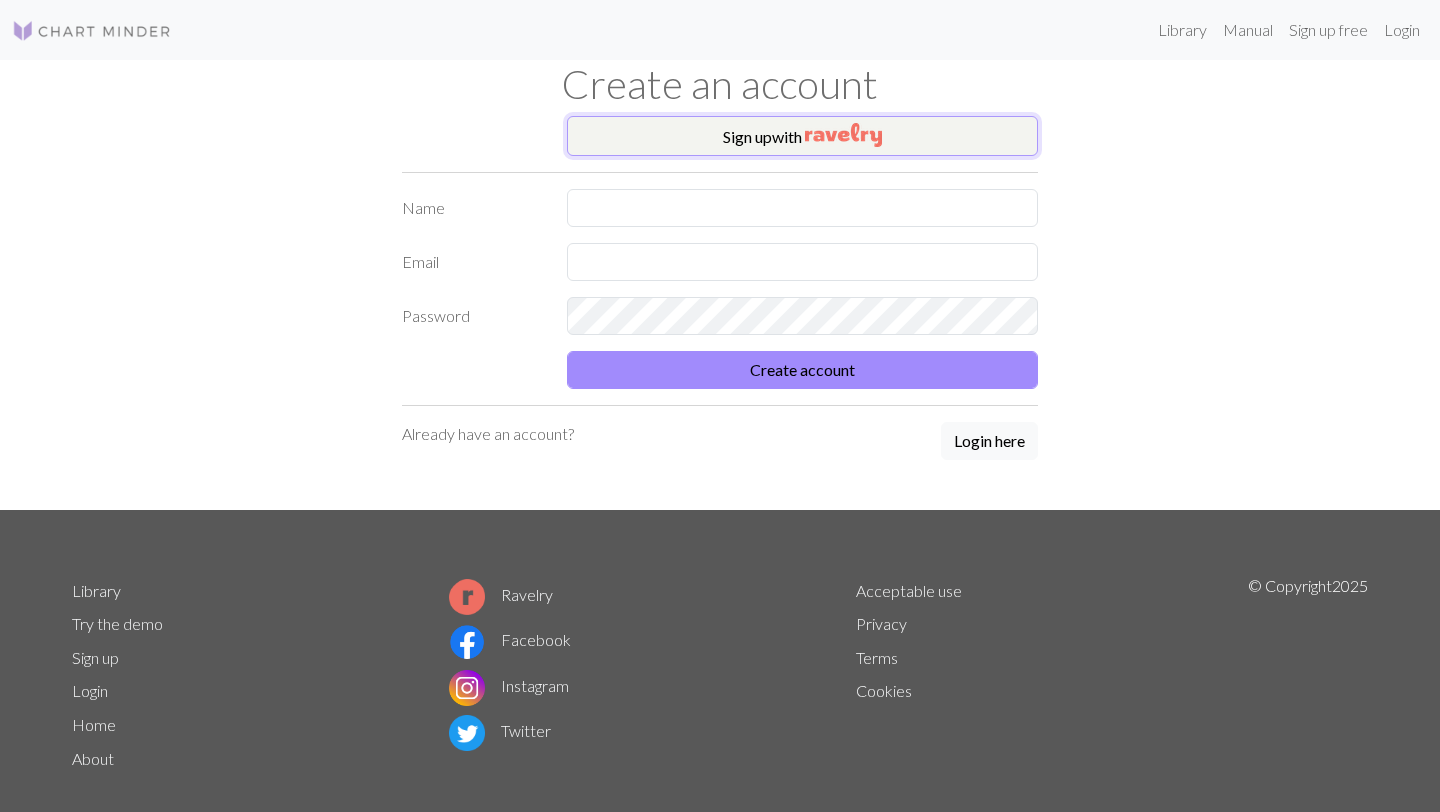 click on "Sign up  with" at bounding box center (802, 136) 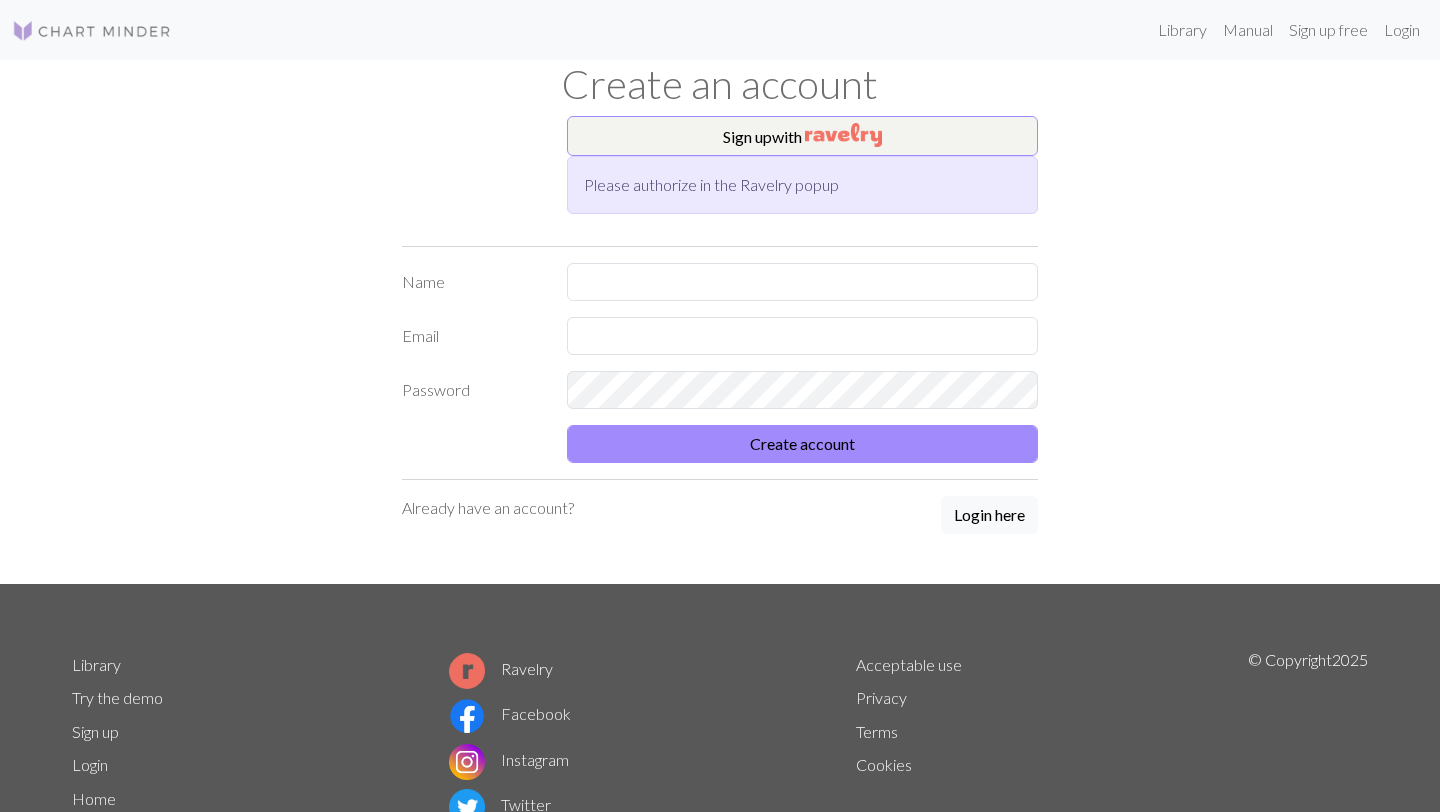 click on "Sign up  with   Please authorize in the Ravelry popup Name Email Password Create account Already have an account? Login here" at bounding box center [720, 350] 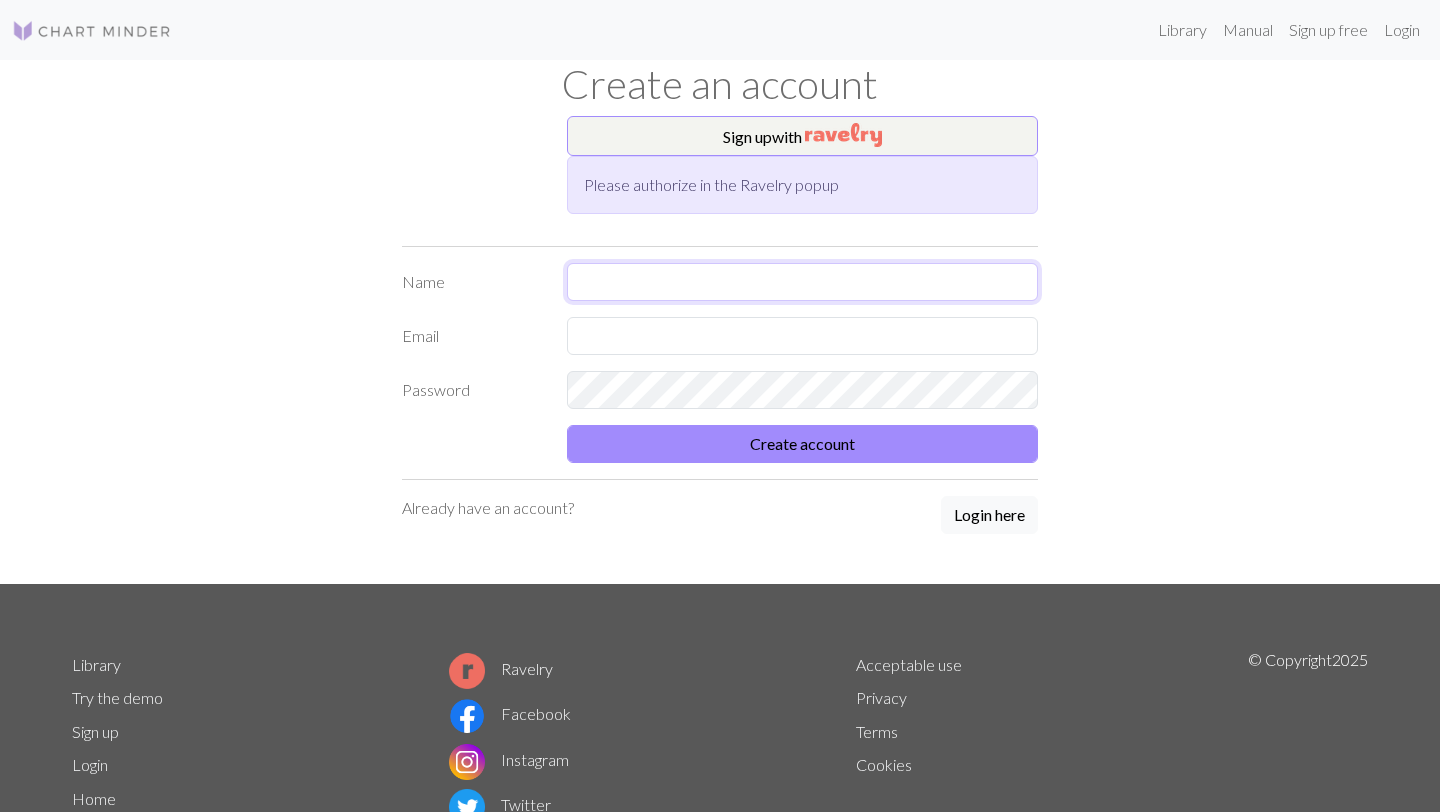 click at bounding box center (802, 282) 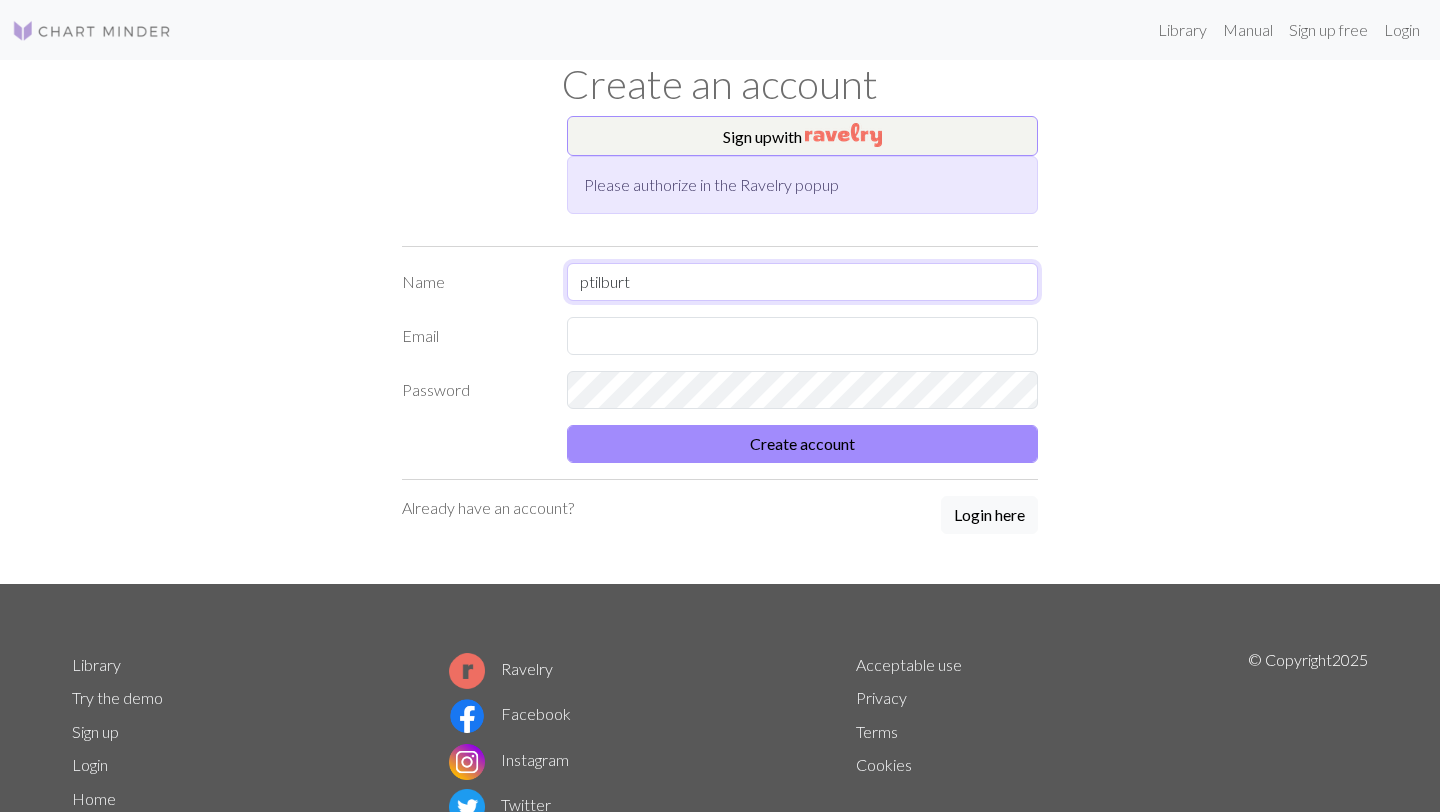 type on "ptilburt" 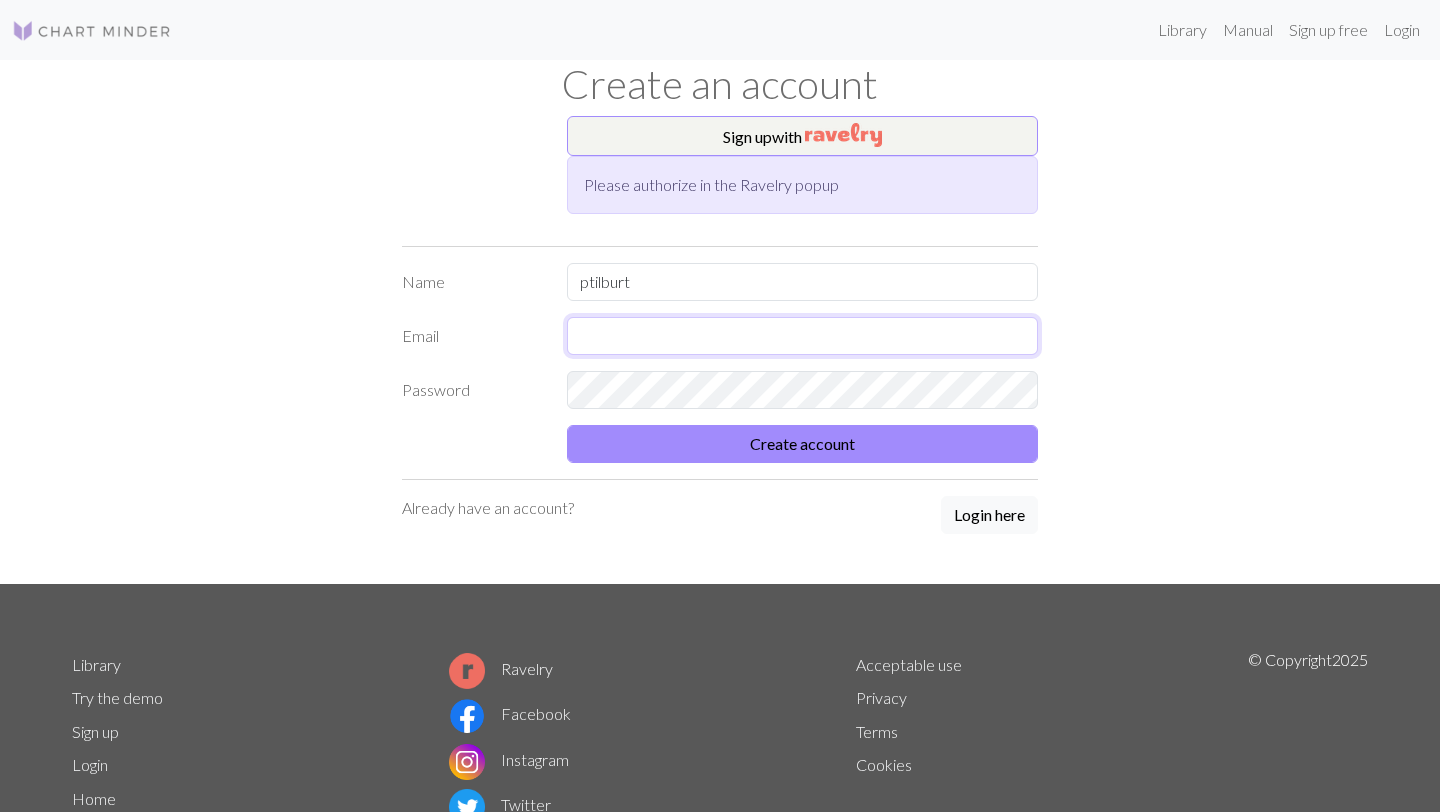 click at bounding box center (802, 336) 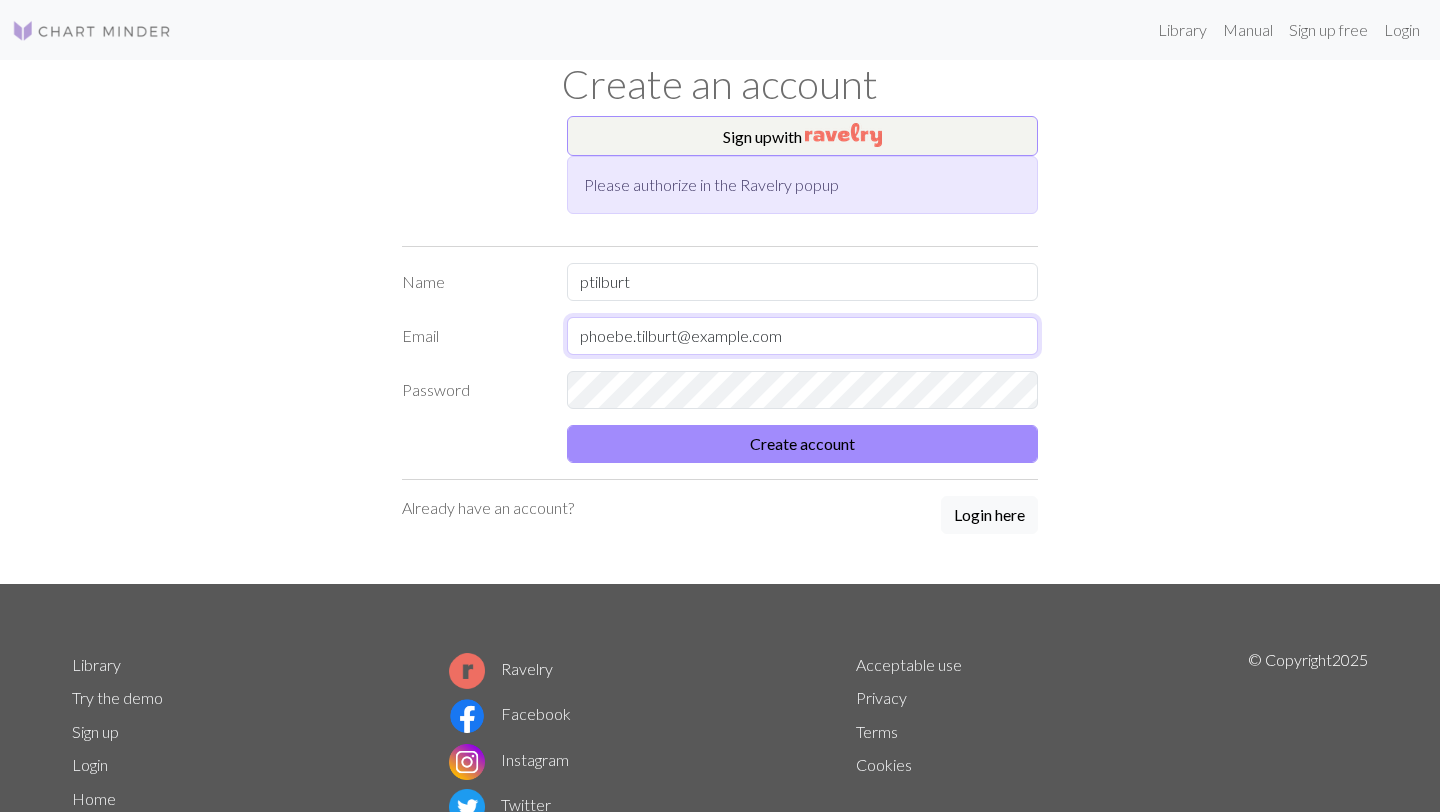 type on "phoebe.tilburt@example.com" 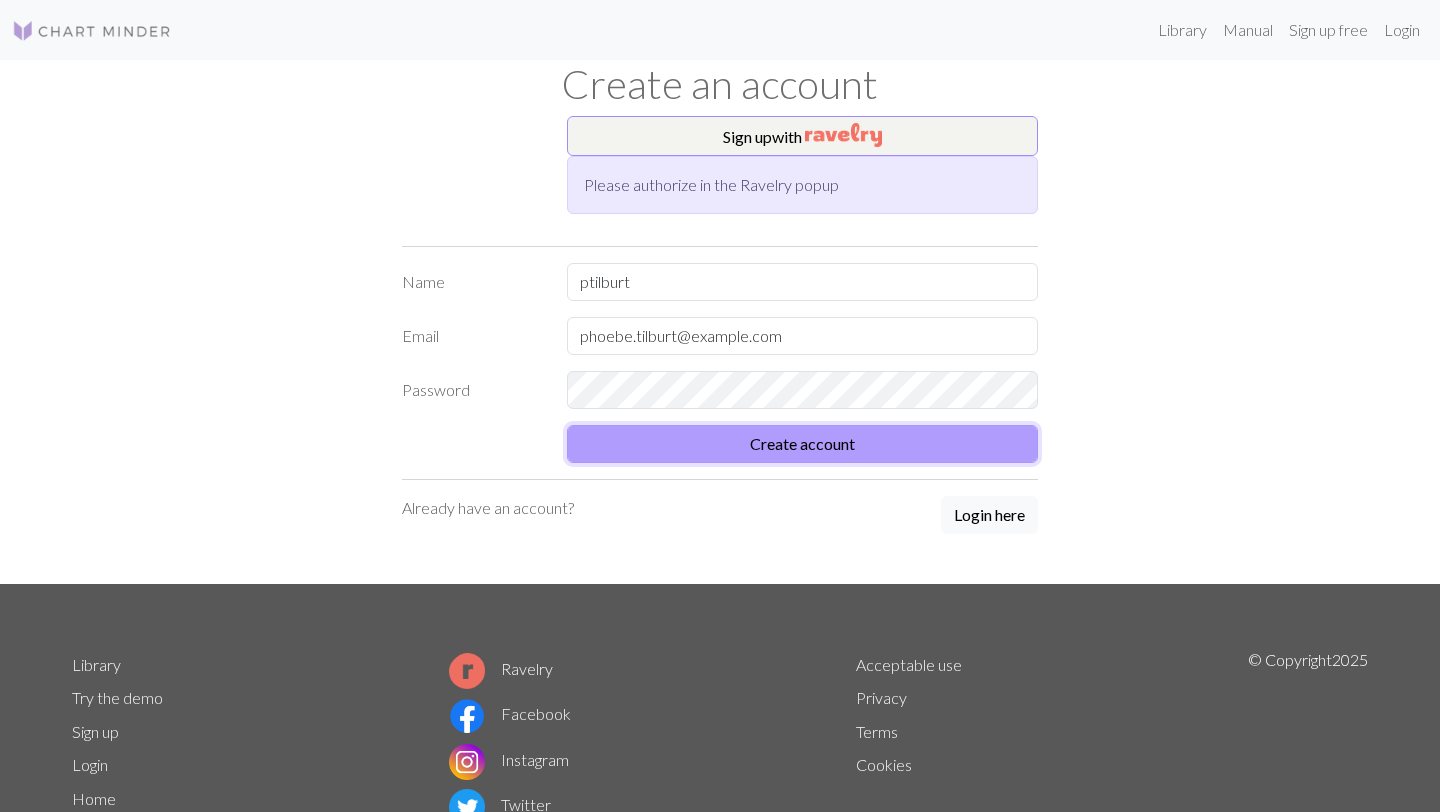 click on "Create account" at bounding box center [802, 444] 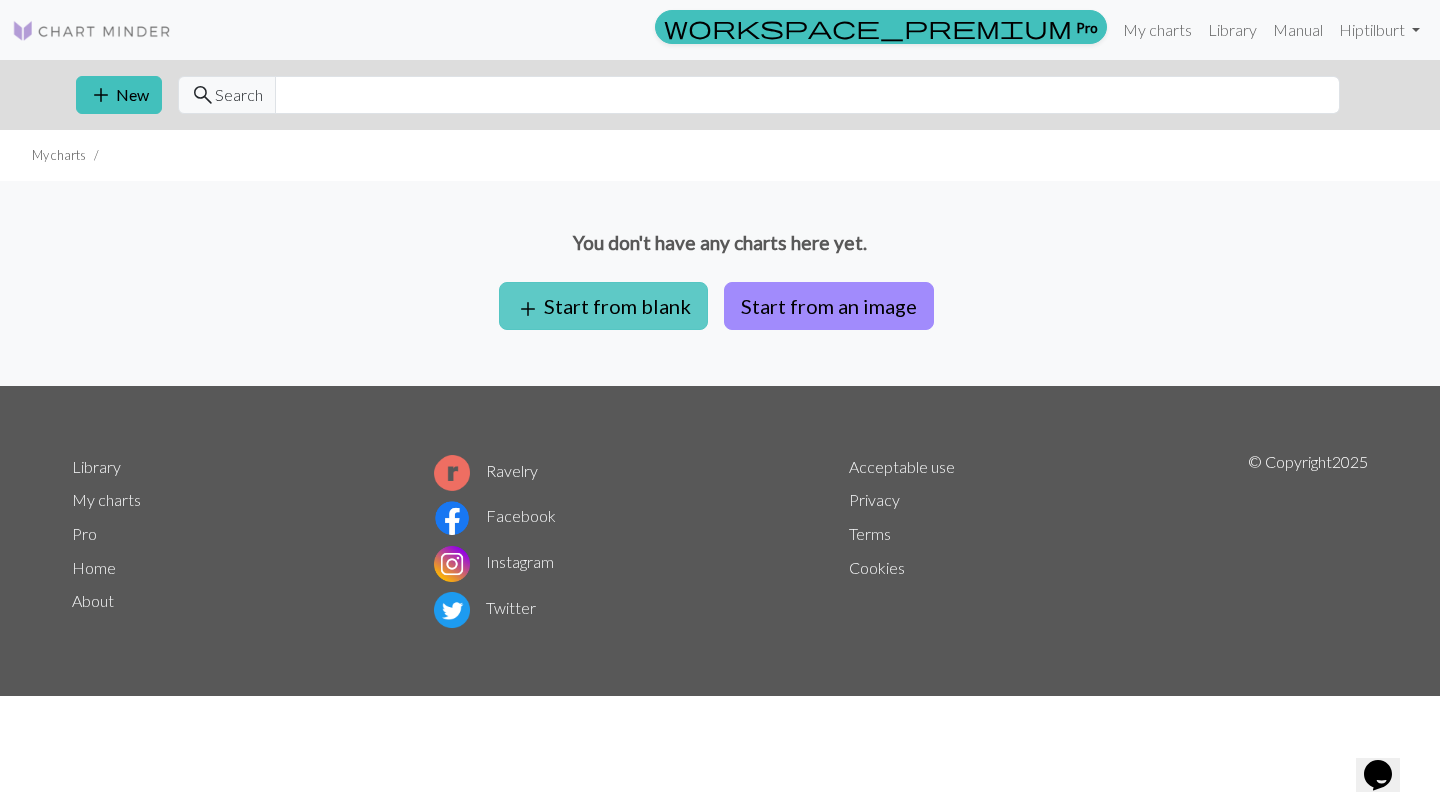 click on "add   Start from blank" at bounding box center [603, 306] 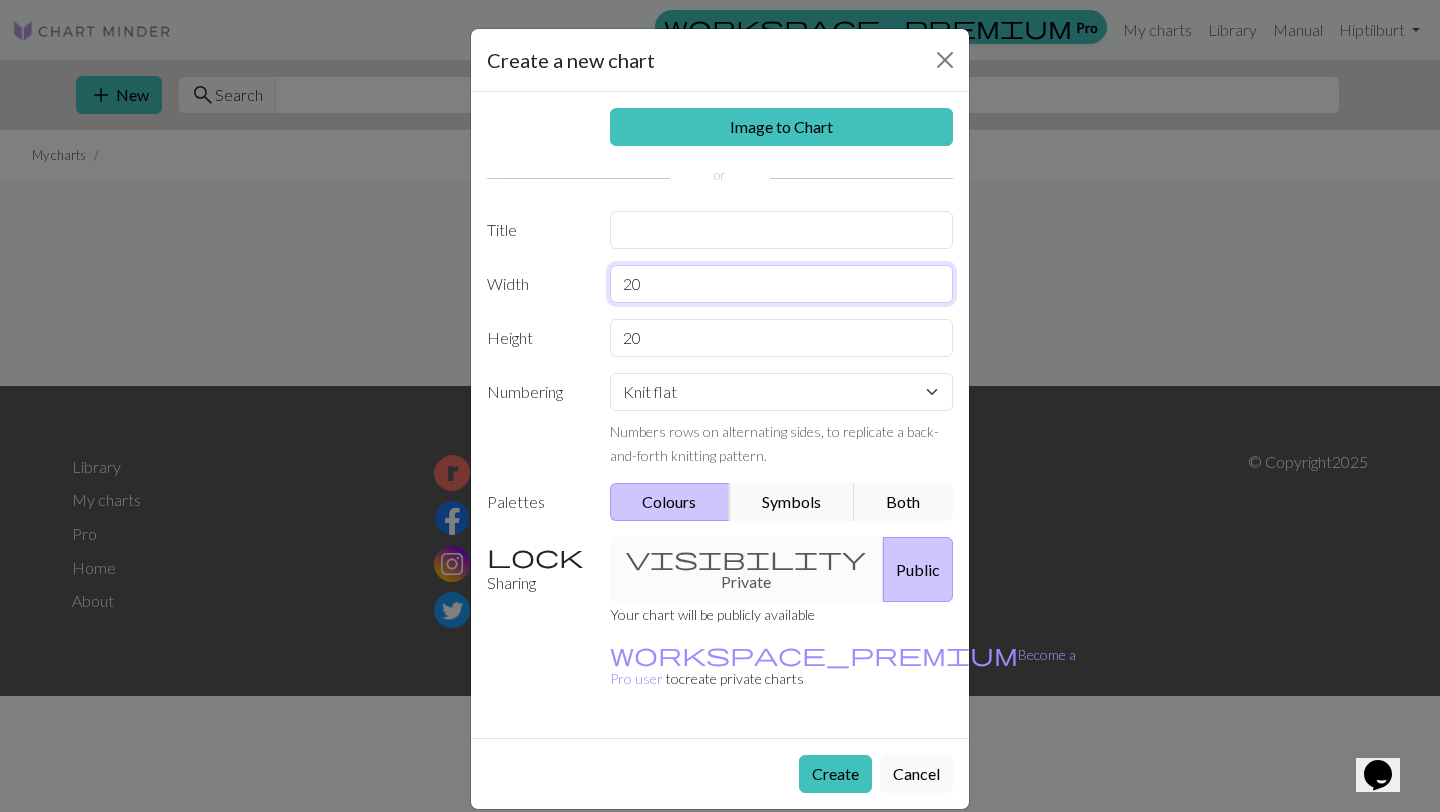 click on "20" at bounding box center [782, 284] 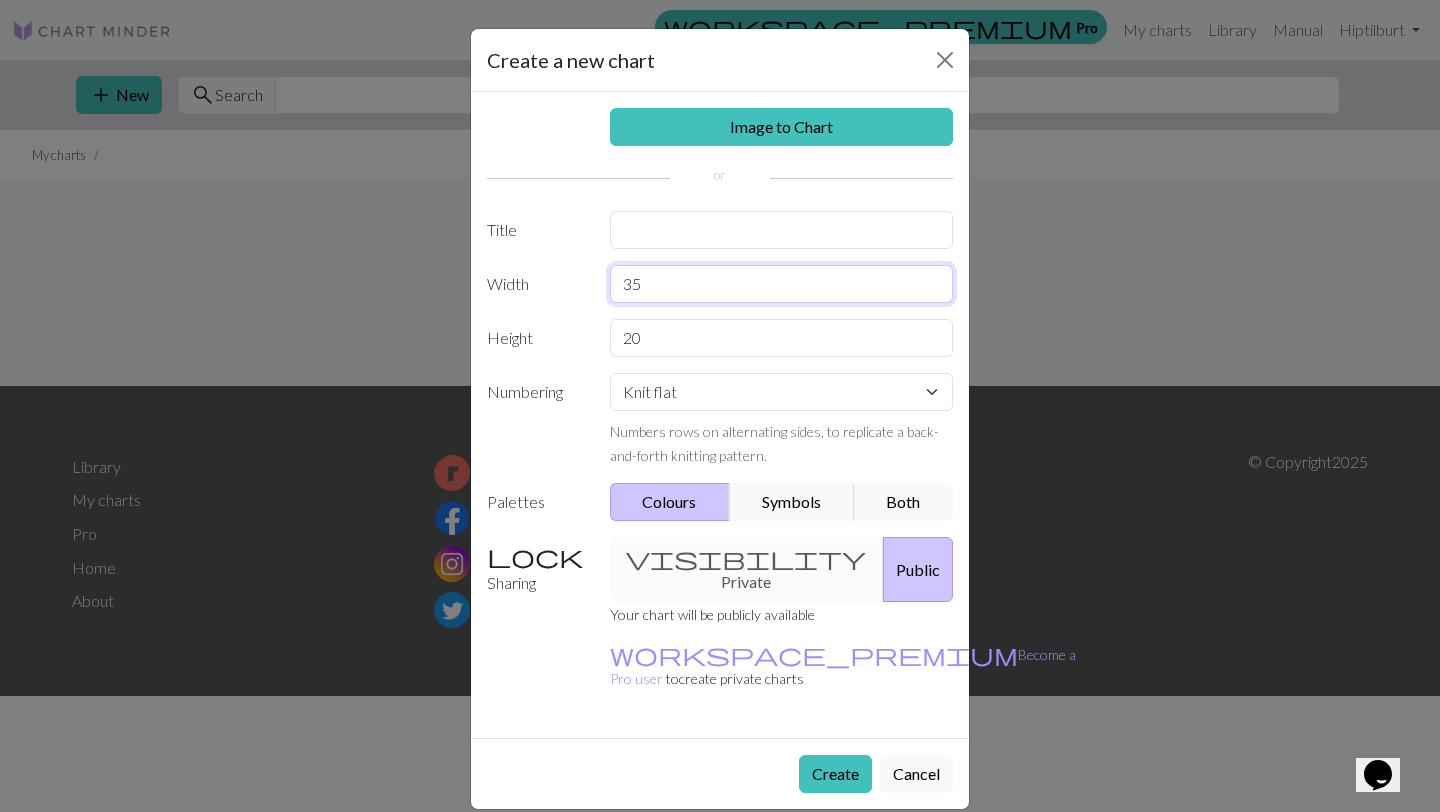 type on "35" 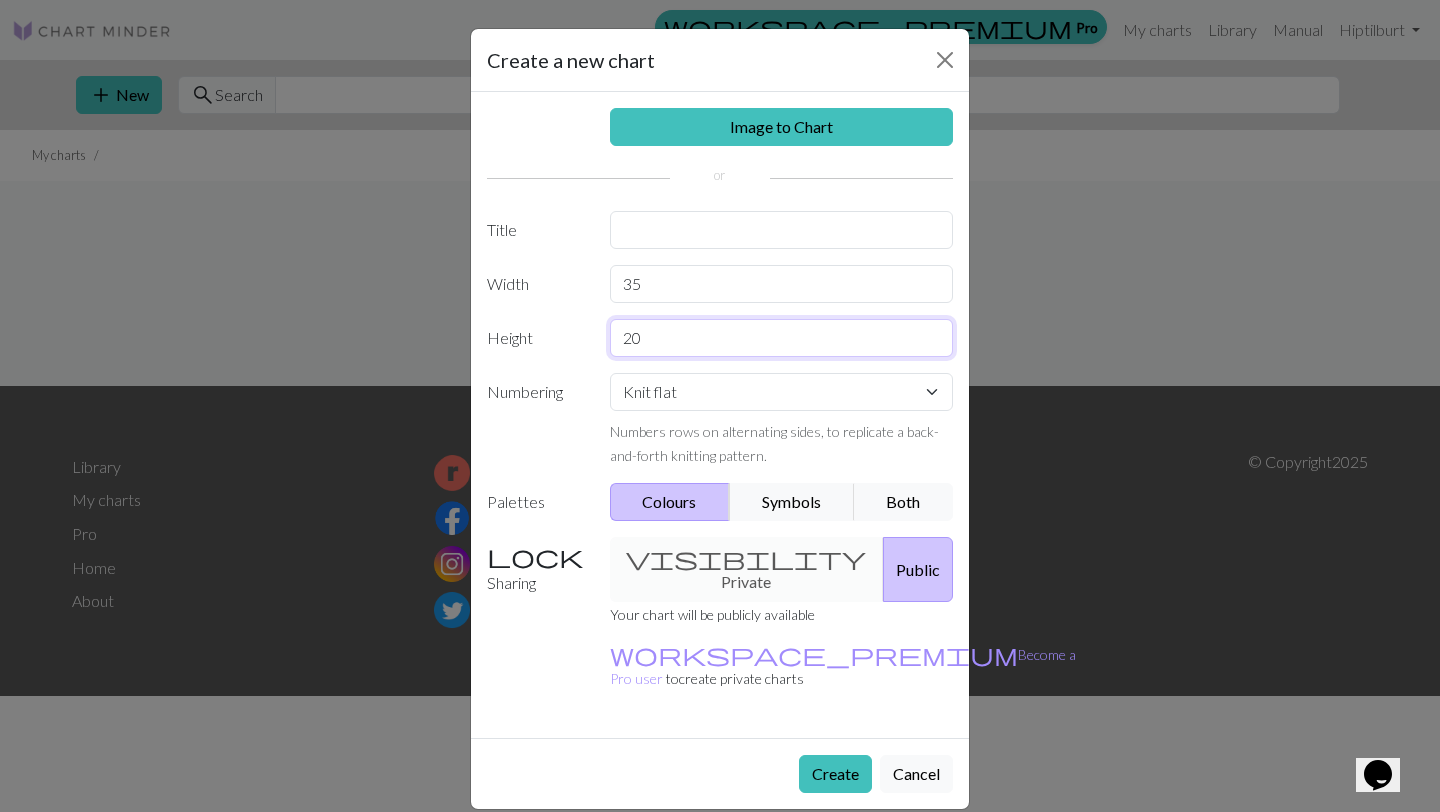 click on "20" at bounding box center [782, 338] 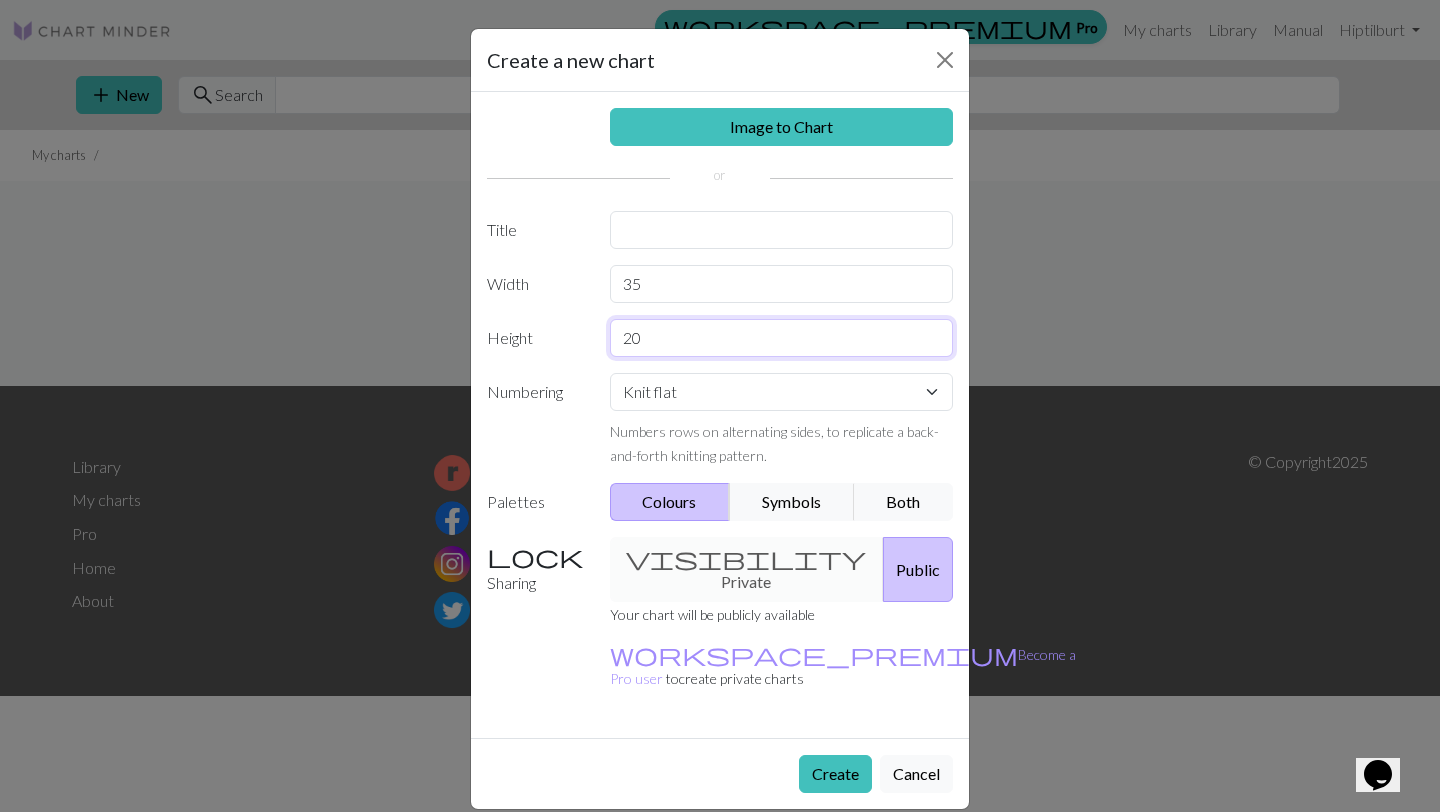 type on "2" 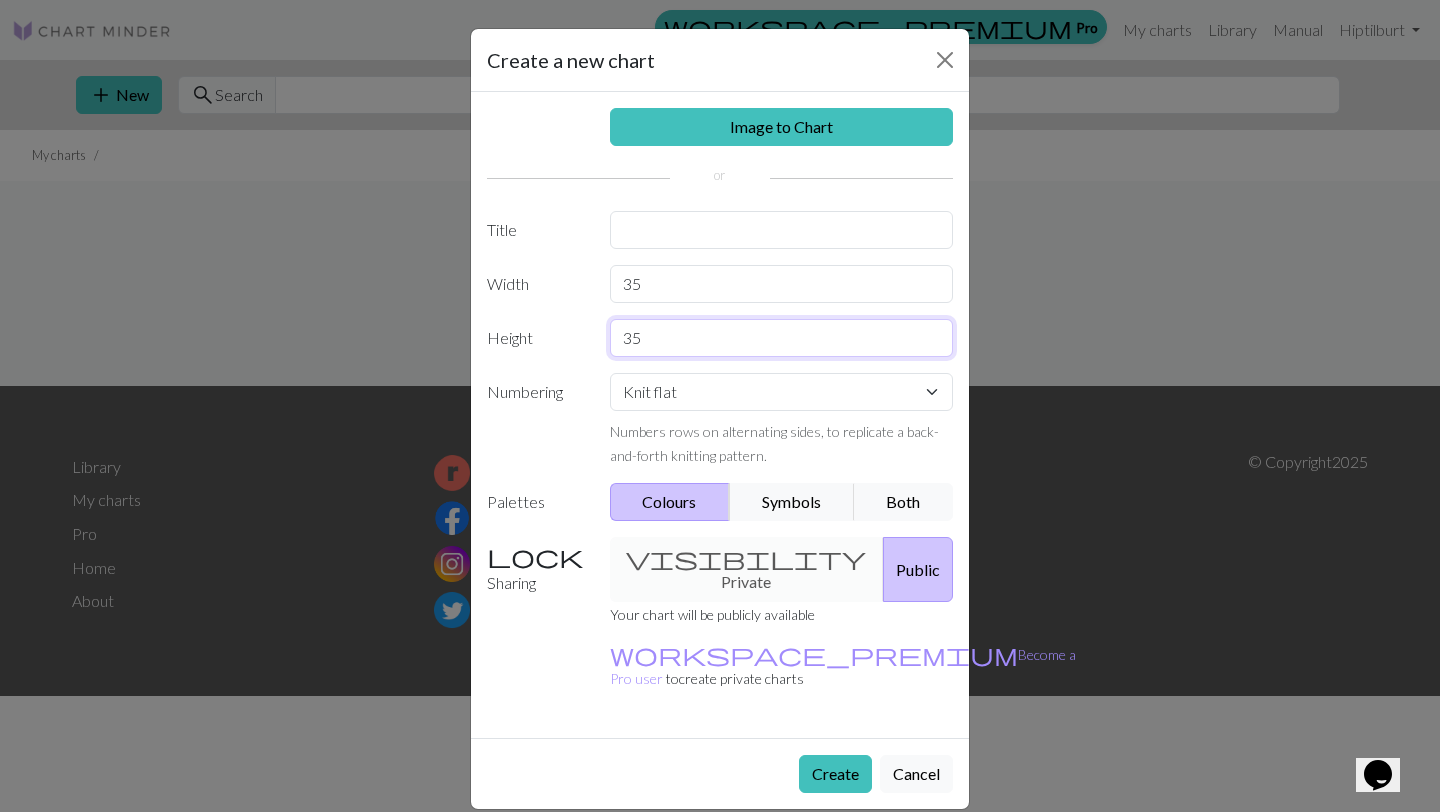 type on "35" 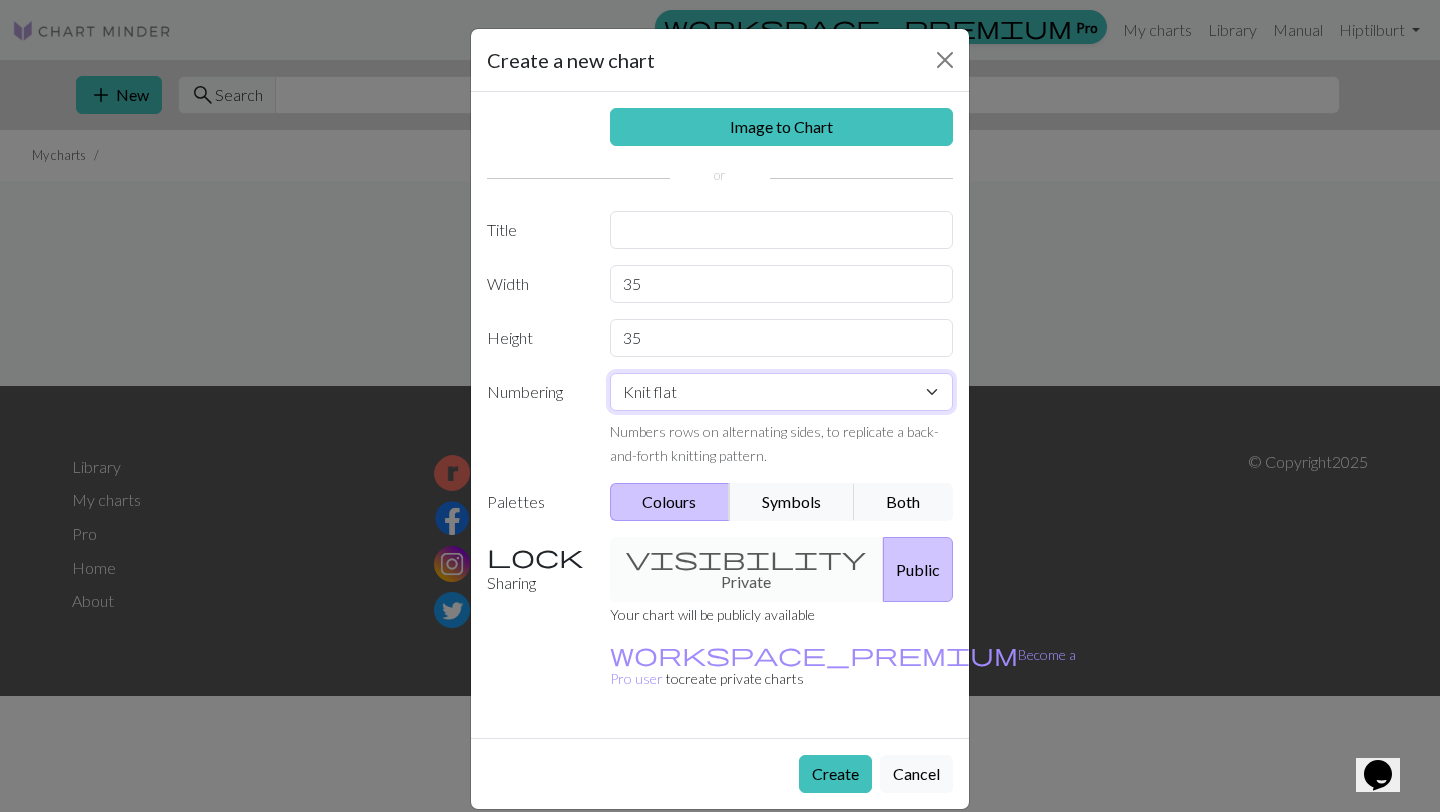 click on "Knit flat Knit in the round Lace knitting Cross stitch" at bounding box center [782, 392] 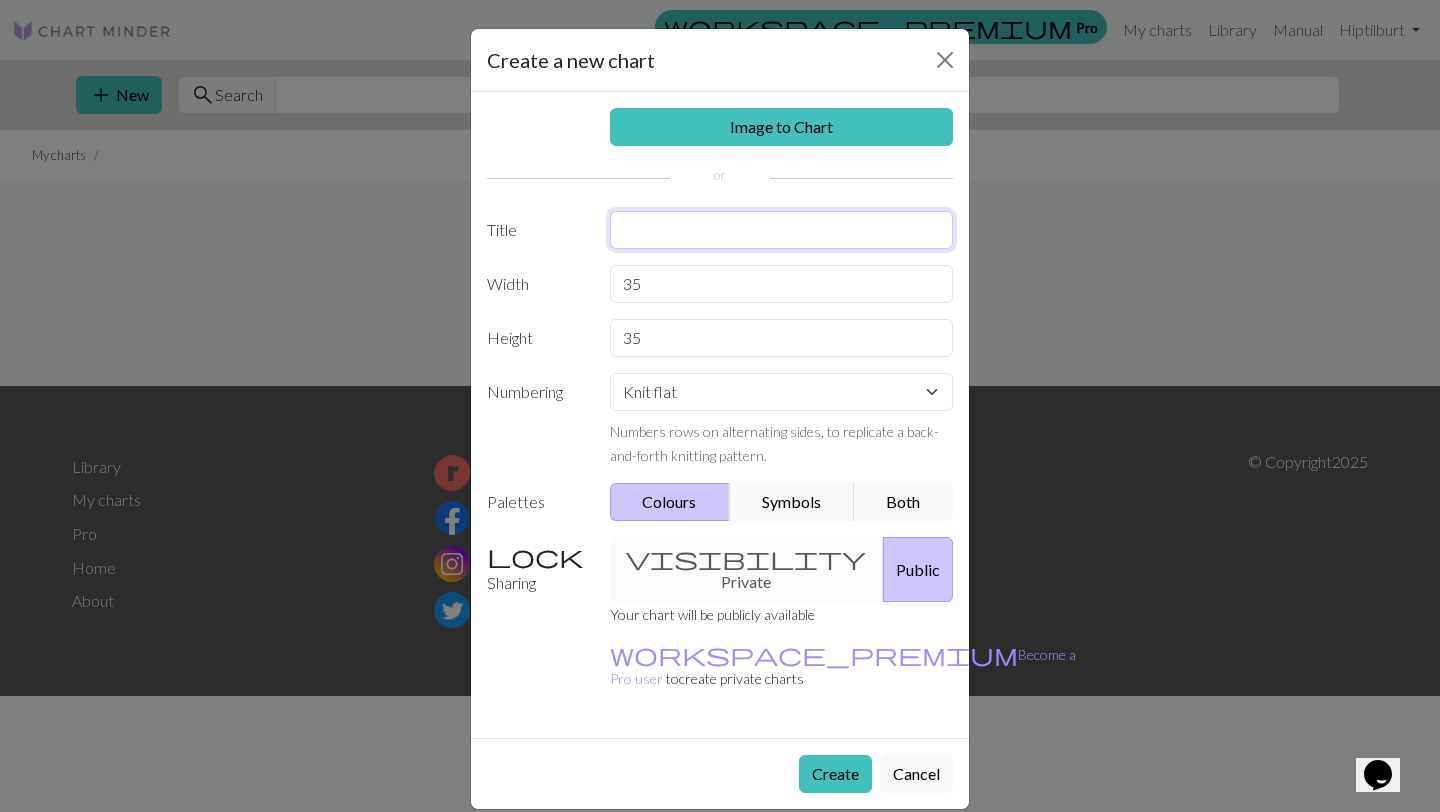 click at bounding box center (782, 230) 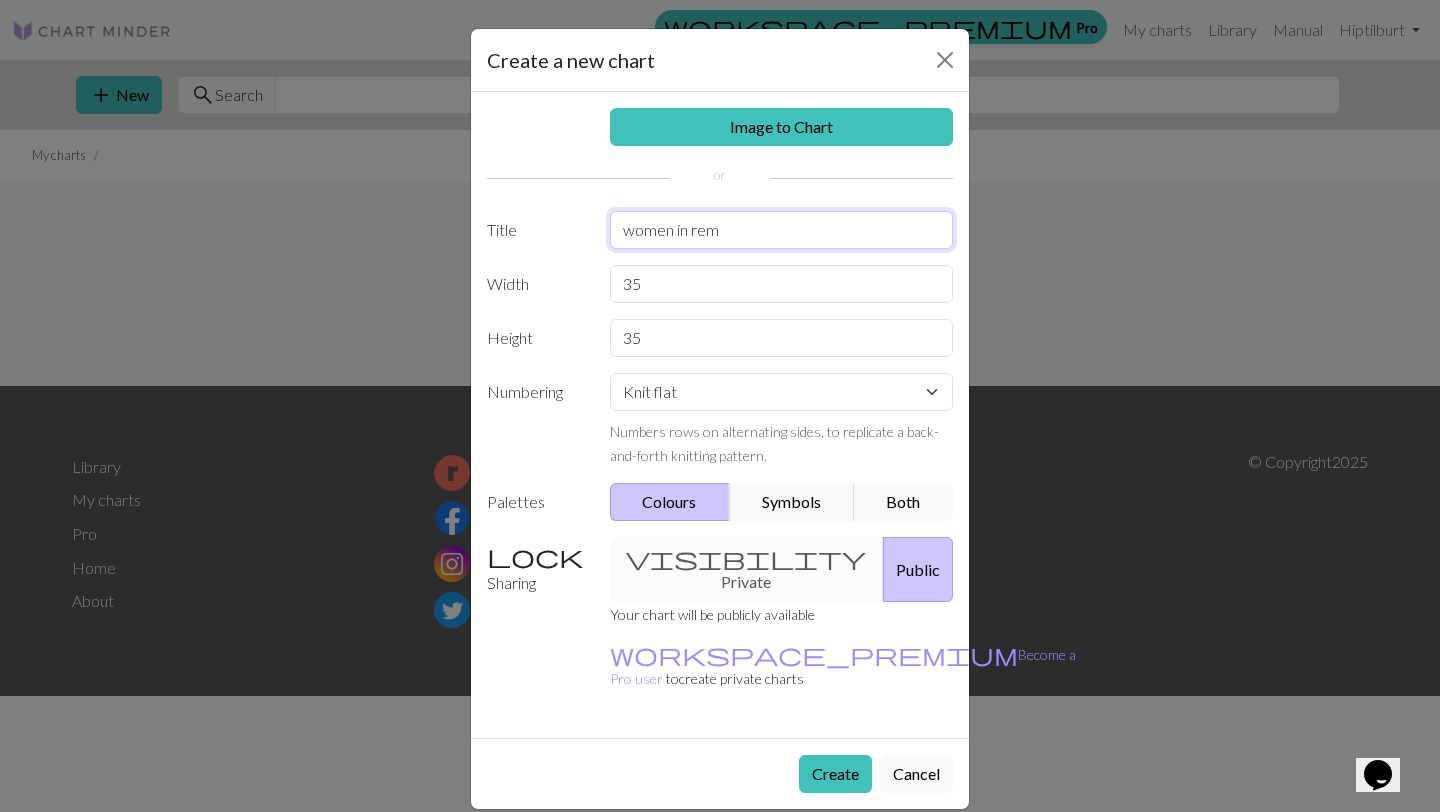 type on "women in rem" 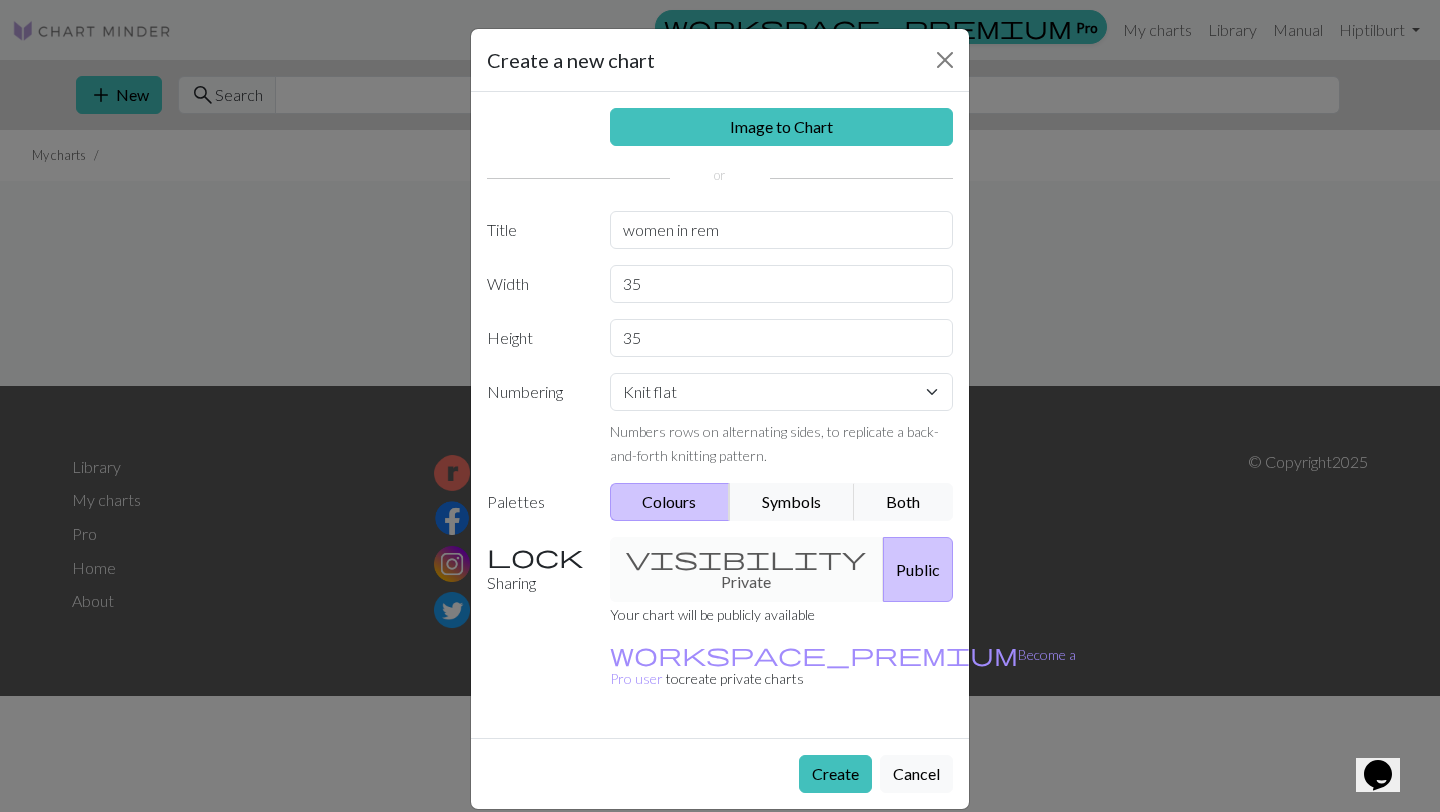 click on "visibility  Private Public" at bounding box center [782, 569] 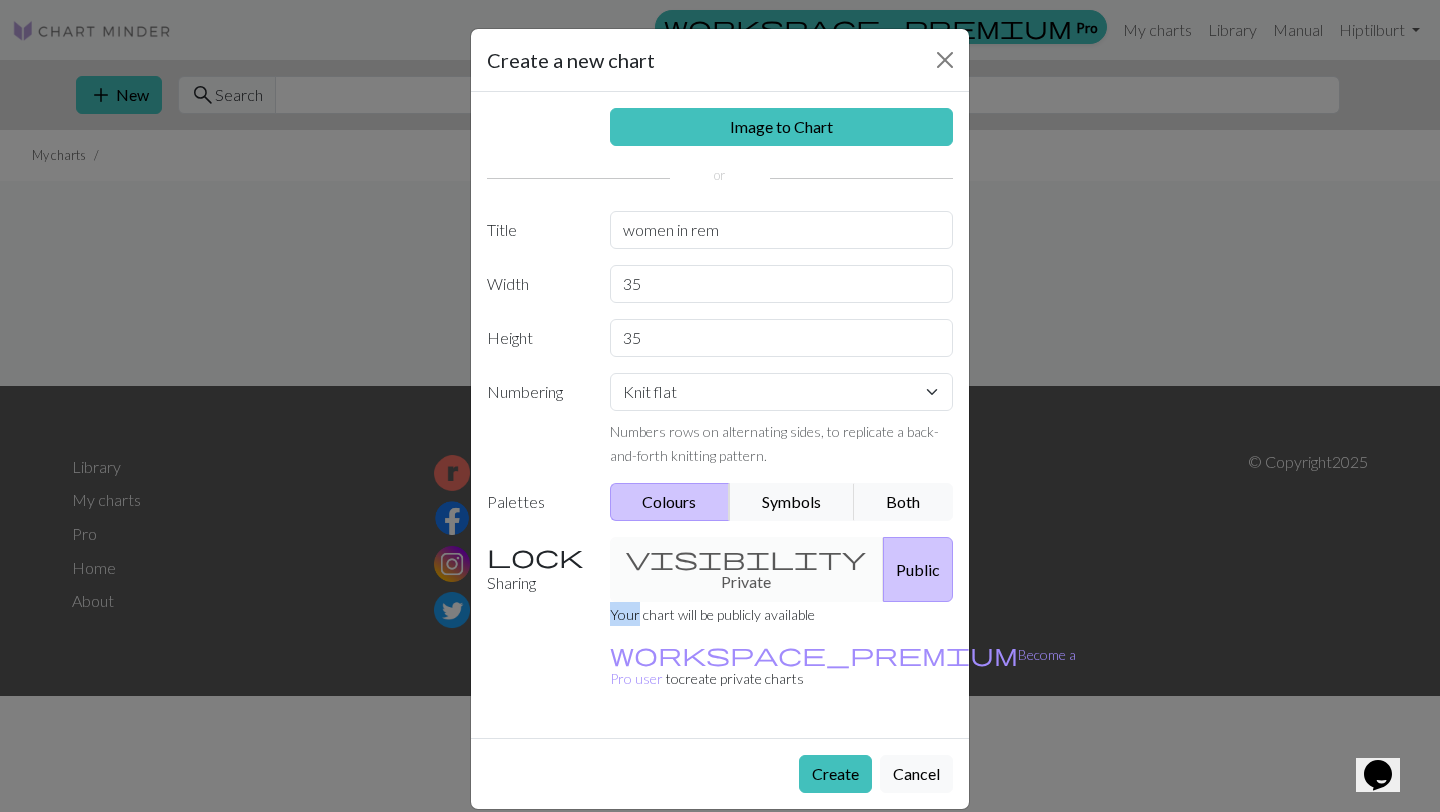 click on "visibility  Private Public" at bounding box center [782, 569] 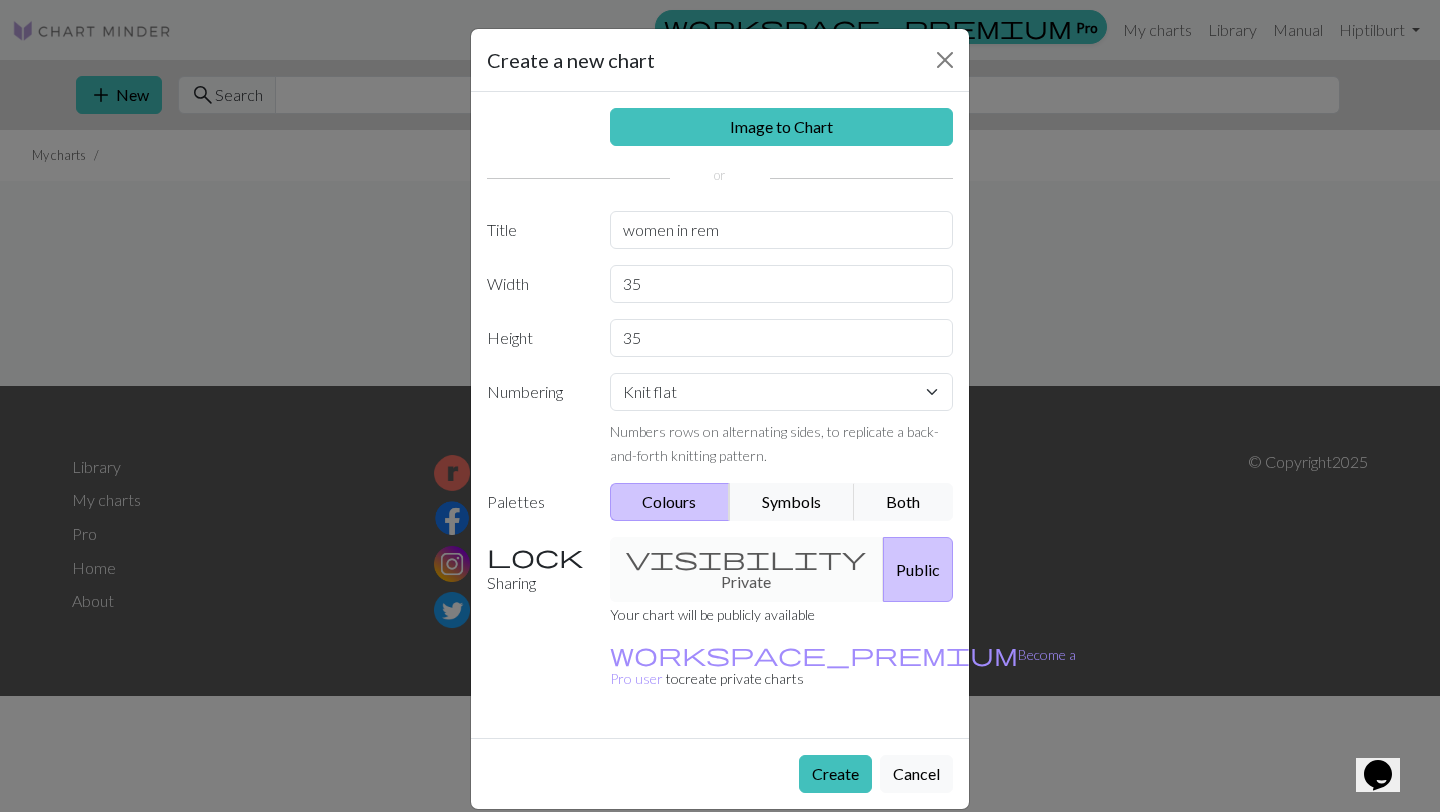 click on "visibility  Private Public" at bounding box center (782, 569) 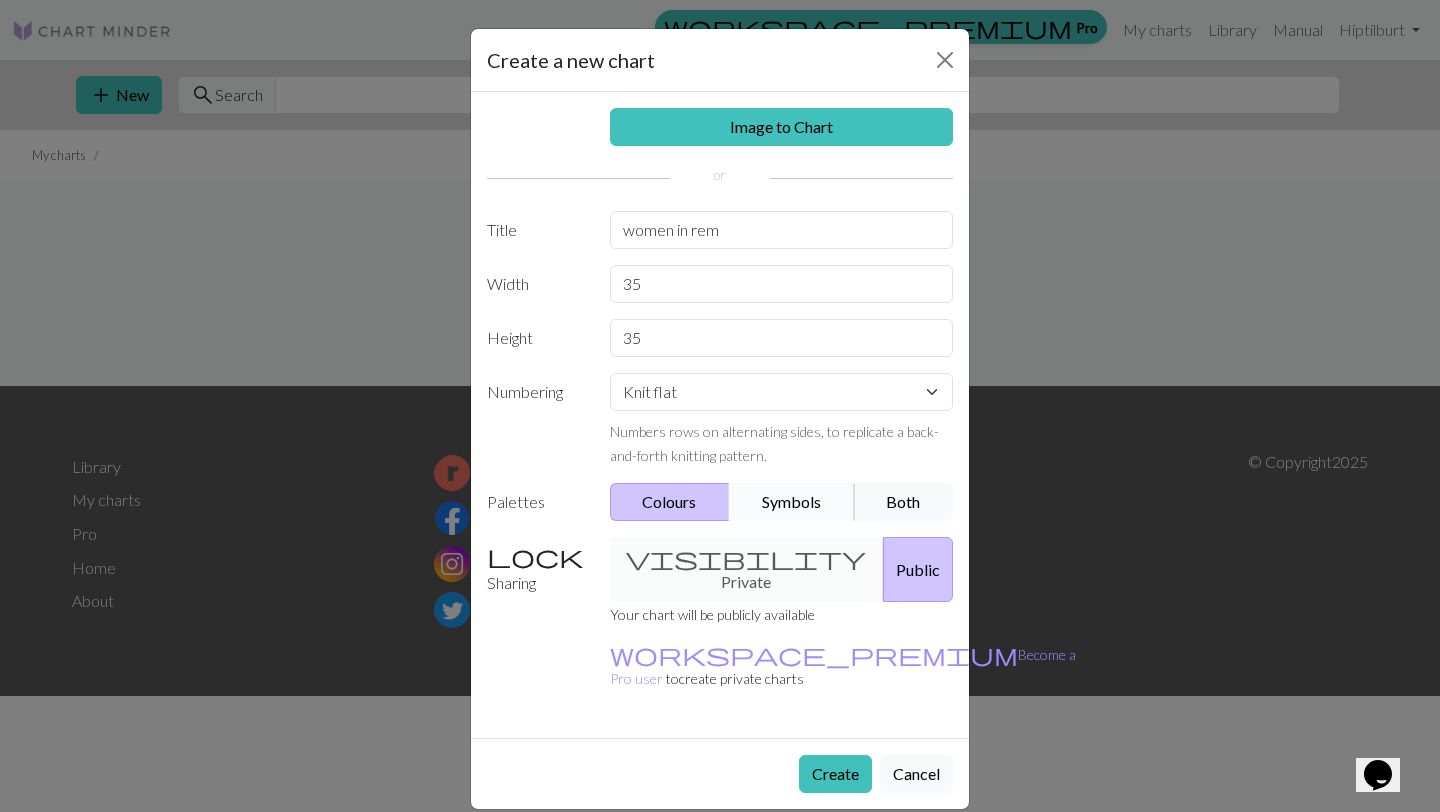 click on "Symbols" at bounding box center [792, 502] 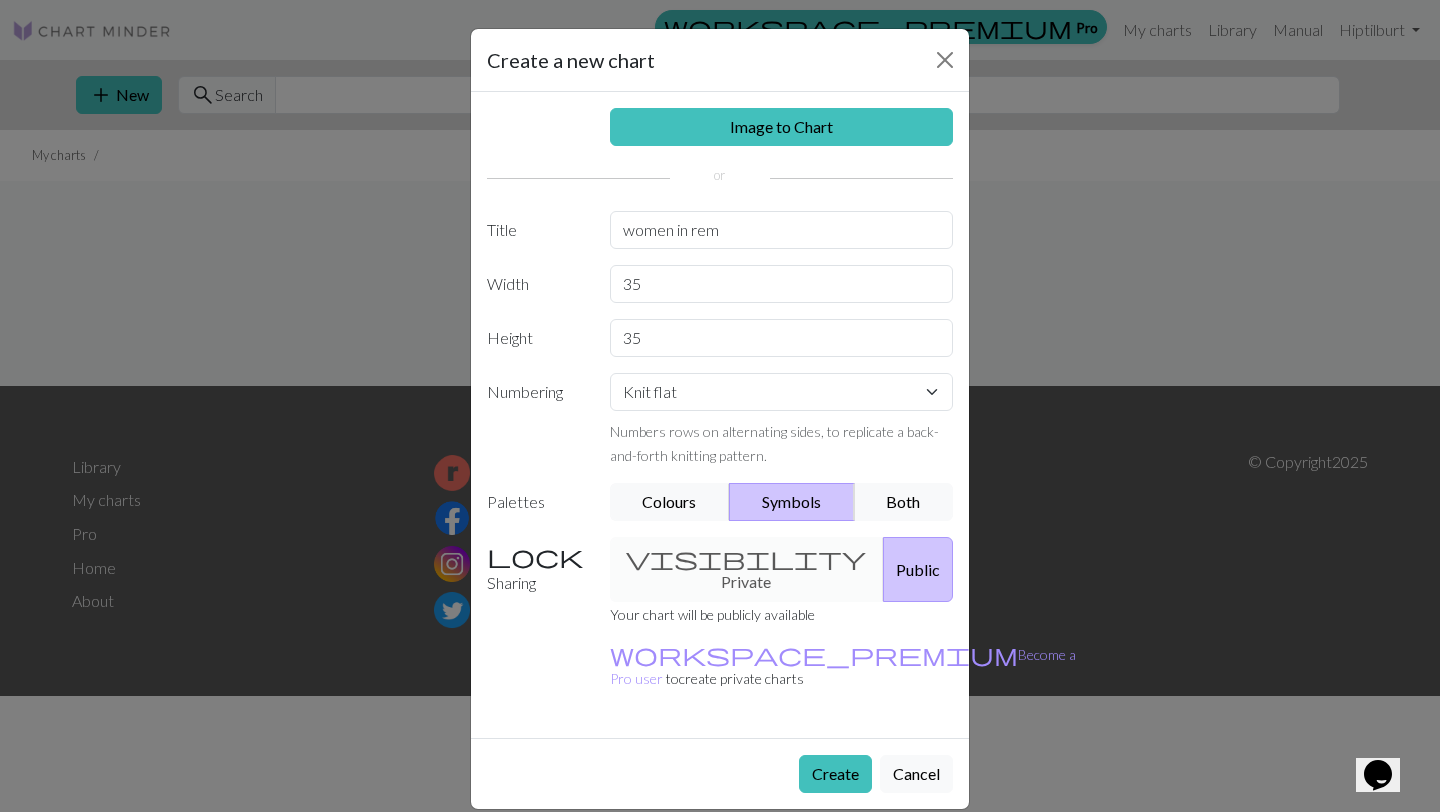 click on "Image to Chart Title women in rem Width 35 Height 35 Numbering Knit flat Knit in the round Lace knitting Cross stitch Numbers rows on alternating sides, to replicate a back-and-forth knitting pattern. Palettes Colours Symbols Both Sharing visibility  Private Public Your chart will be publicly available workspace_premium Become a Pro user   to  create private charts" at bounding box center [720, 415] 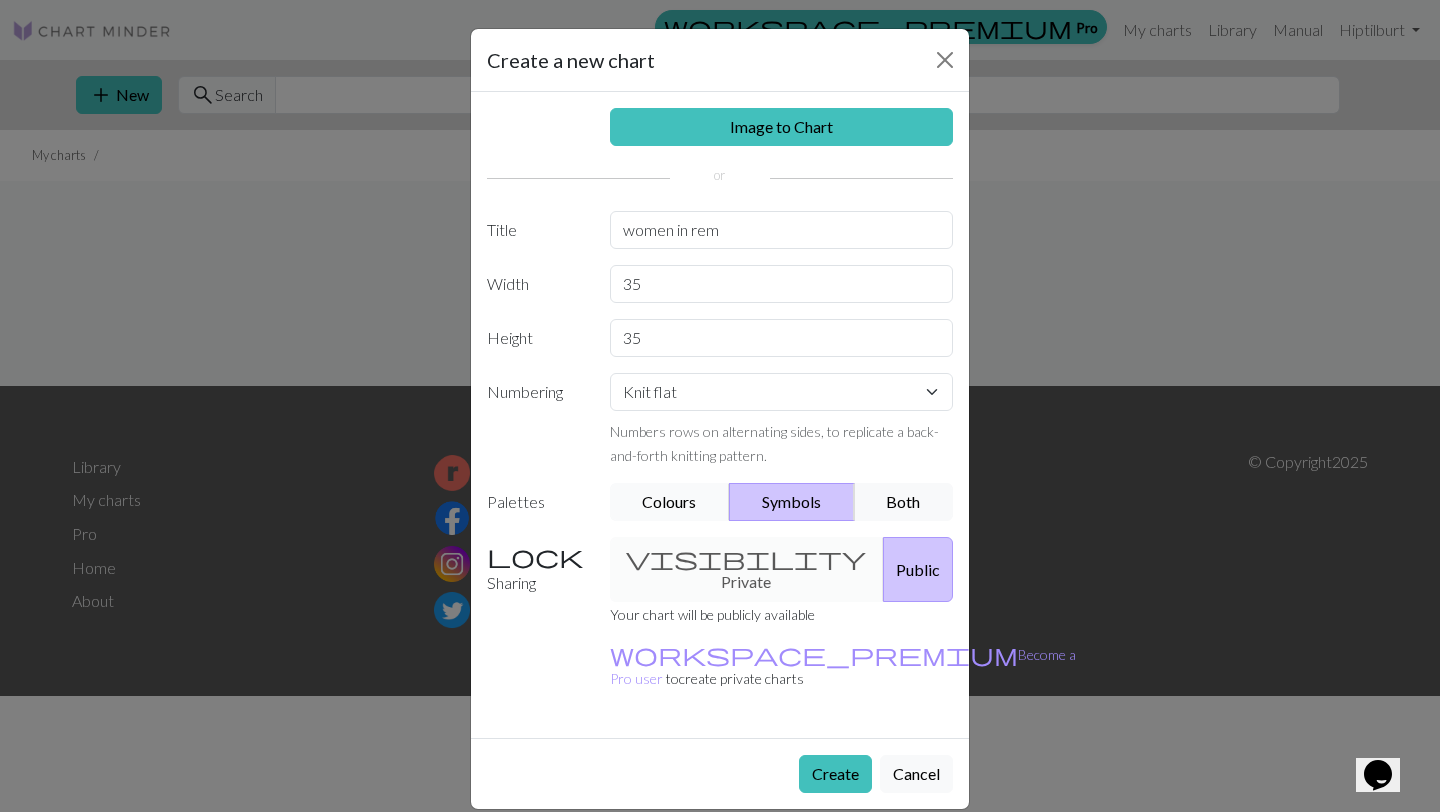 click on "Colours" at bounding box center [670, 502] 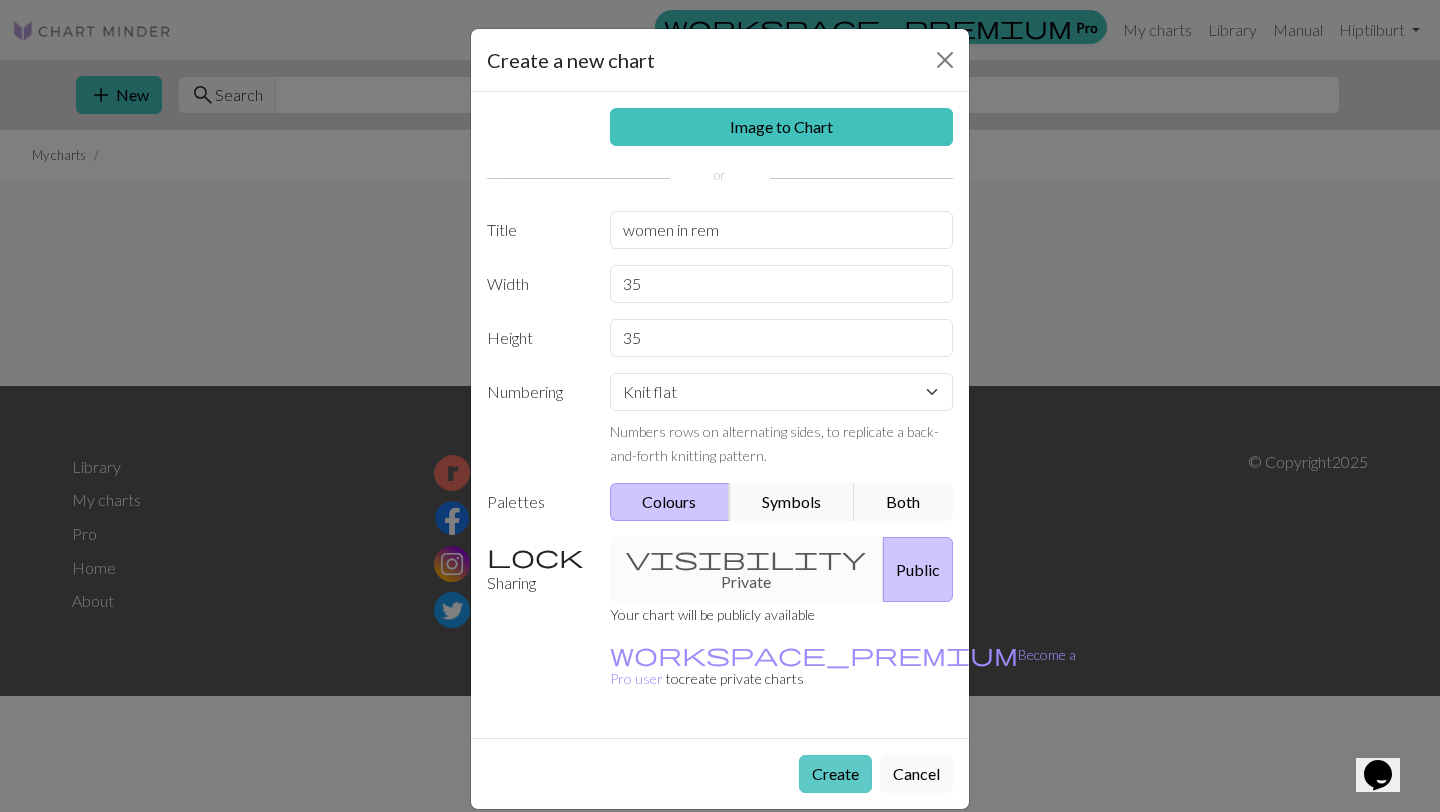 click on "Create" at bounding box center [835, 774] 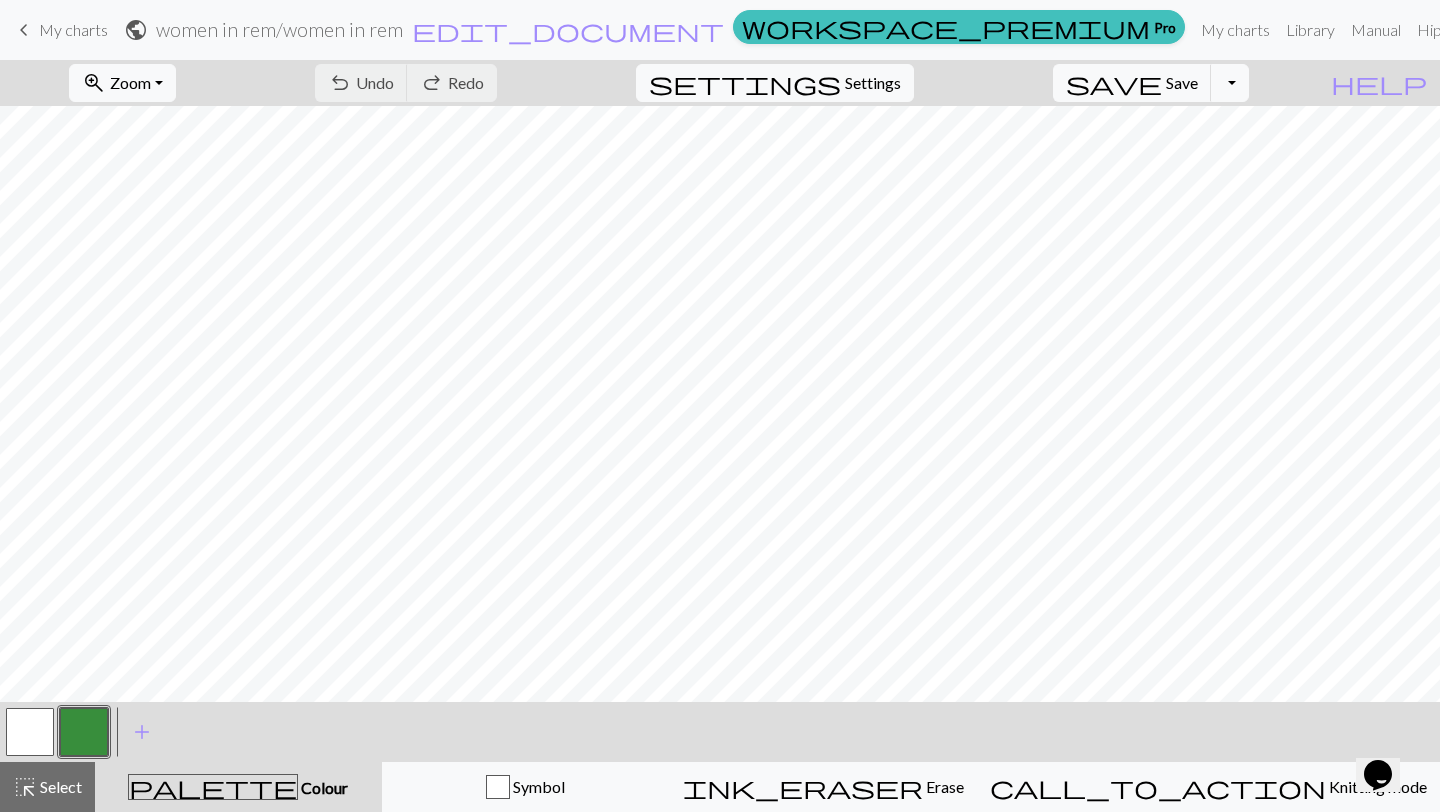 scroll, scrollTop: 0, scrollLeft: 0, axis: both 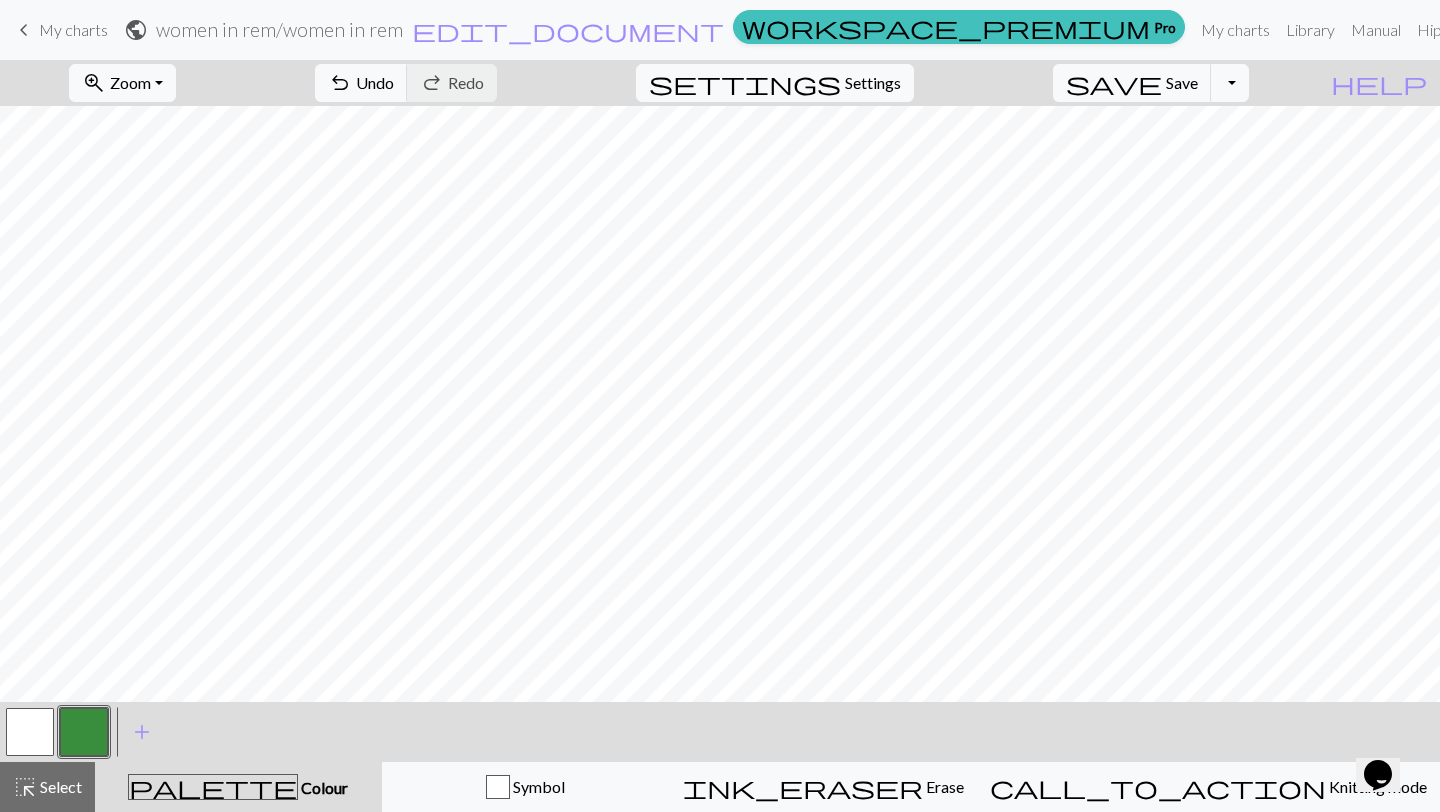 click at bounding box center [30, 732] 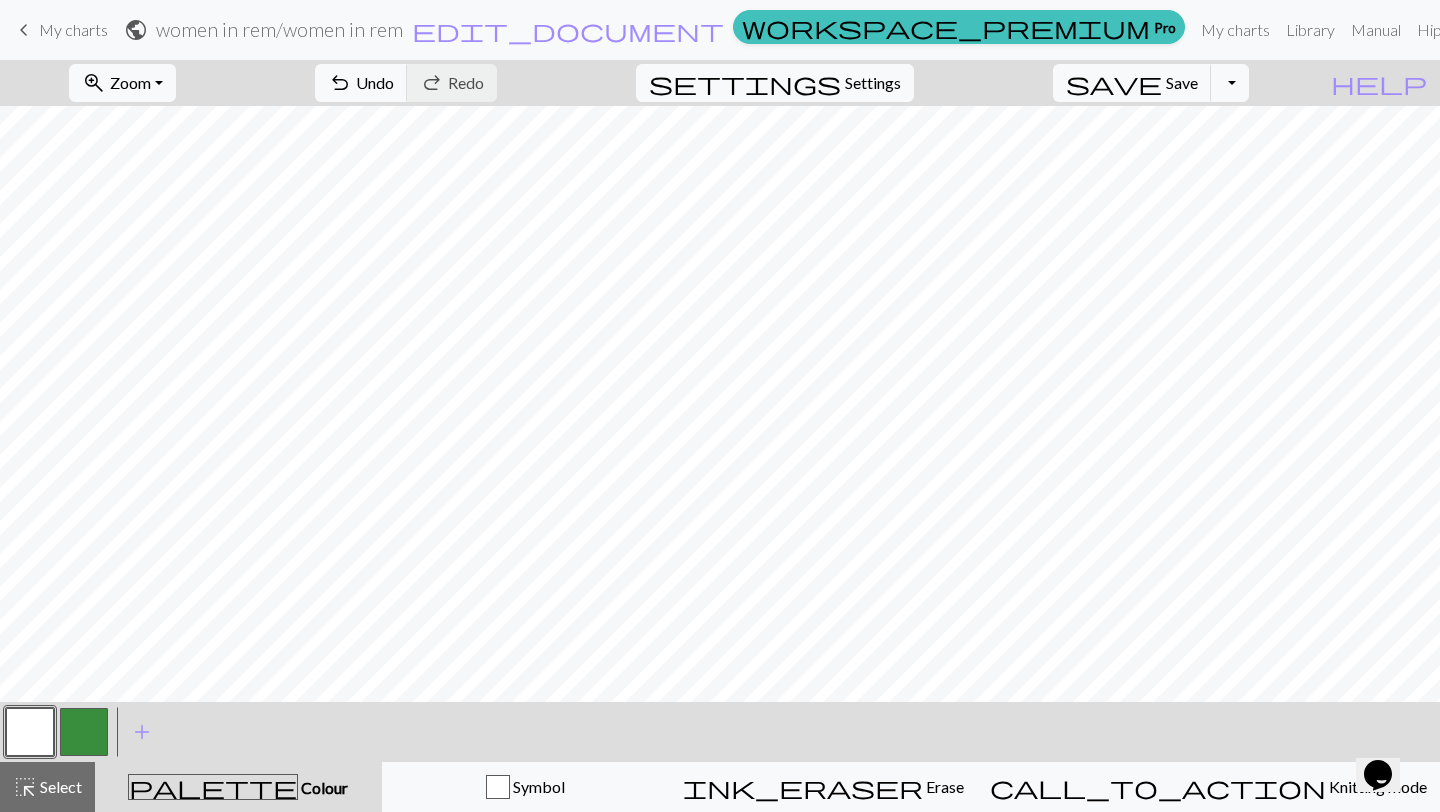click at bounding box center (84, 732) 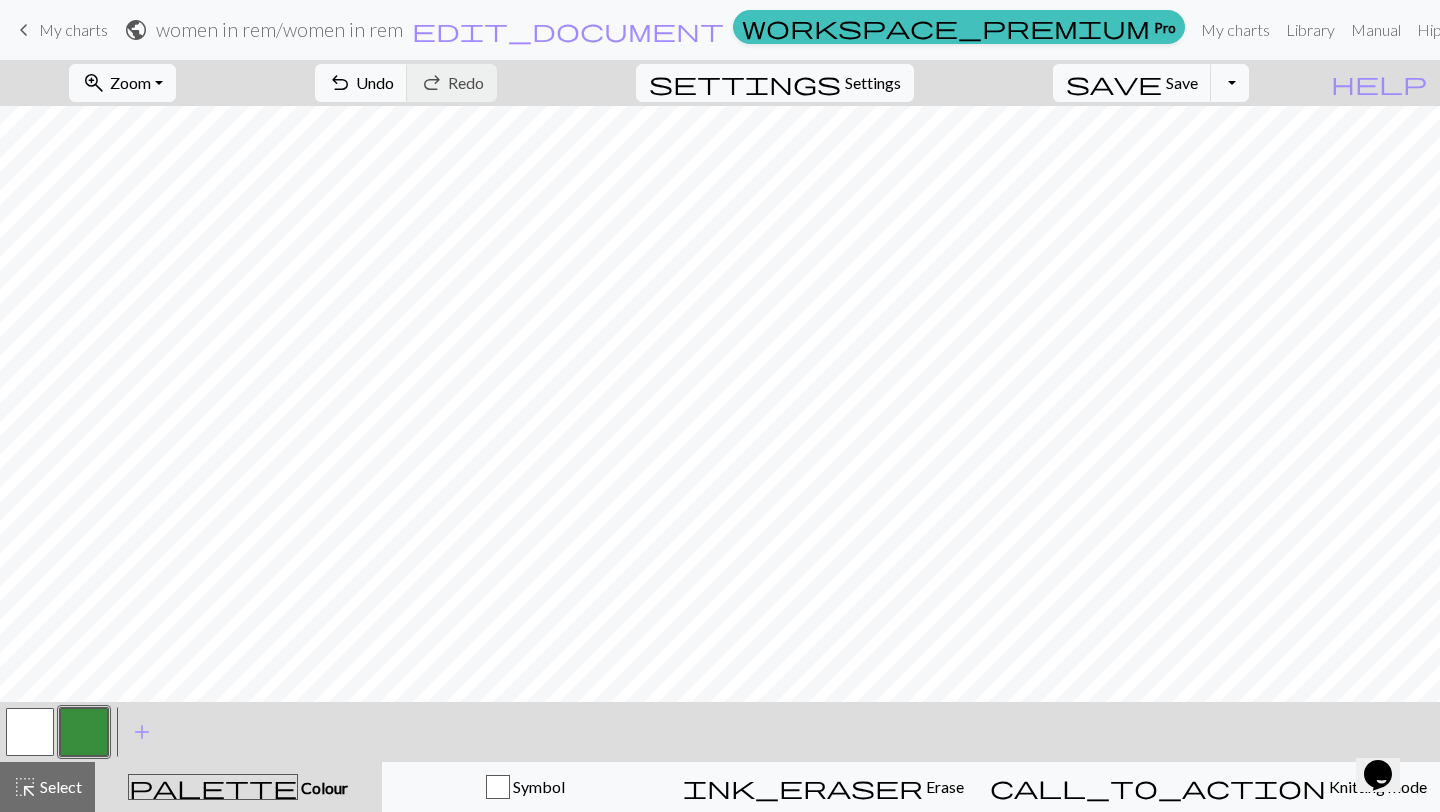 click at bounding box center [30, 732] 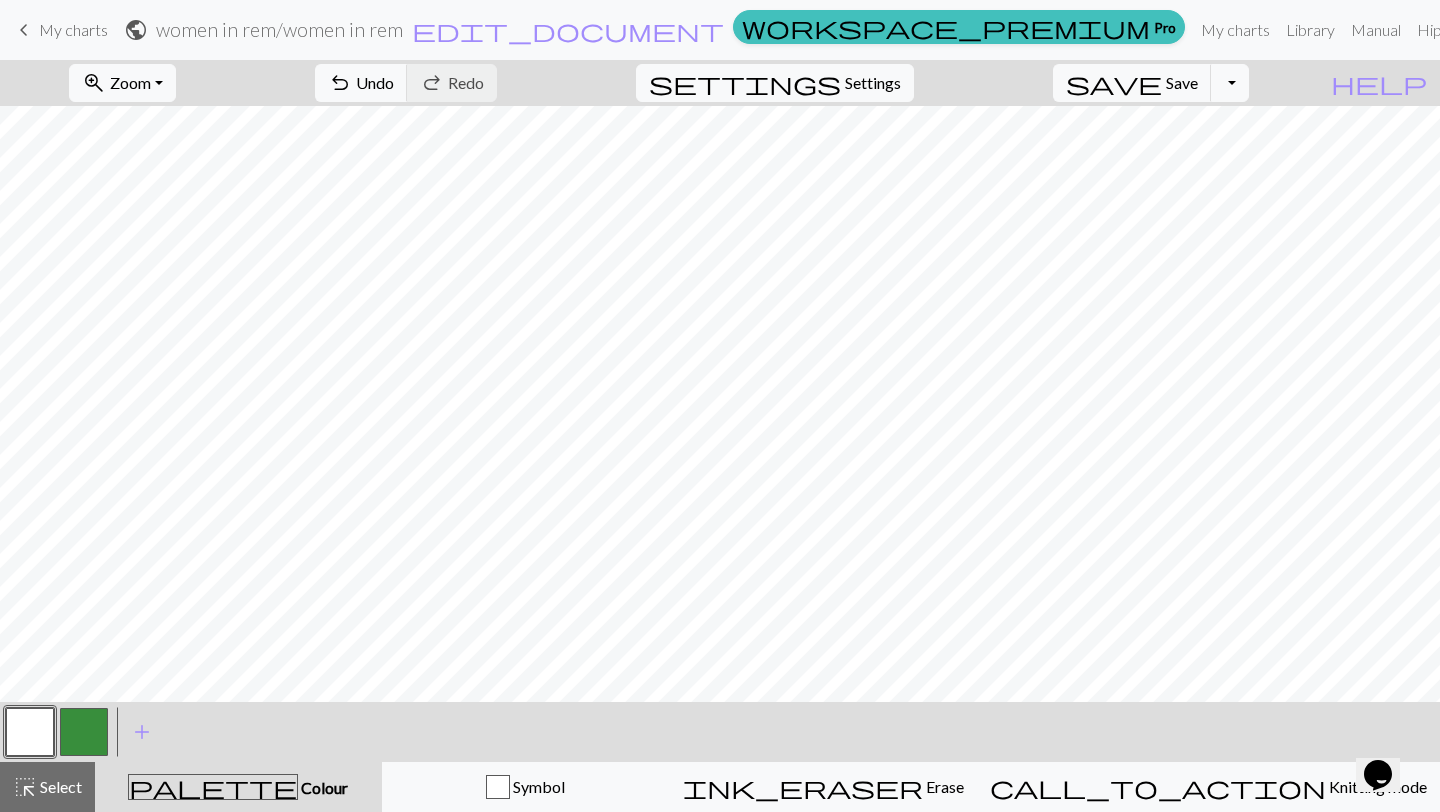 click at bounding box center [84, 732] 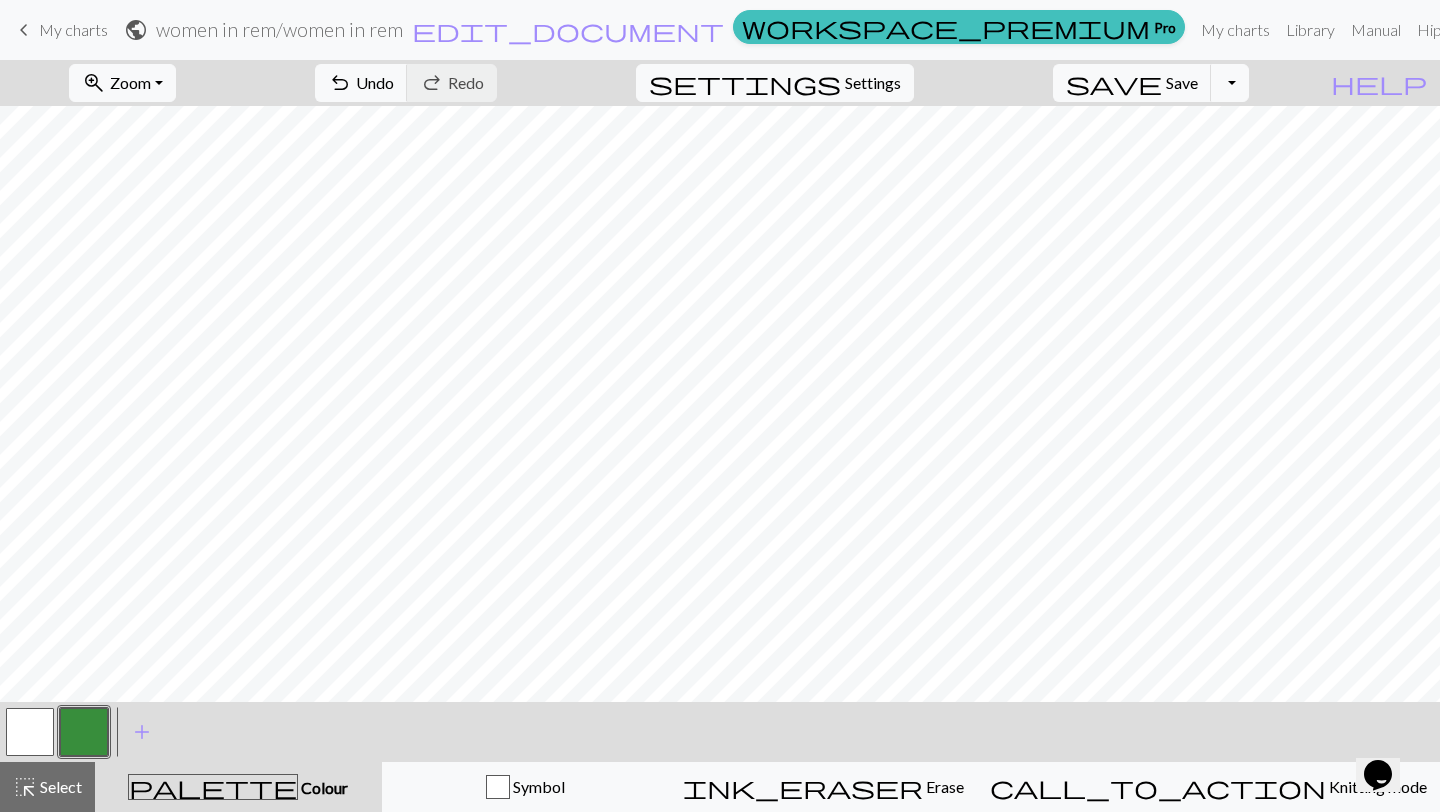 click at bounding box center (30, 732) 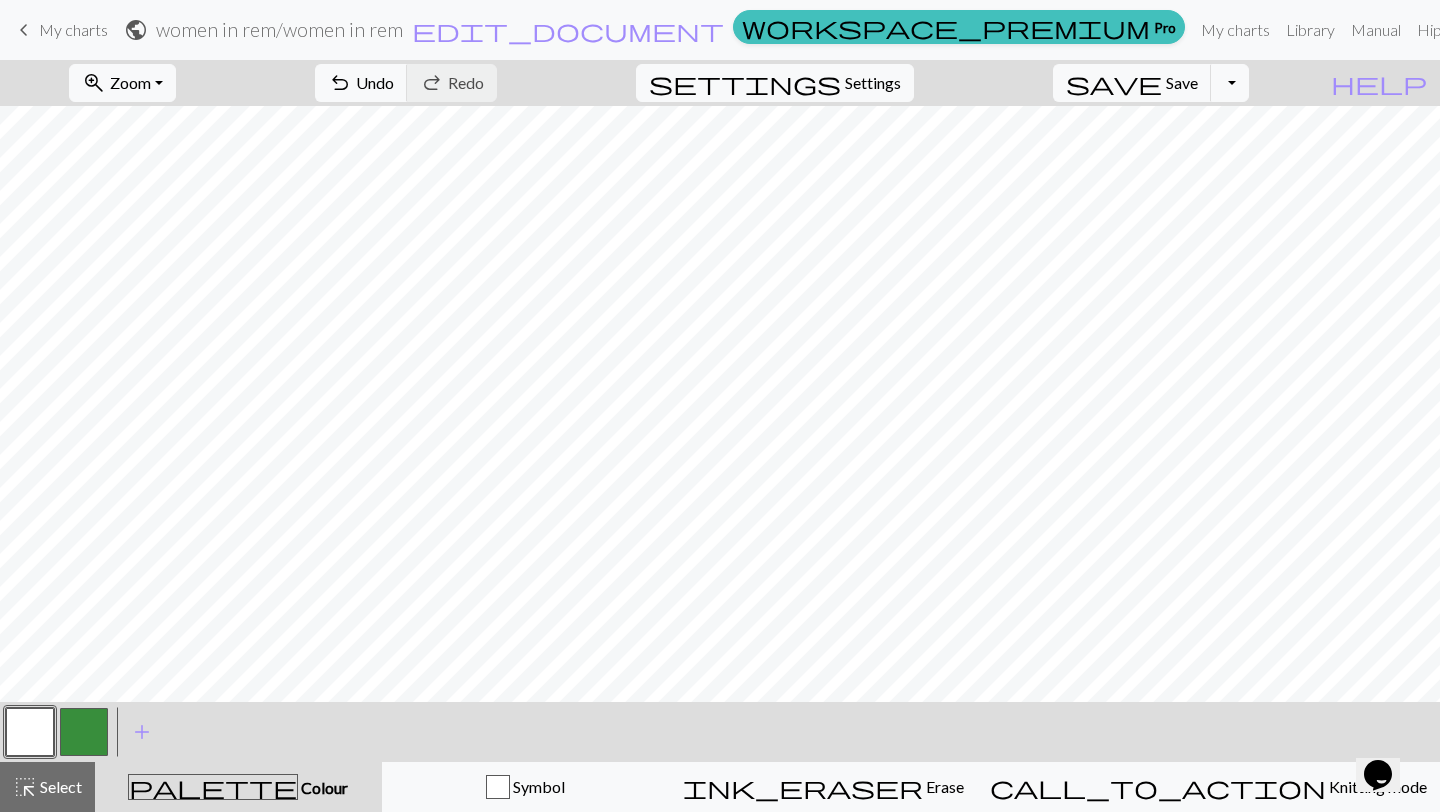 click at bounding box center (84, 732) 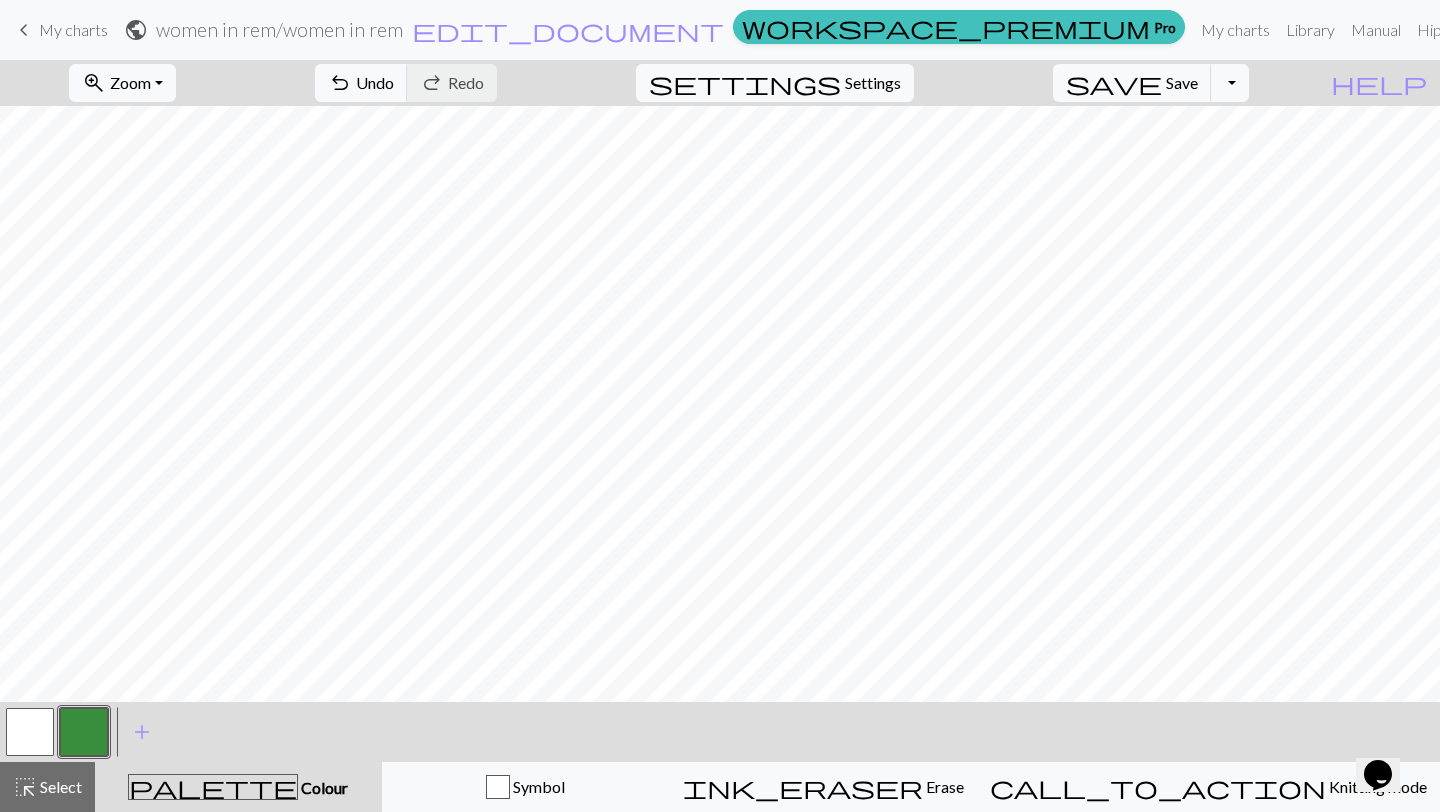 click at bounding box center [30, 732] 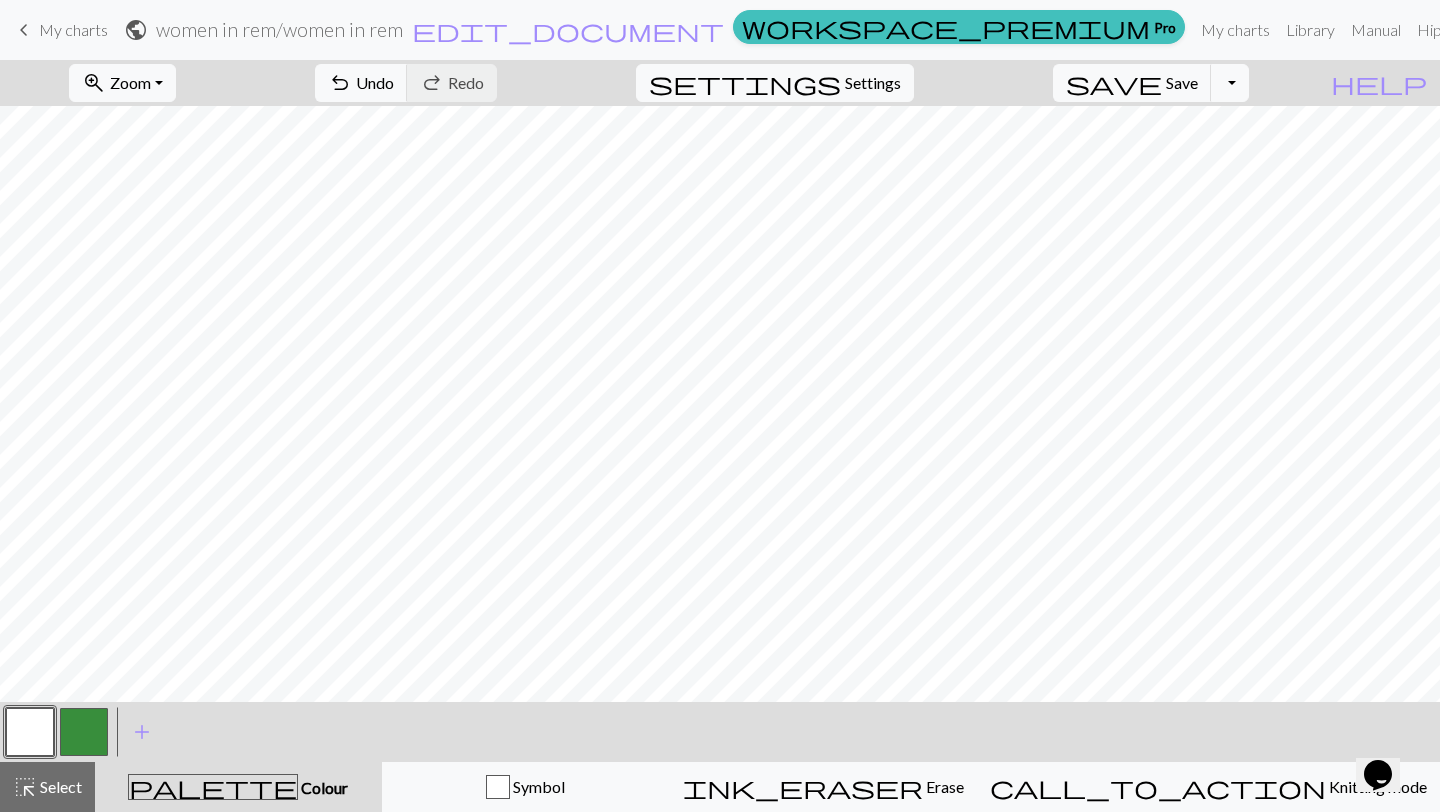 click at bounding box center [84, 732] 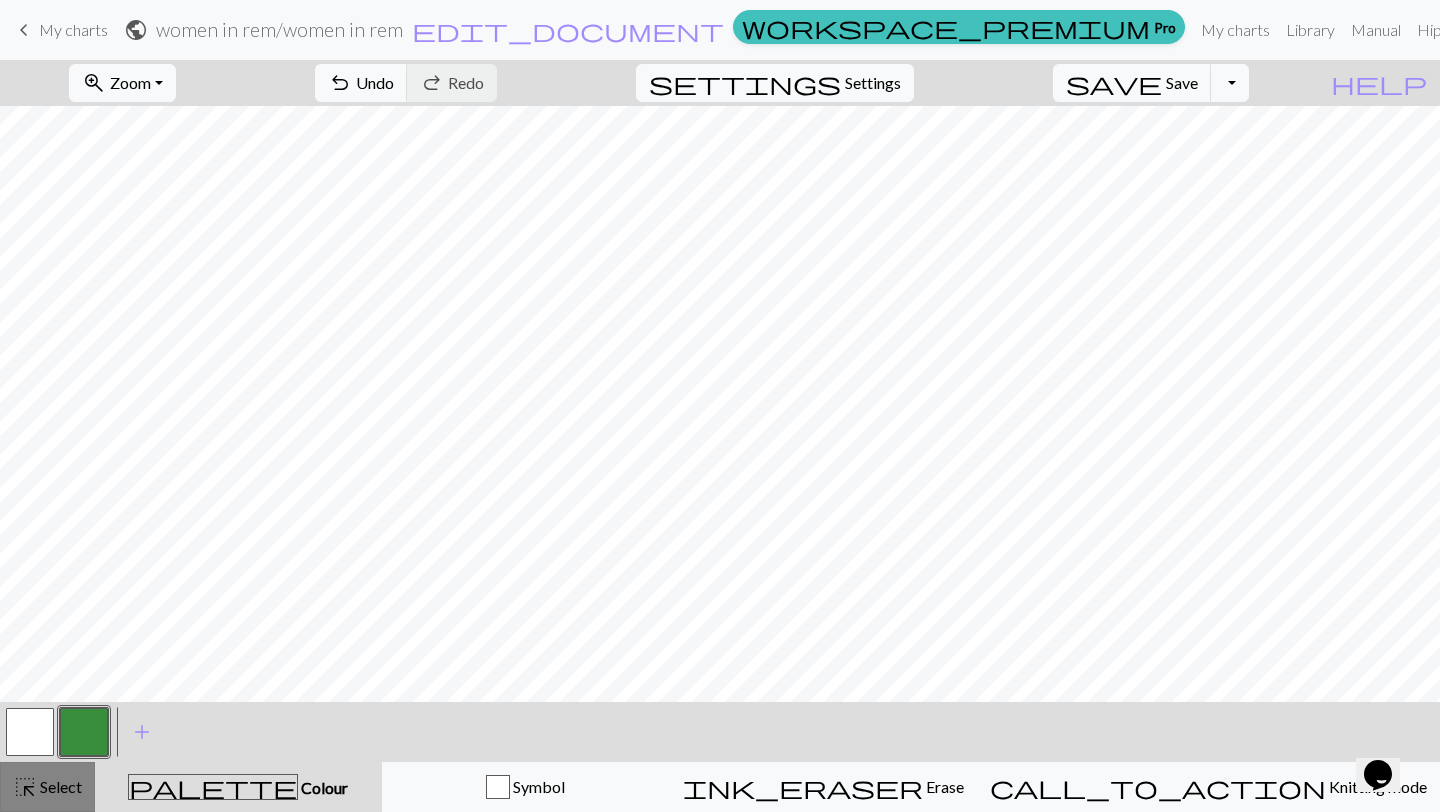 click on "highlight_alt" at bounding box center [25, 787] 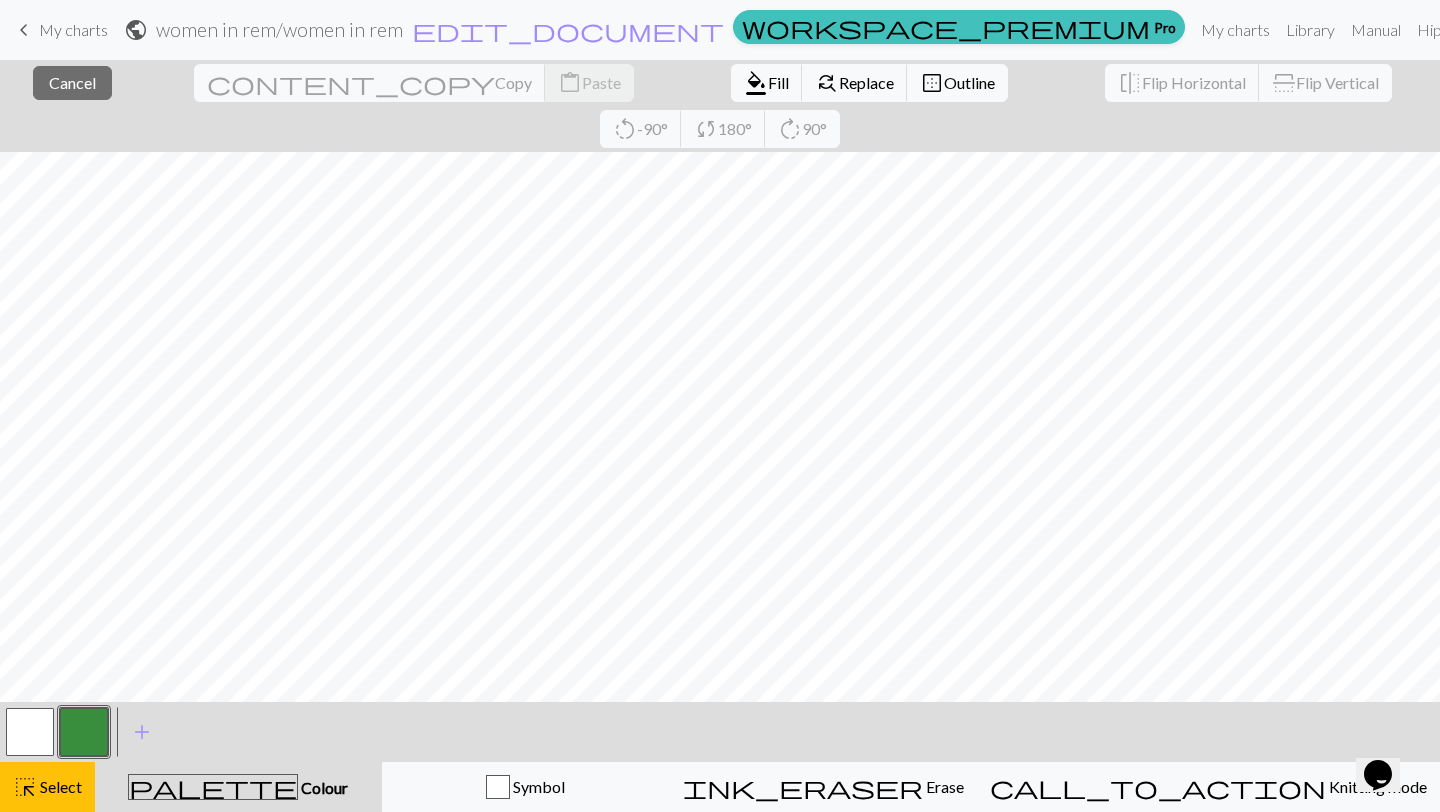 click at bounding box center [30, 732] 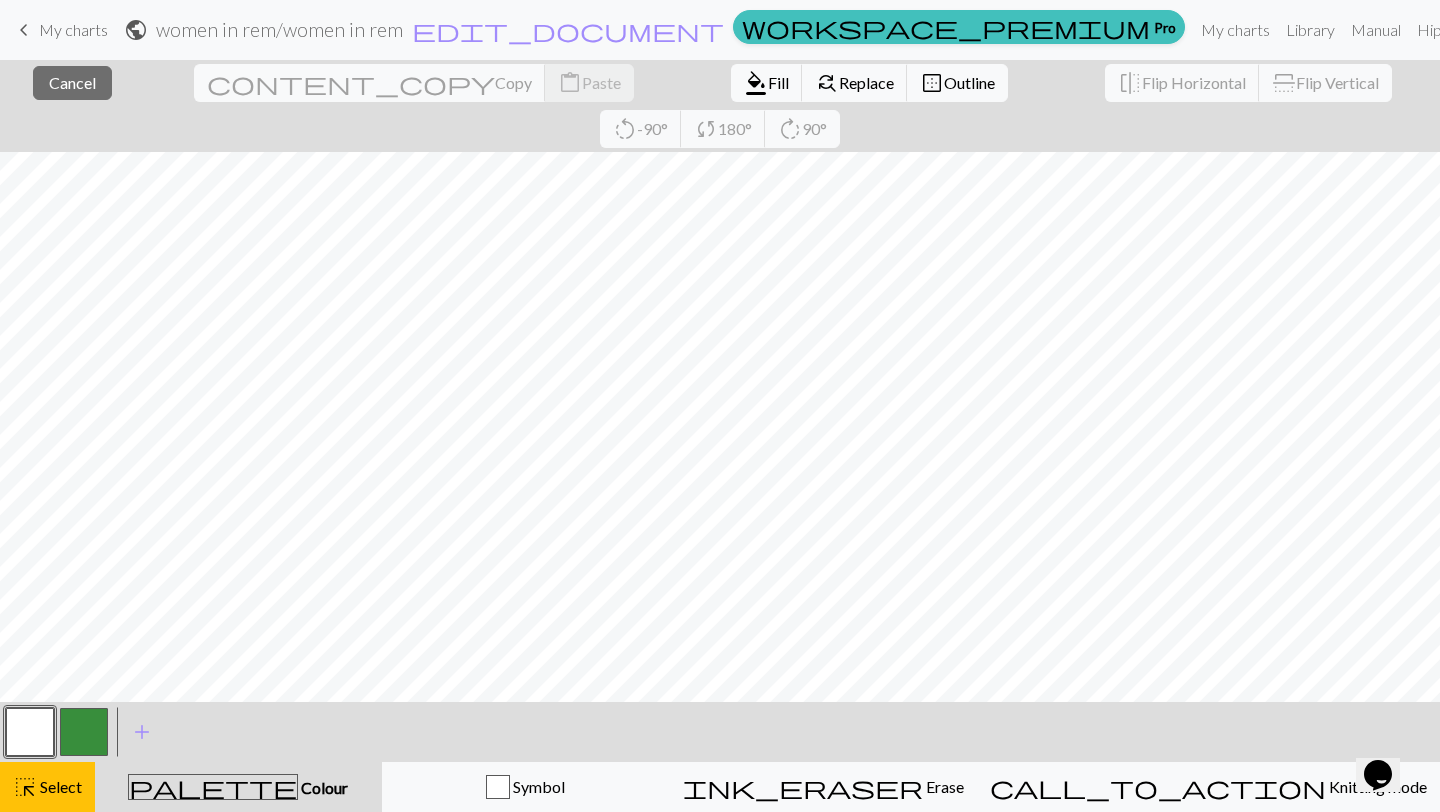 click on "Colour" at bounding box center [323, 787] 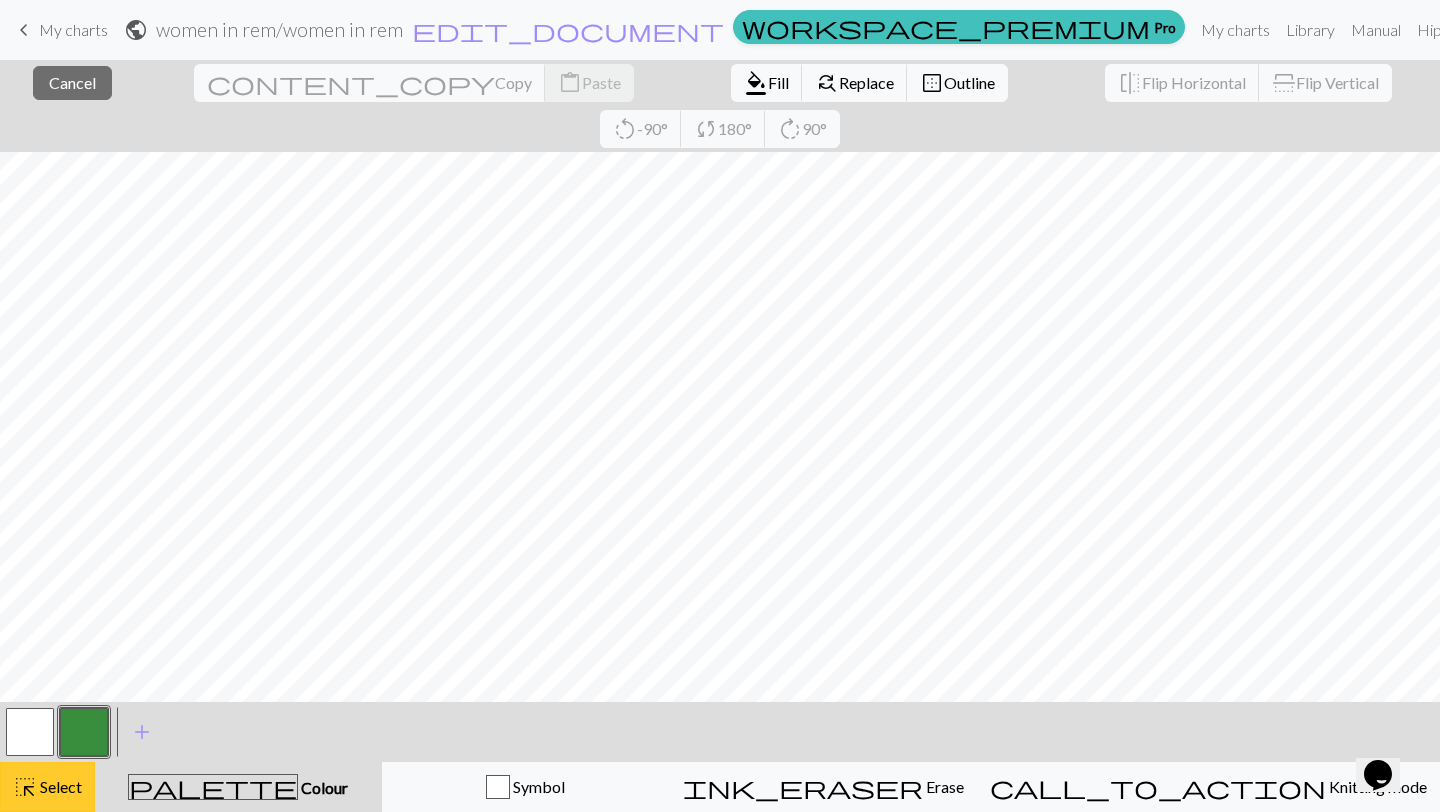 click on "Select" at bounding box center [59, 786] 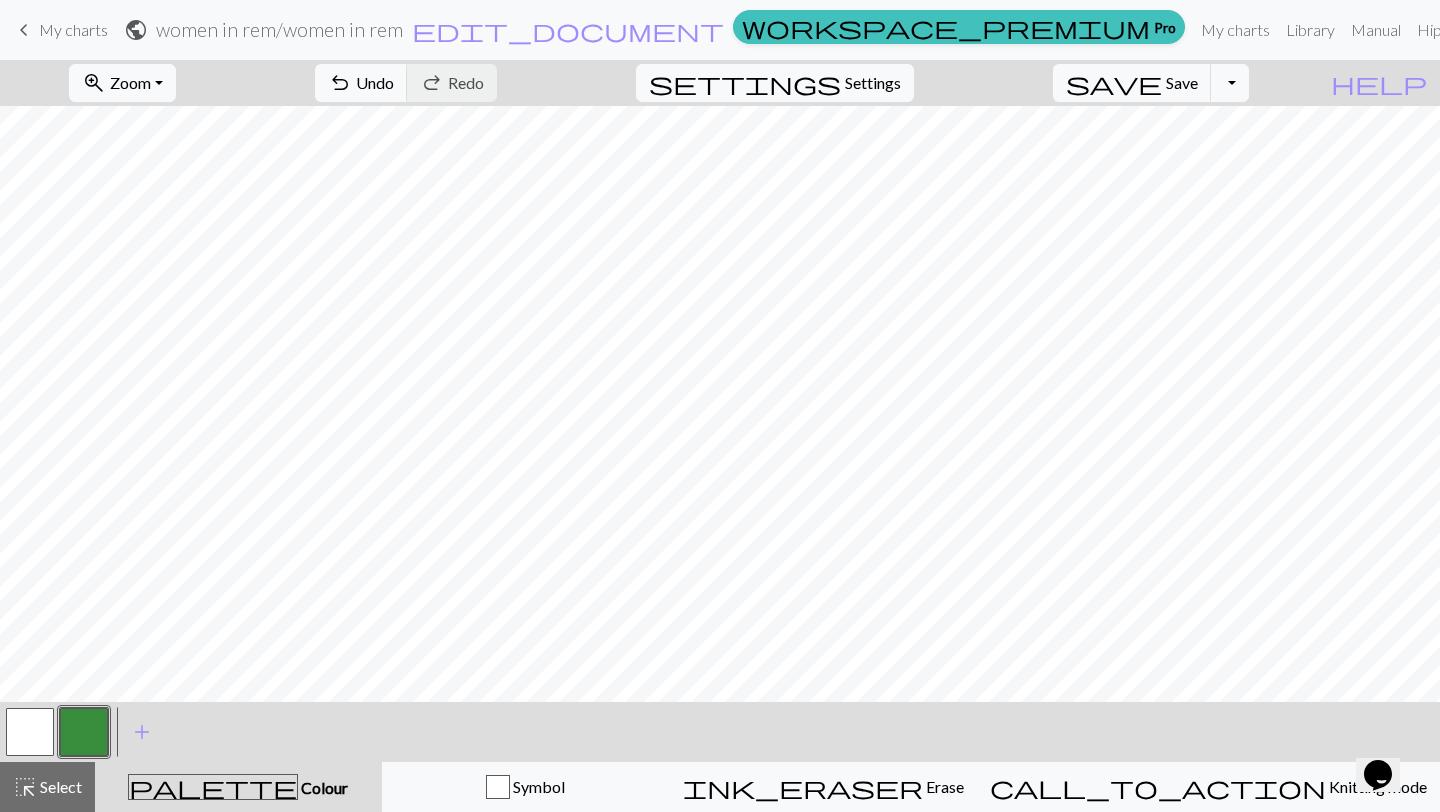 click at bounding box center [30, 732] 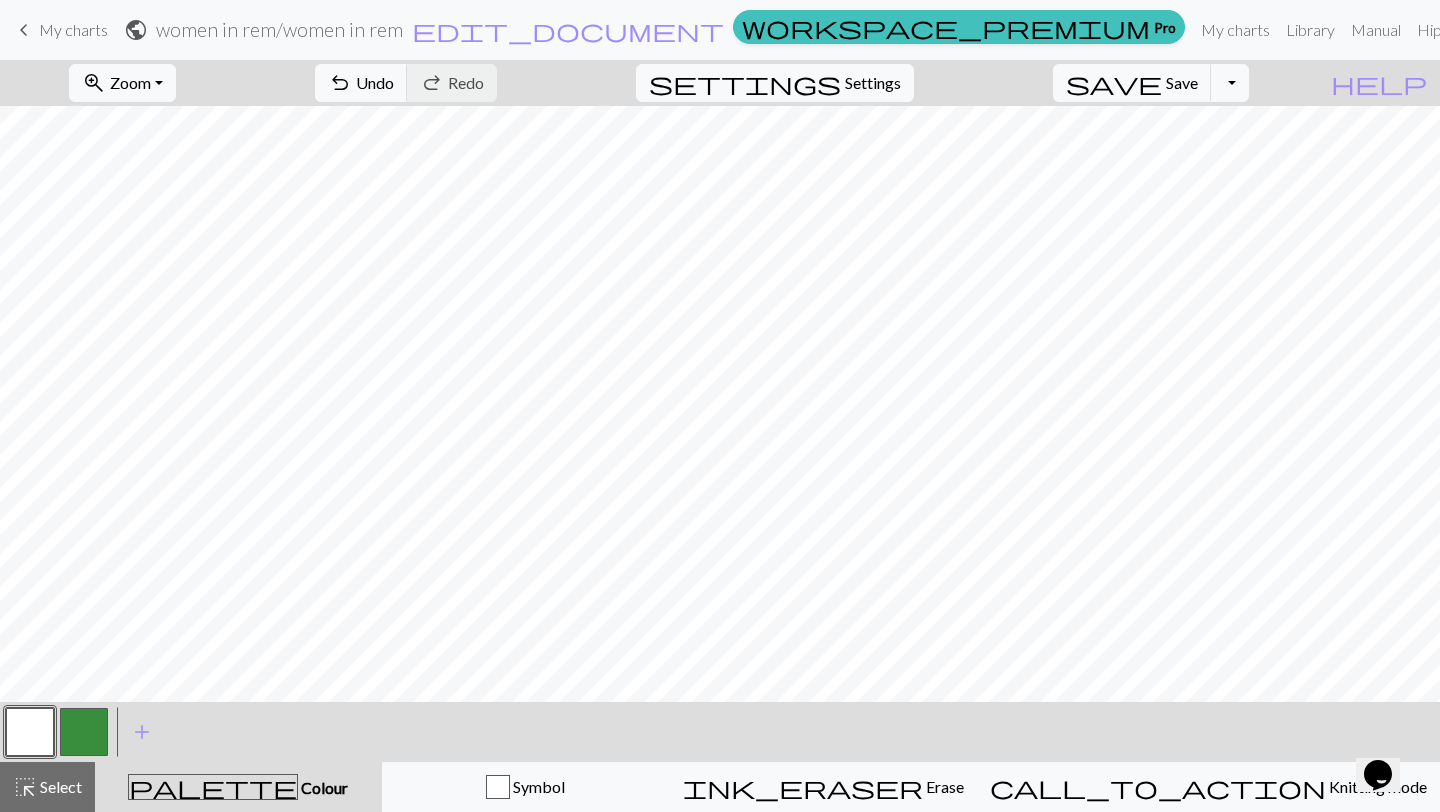 click at bounding box center (84, 732) 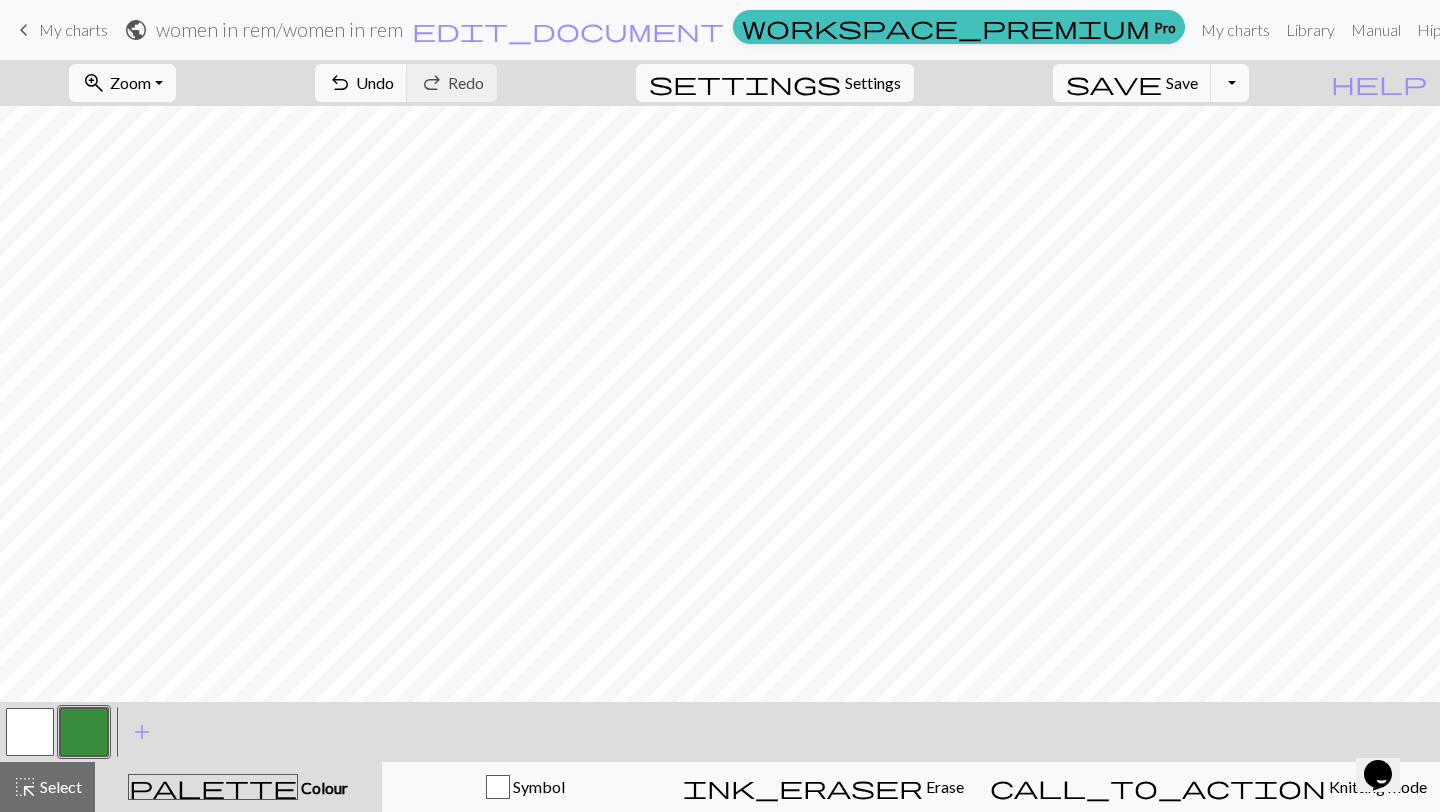 click at bounding box center (30, 732) 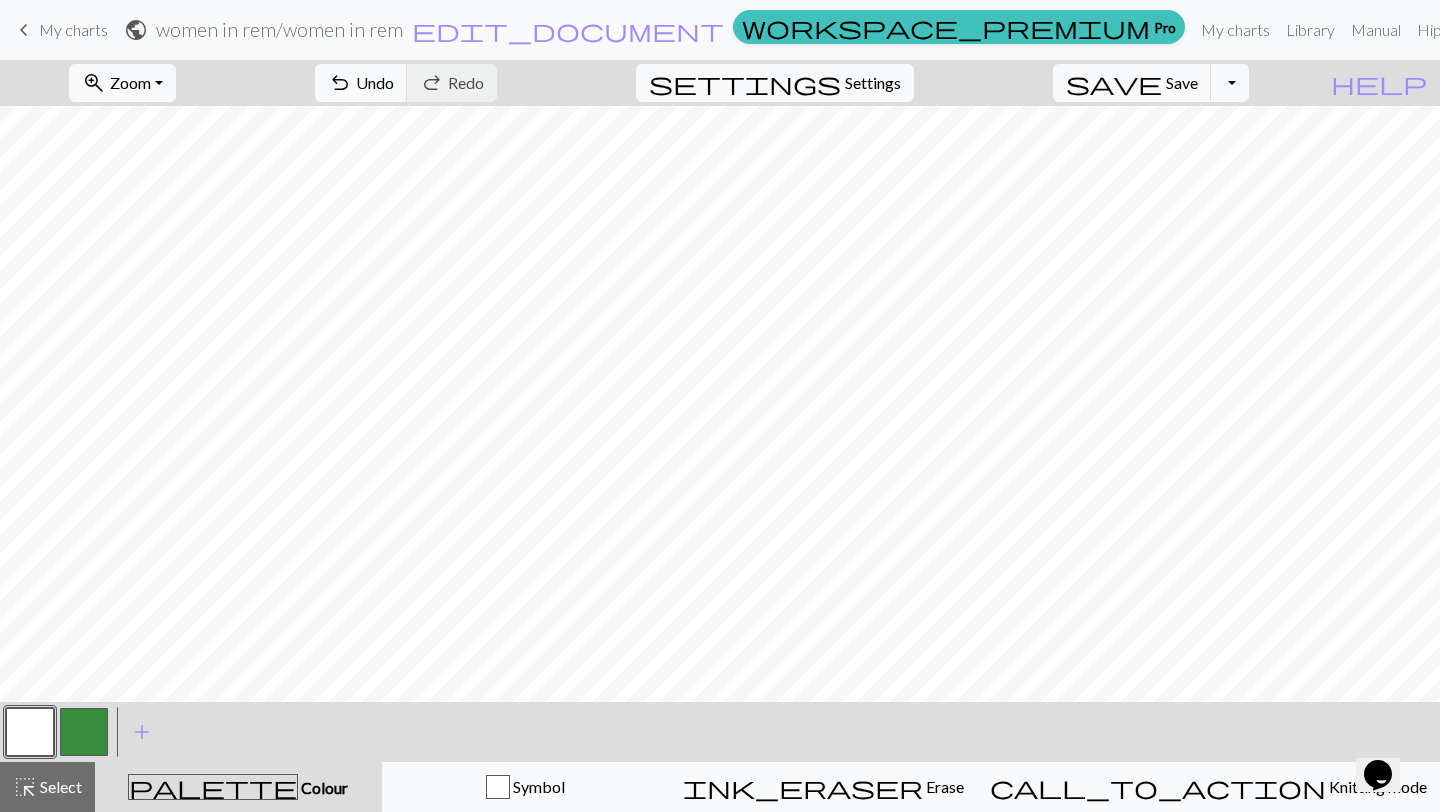 click at bounding box center [84, 732] 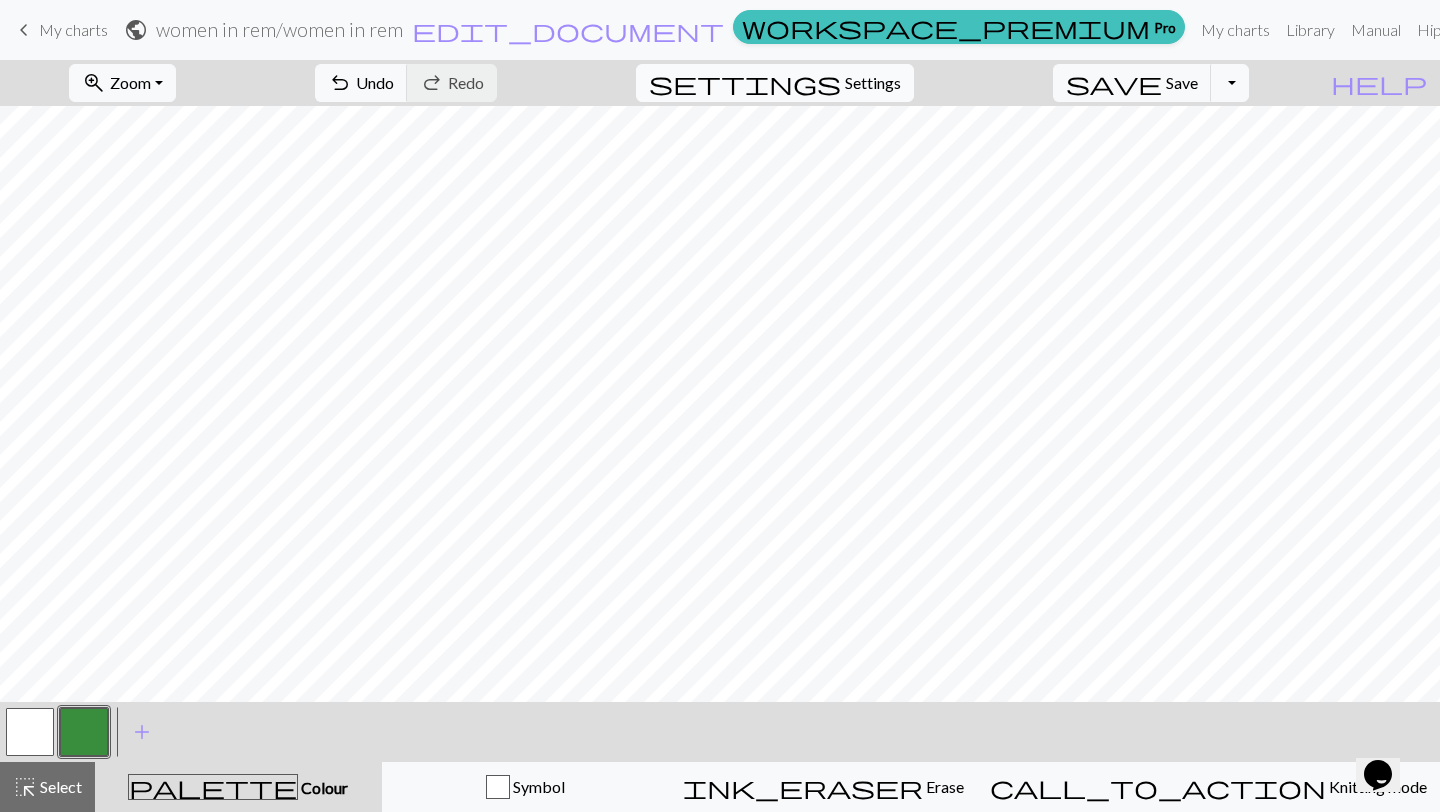 click on "Settings" at bounding box center (873, 83) 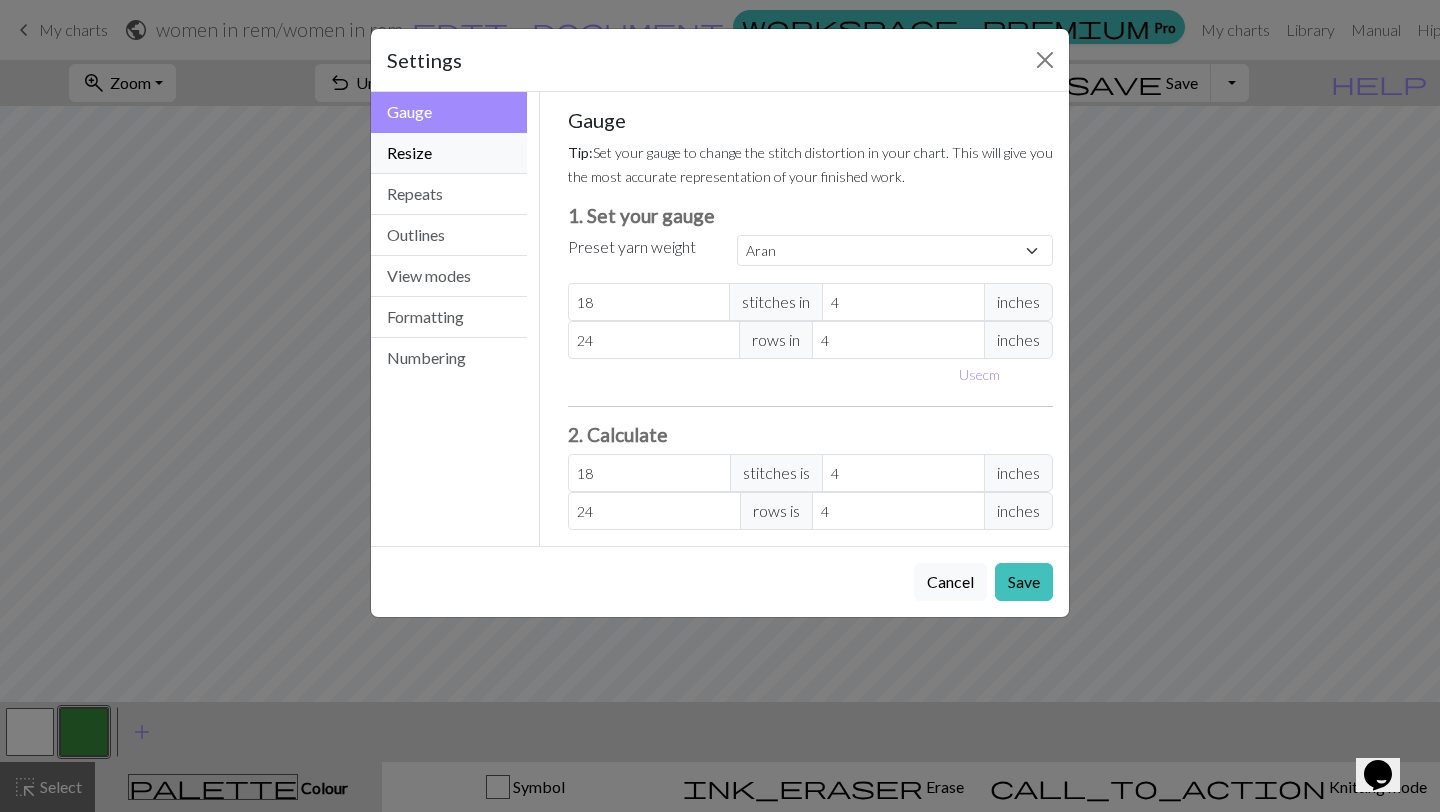click on "Resize" at bounding box center [449, 153] 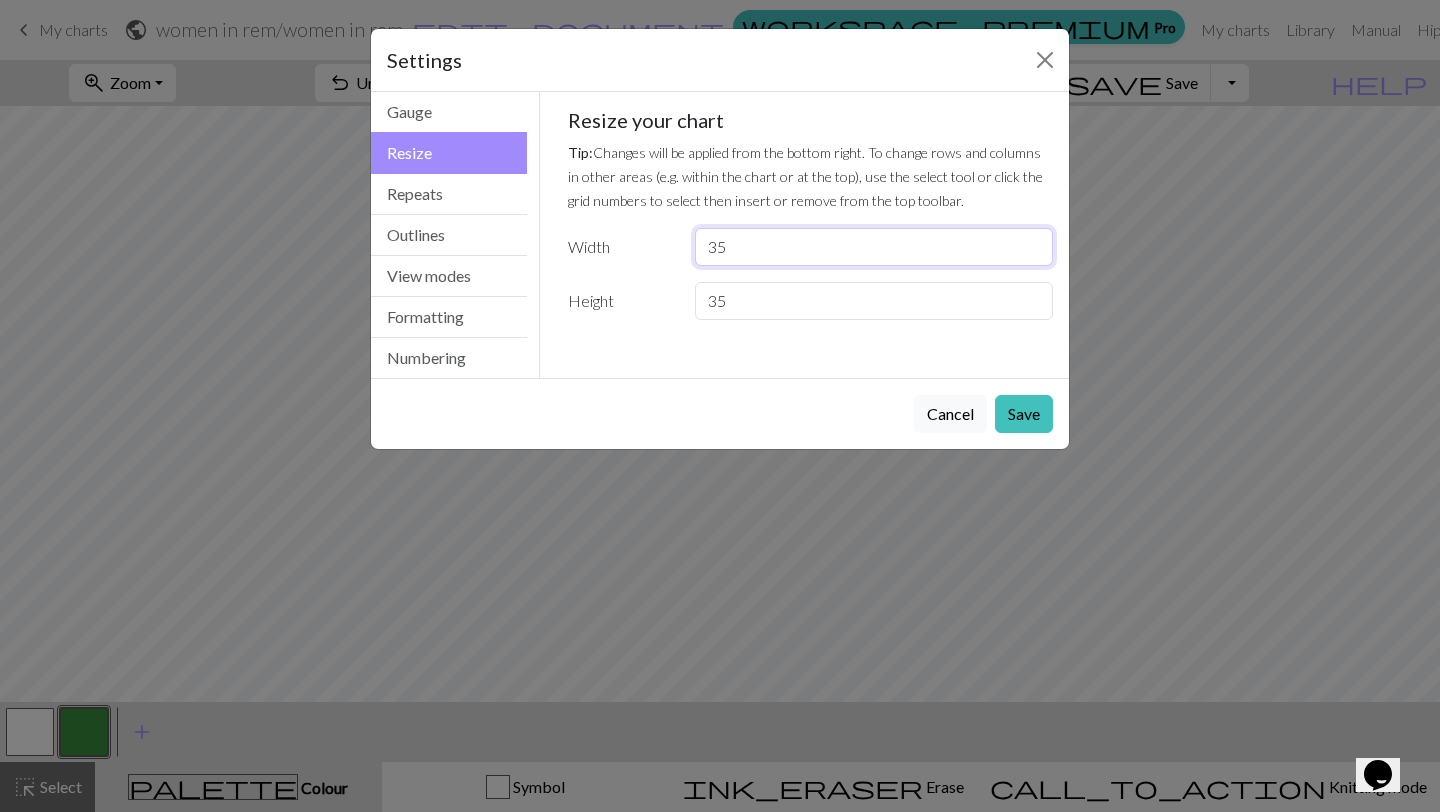click on "35" at bounding box center [874, 247] 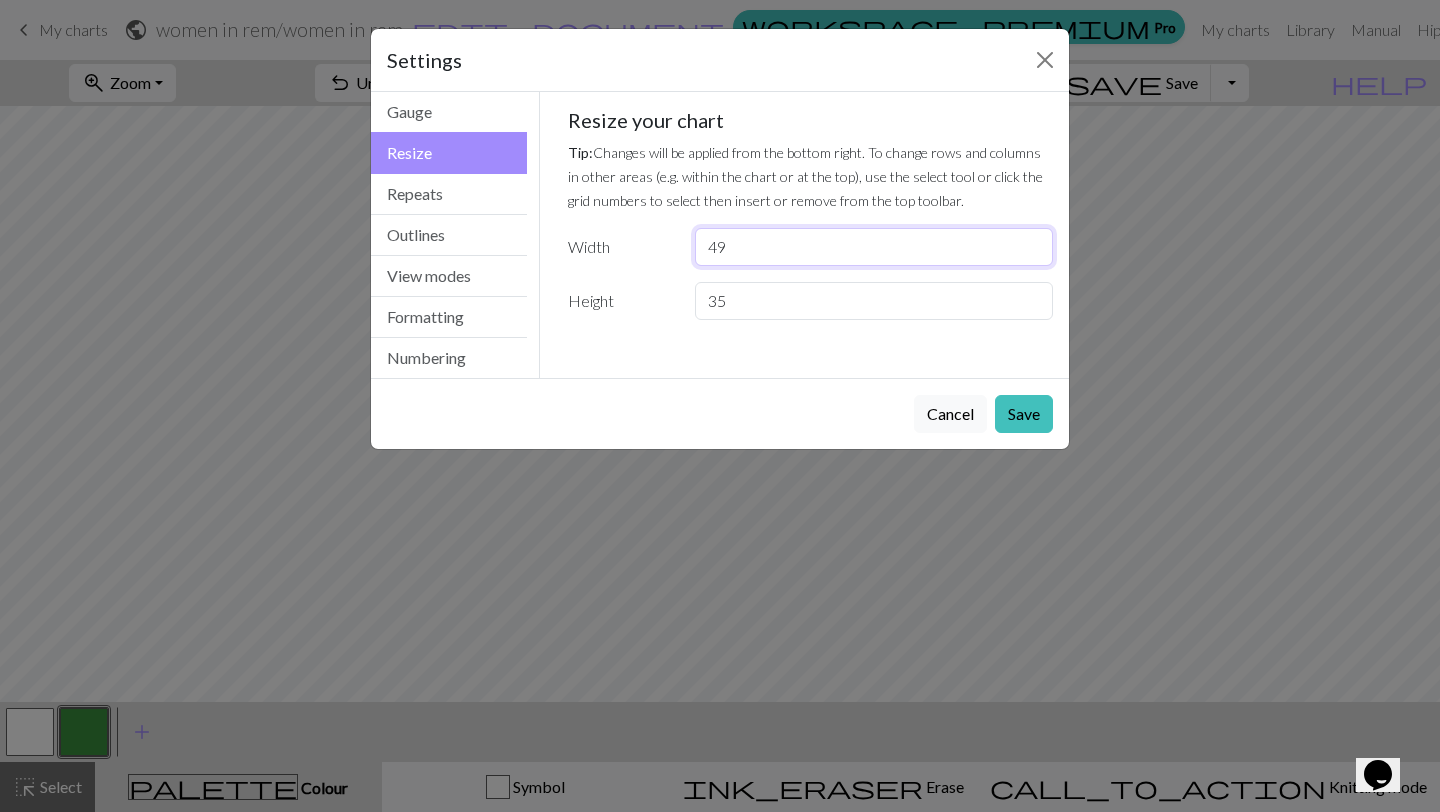 type on "49" 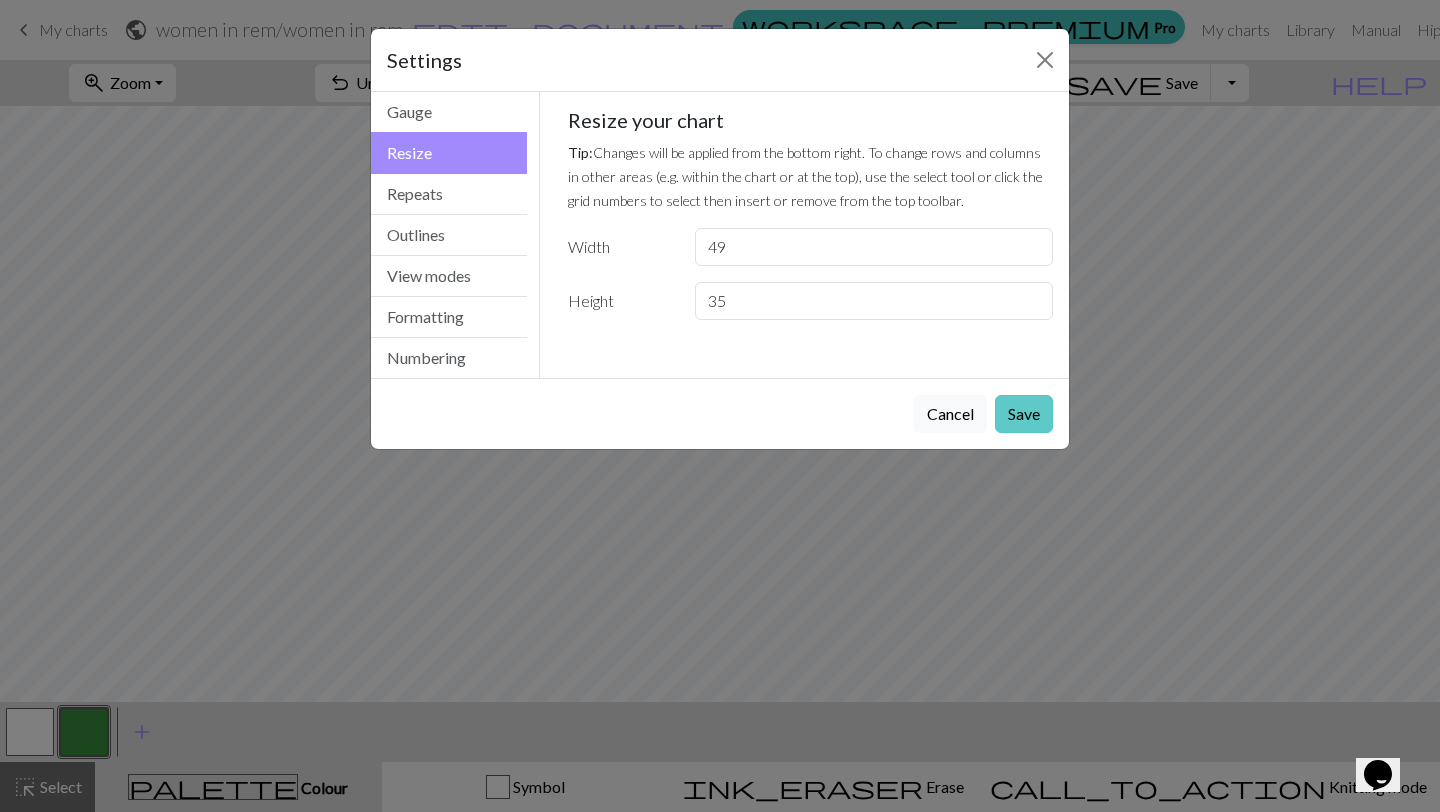 click on "Save" at bounding box center (1024, 414) 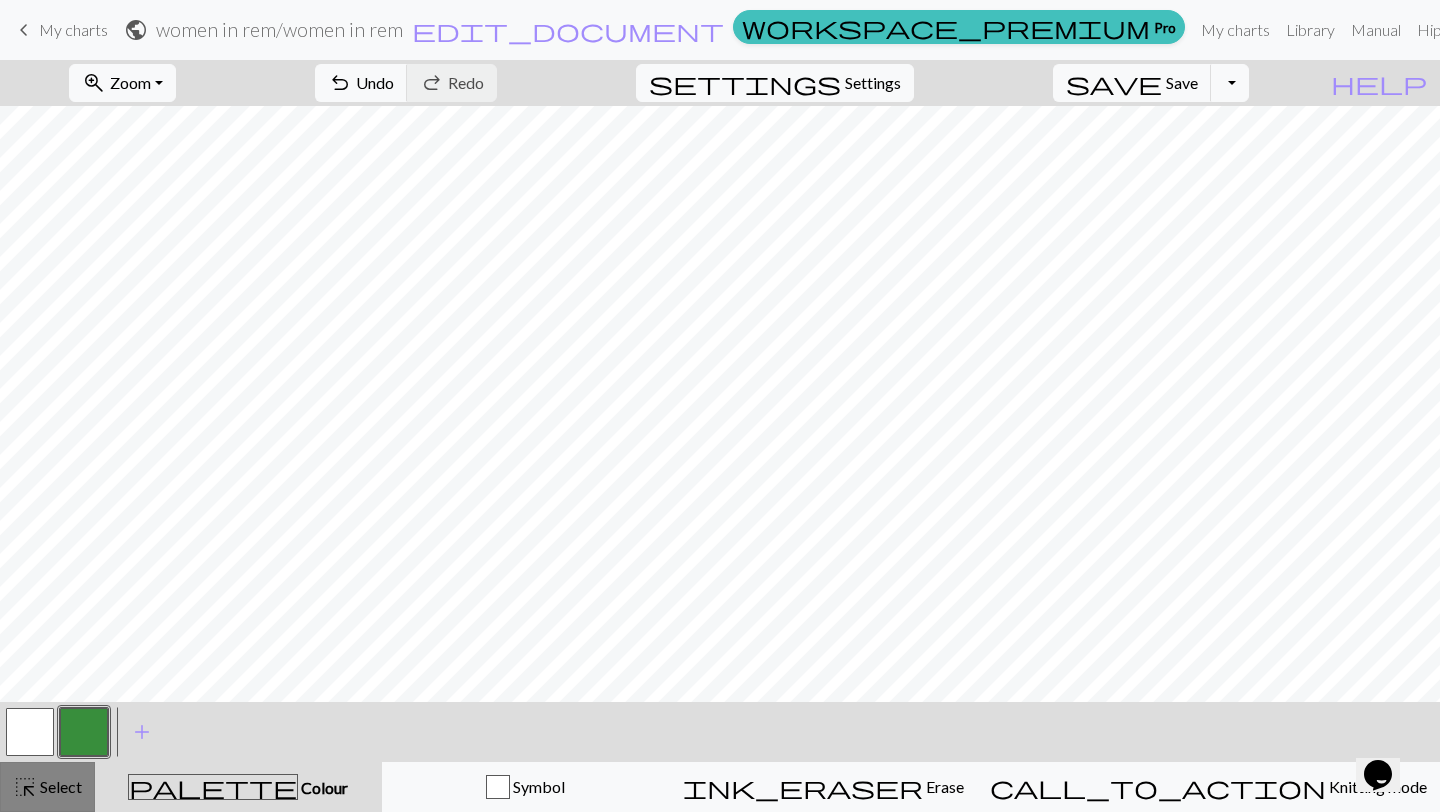 click on "highlight_alt   Select   Select" at bounding box center (47, 787) 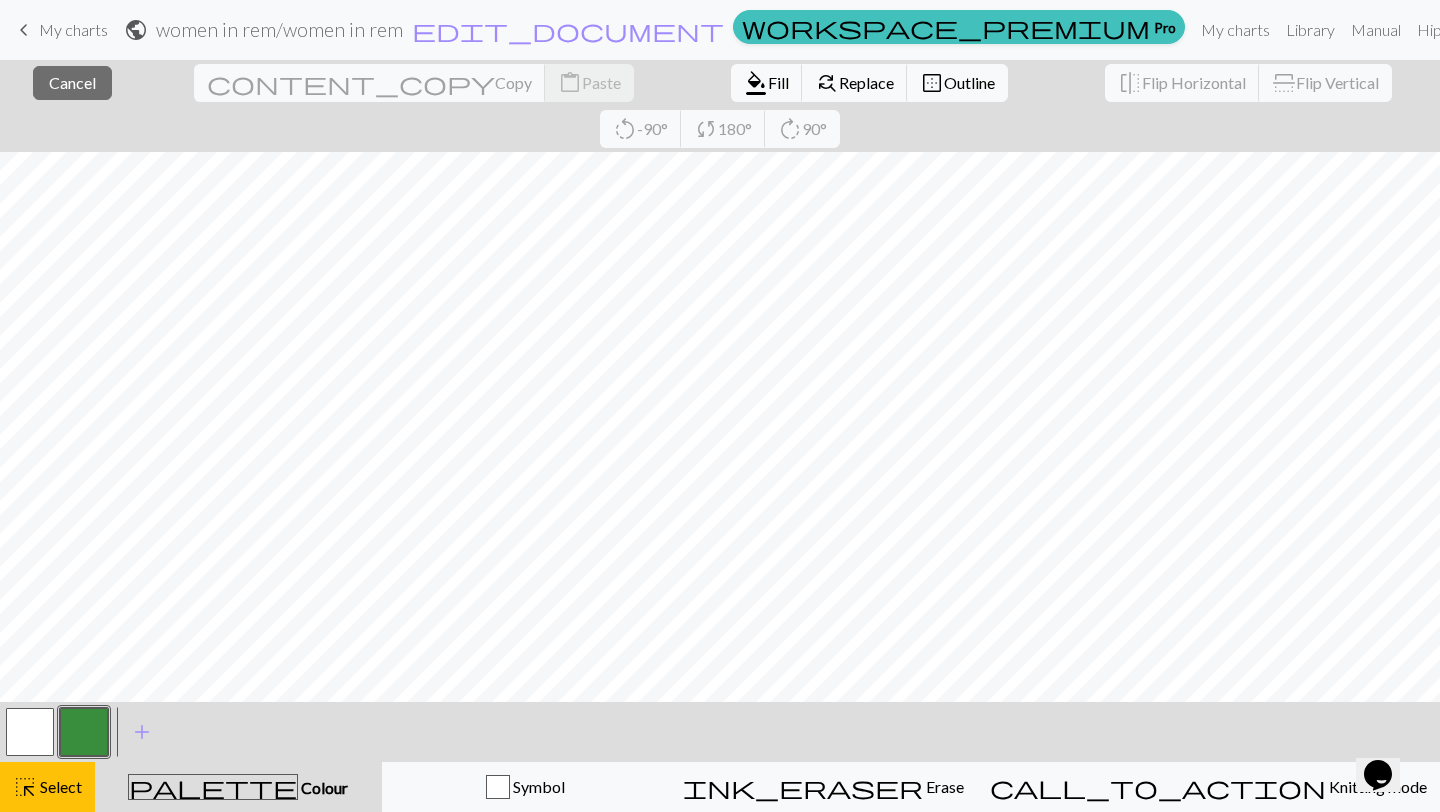 click at bounding box center [30, 732] 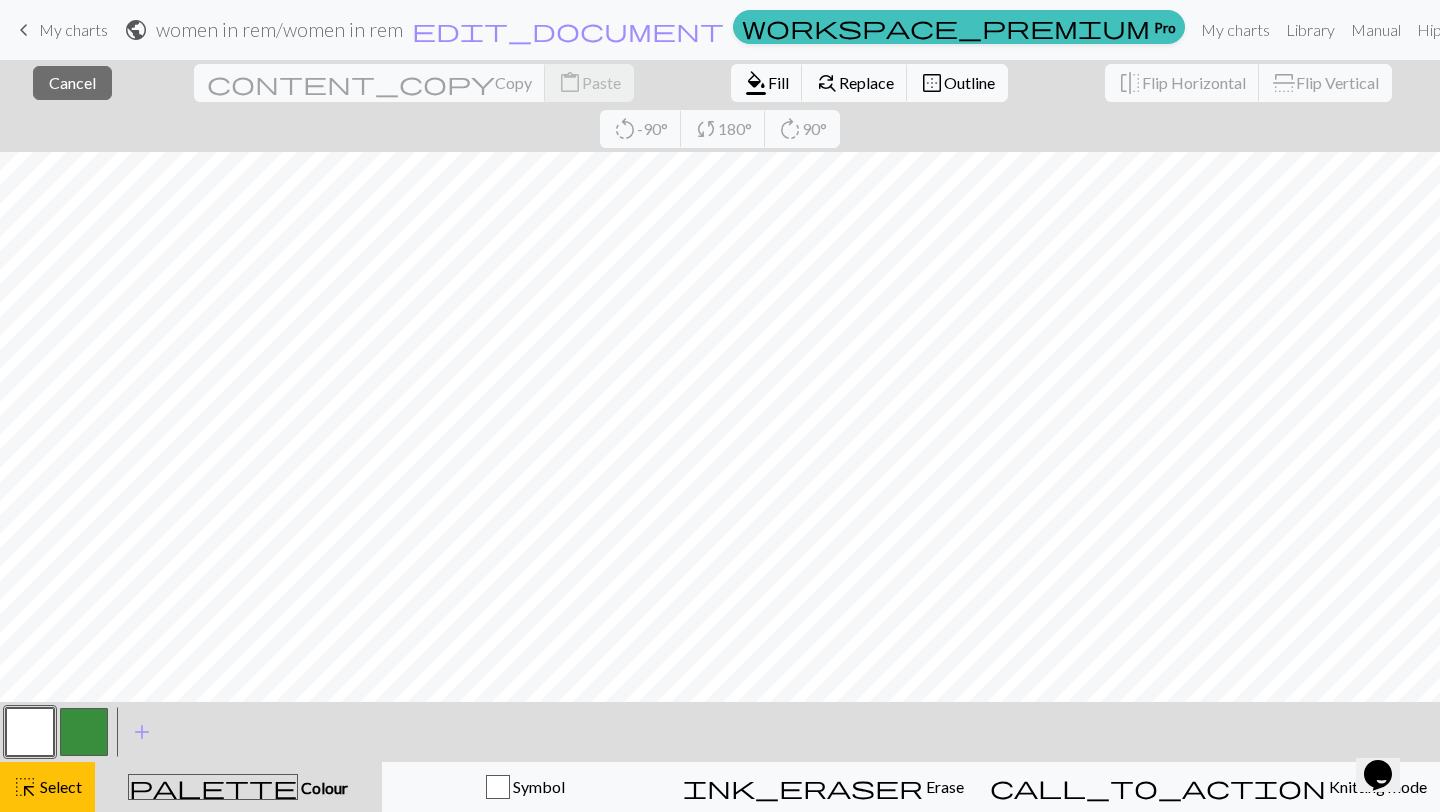 click at bounding box center [84, 732] 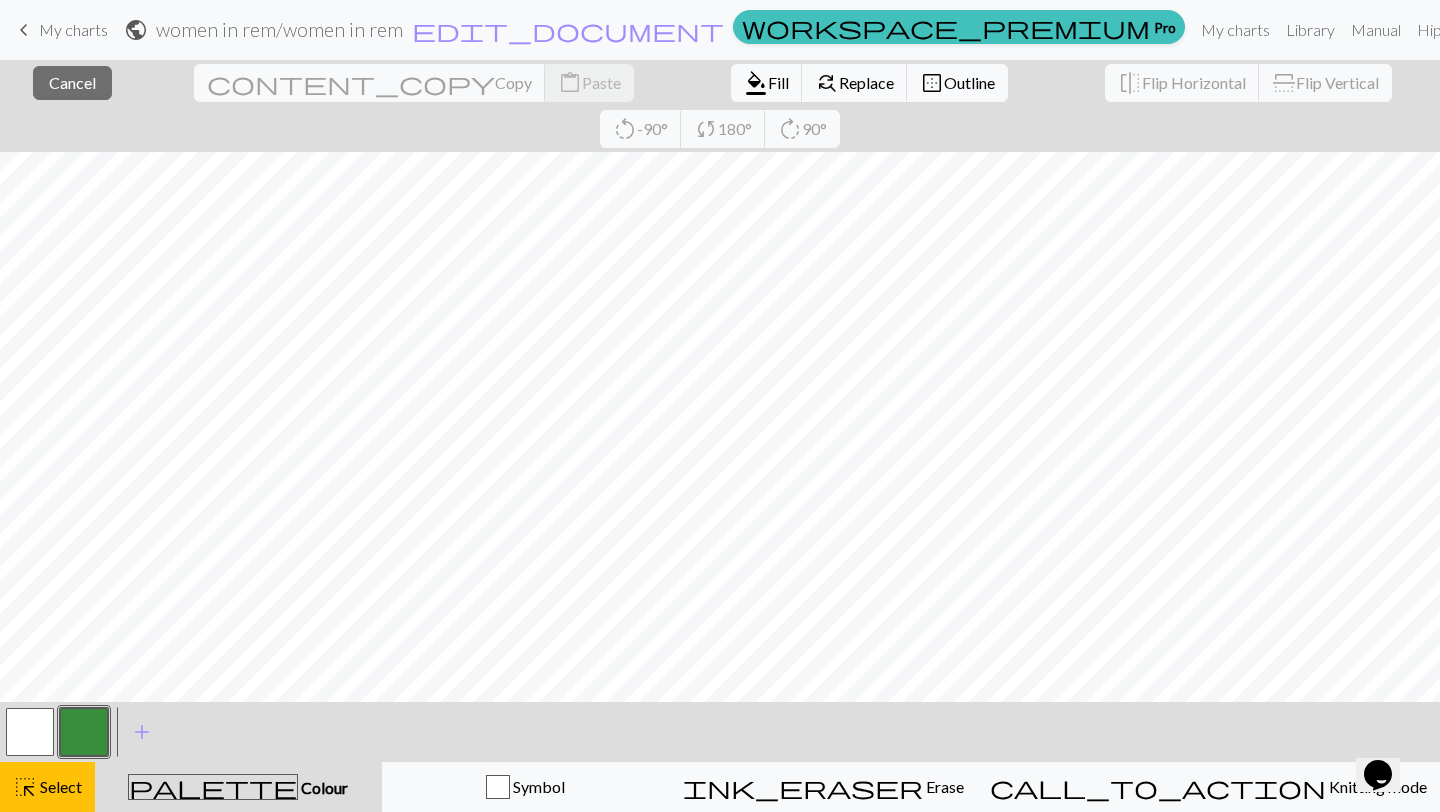 click at bounding box center (84, 732) 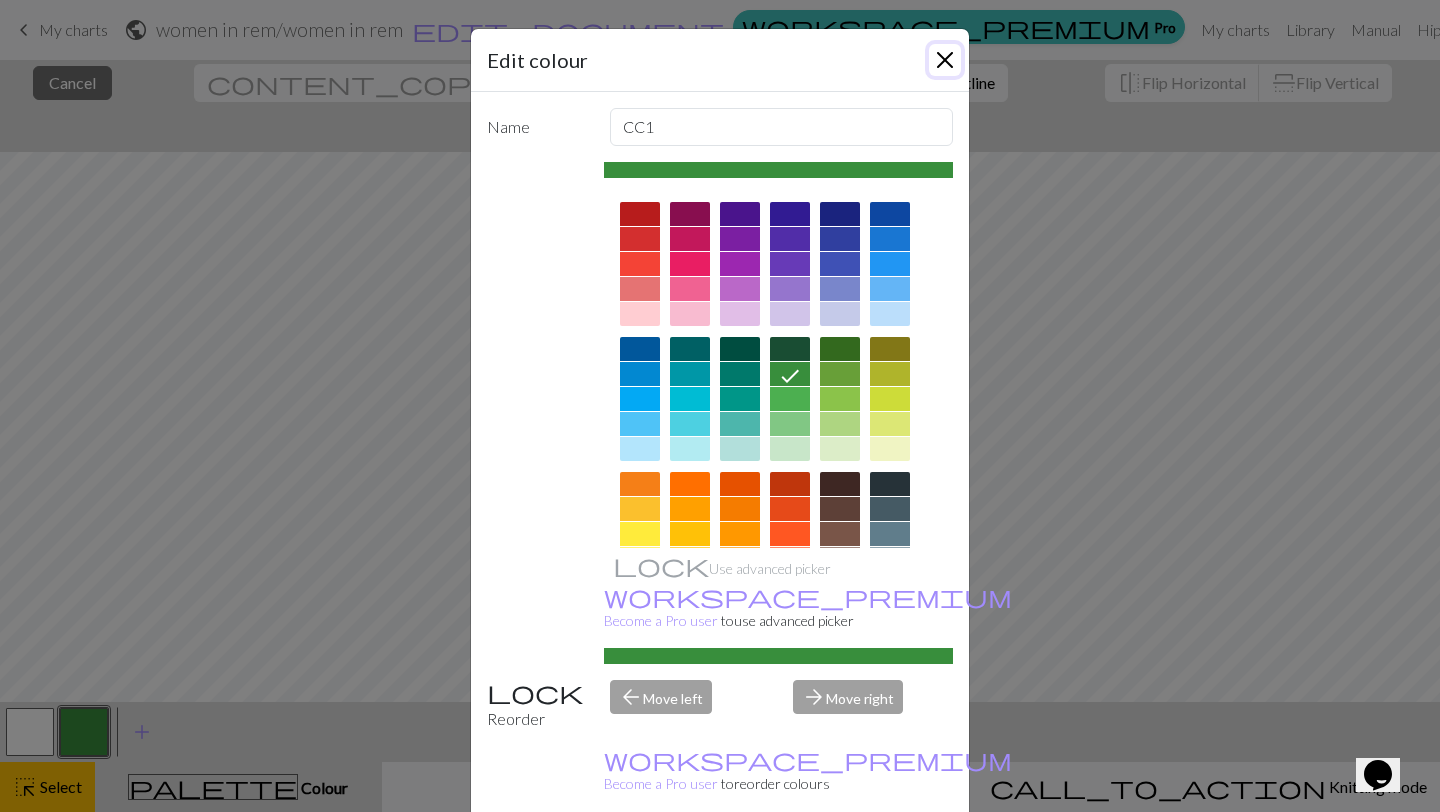 click at bounding box center (945, 60) 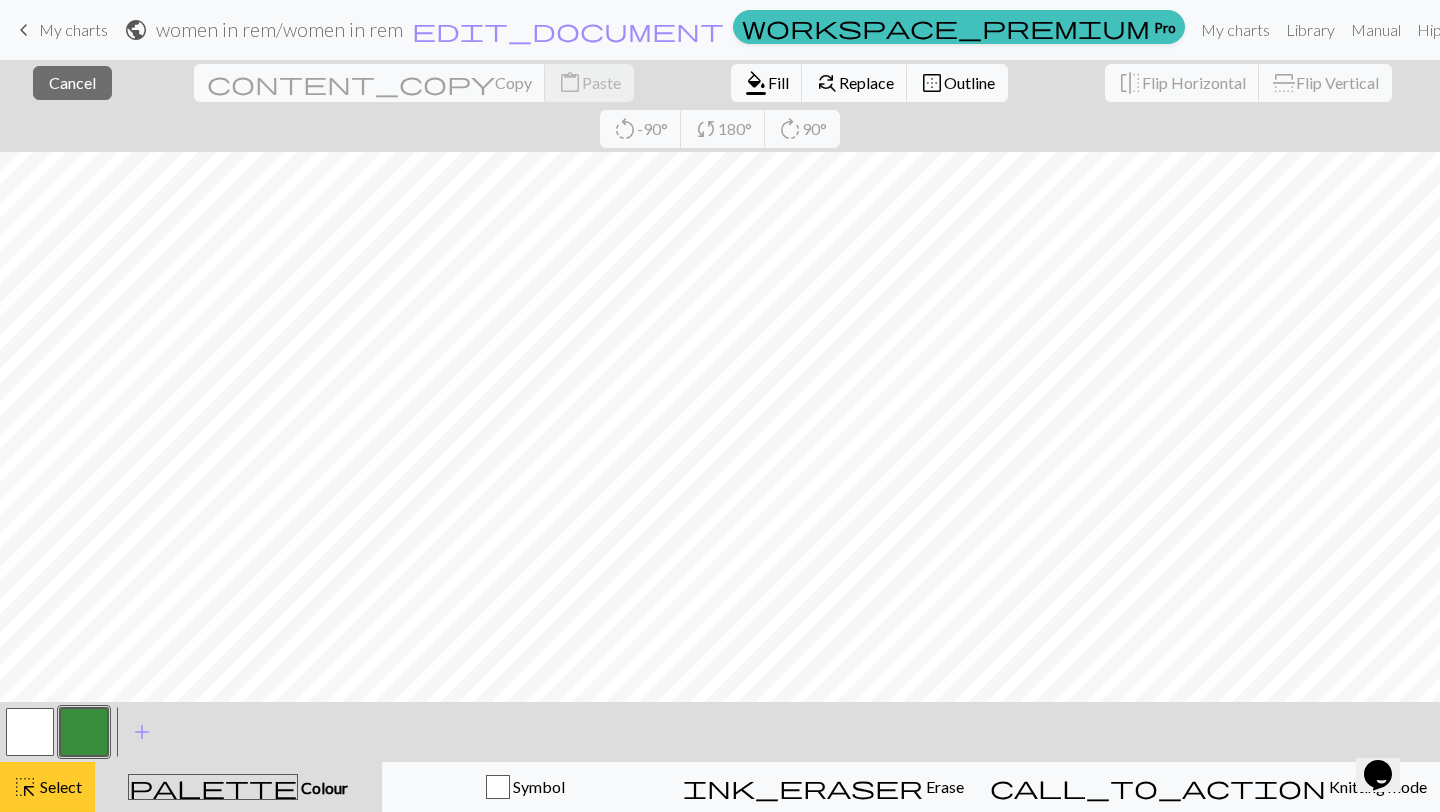 click on "highlight_alt" at bounding box center [25, 787] 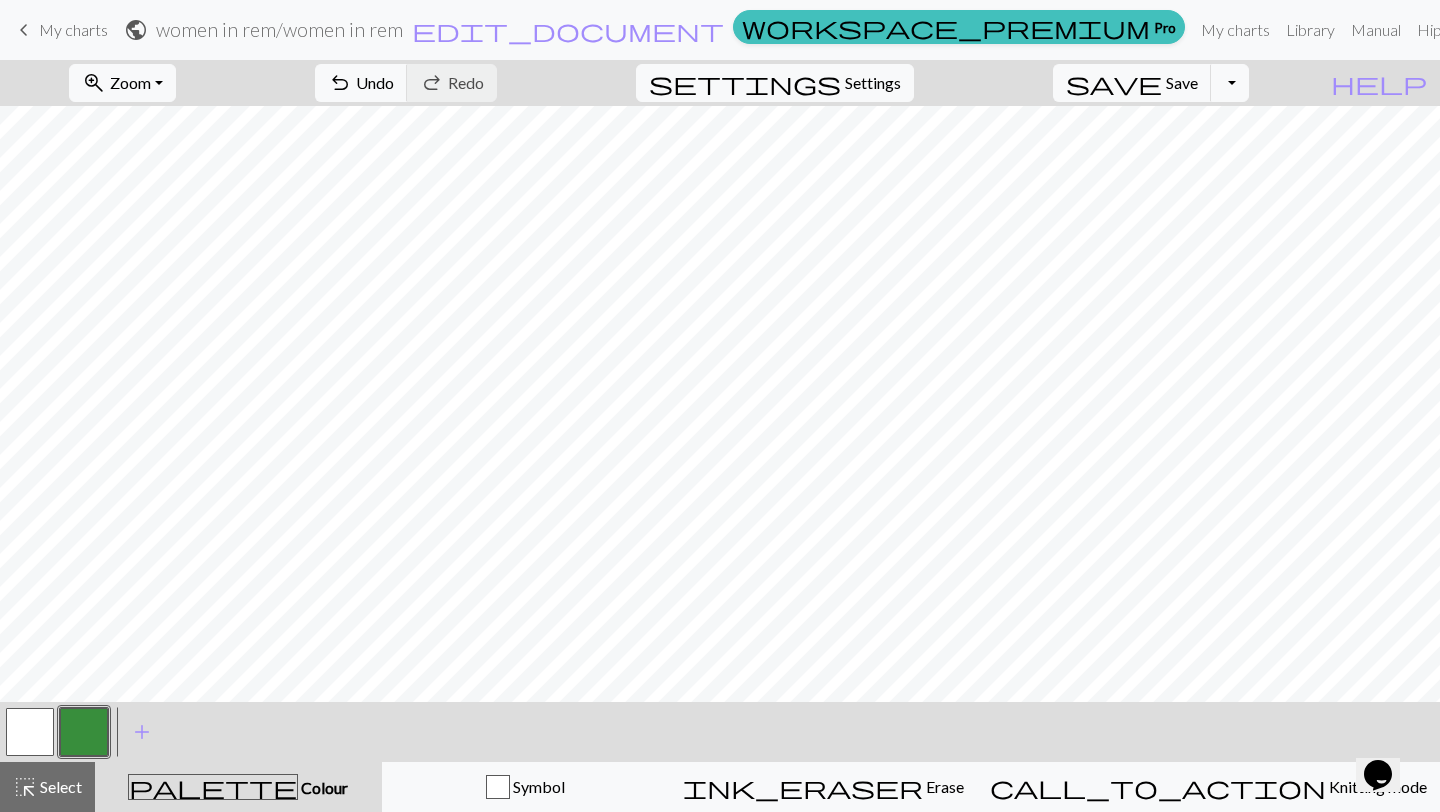 click at bounding box center (30, 732) 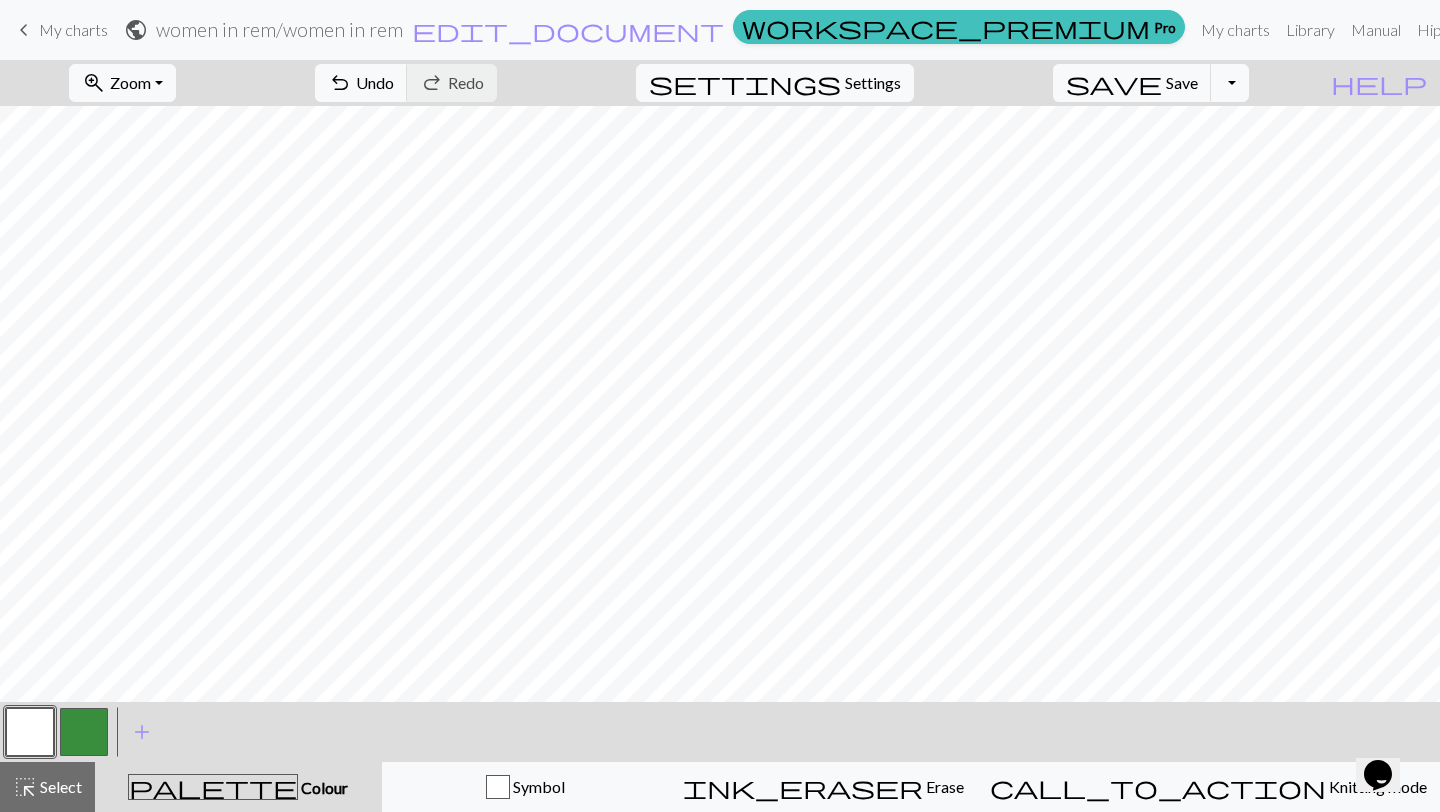 click at bounding box center [84, 732] 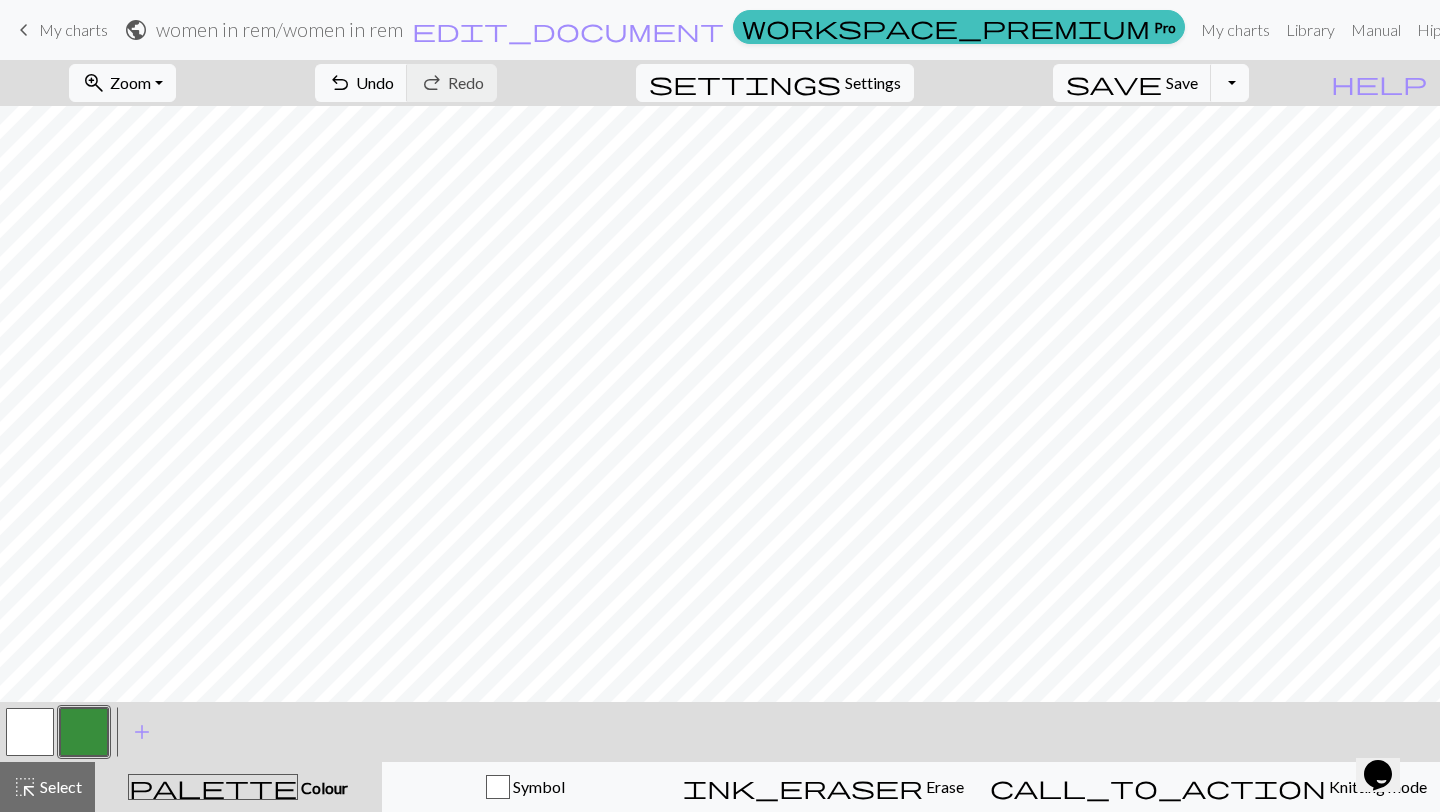 click at bounding box center [30, 732] 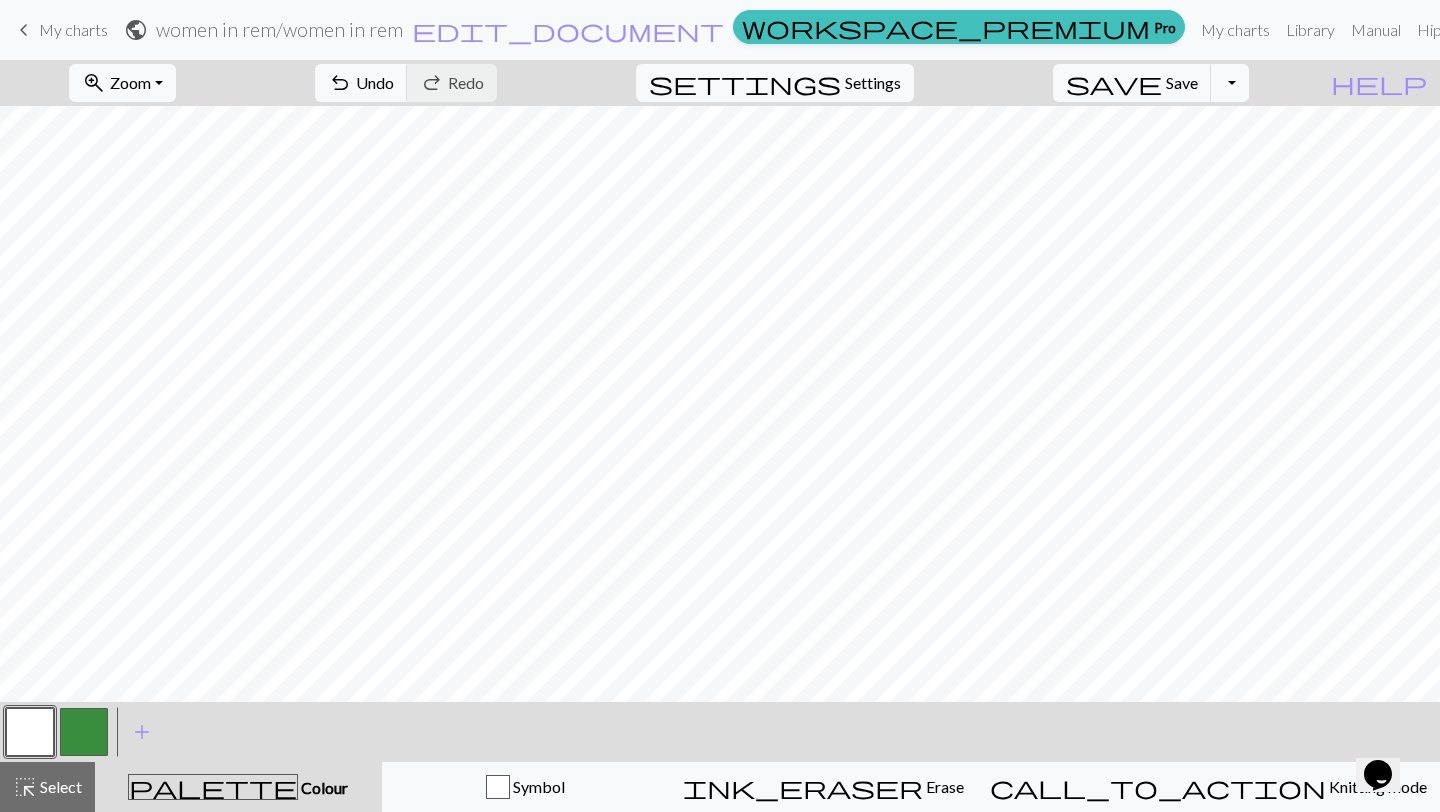 click at bounding box center (84, 732) 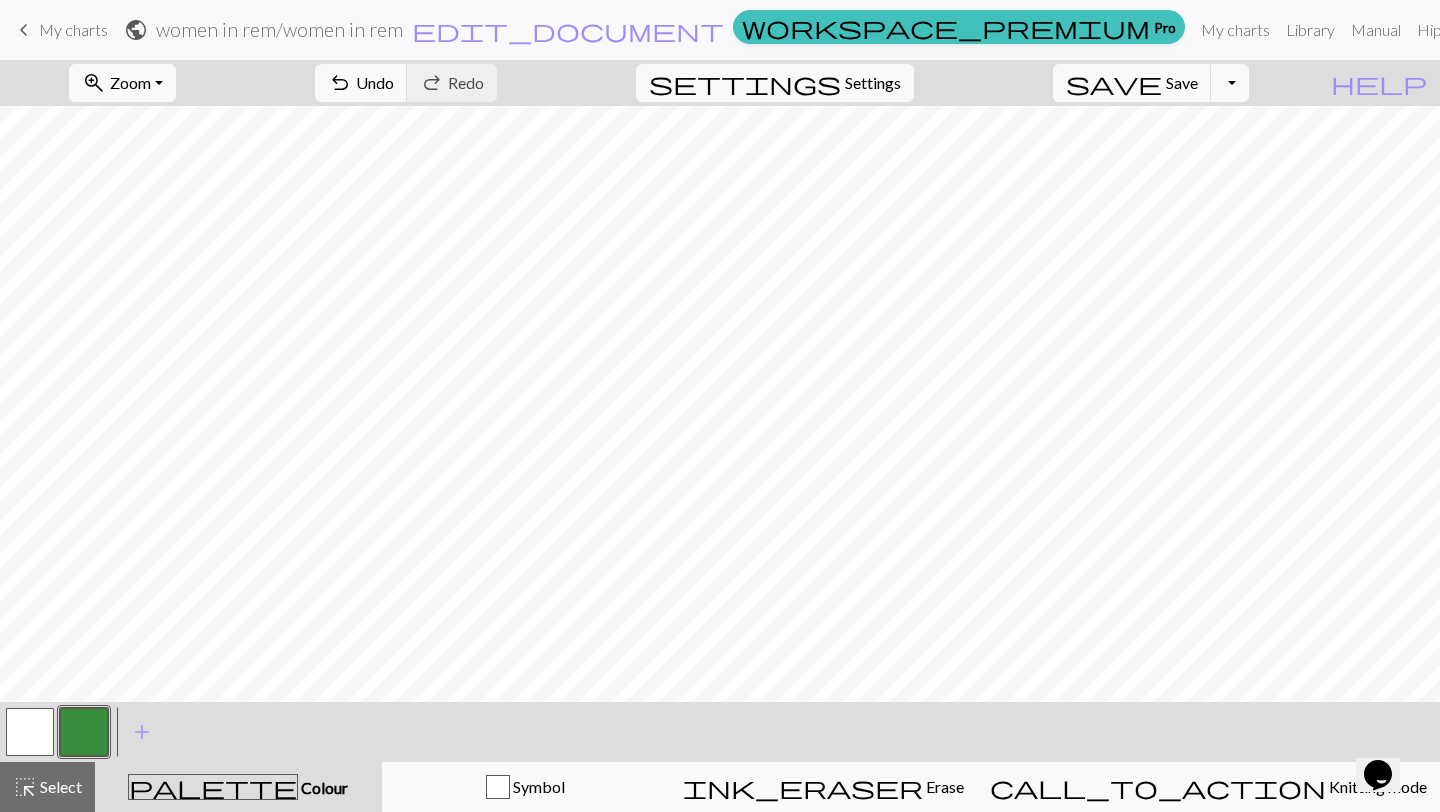 click at bounding box center [30, 732] 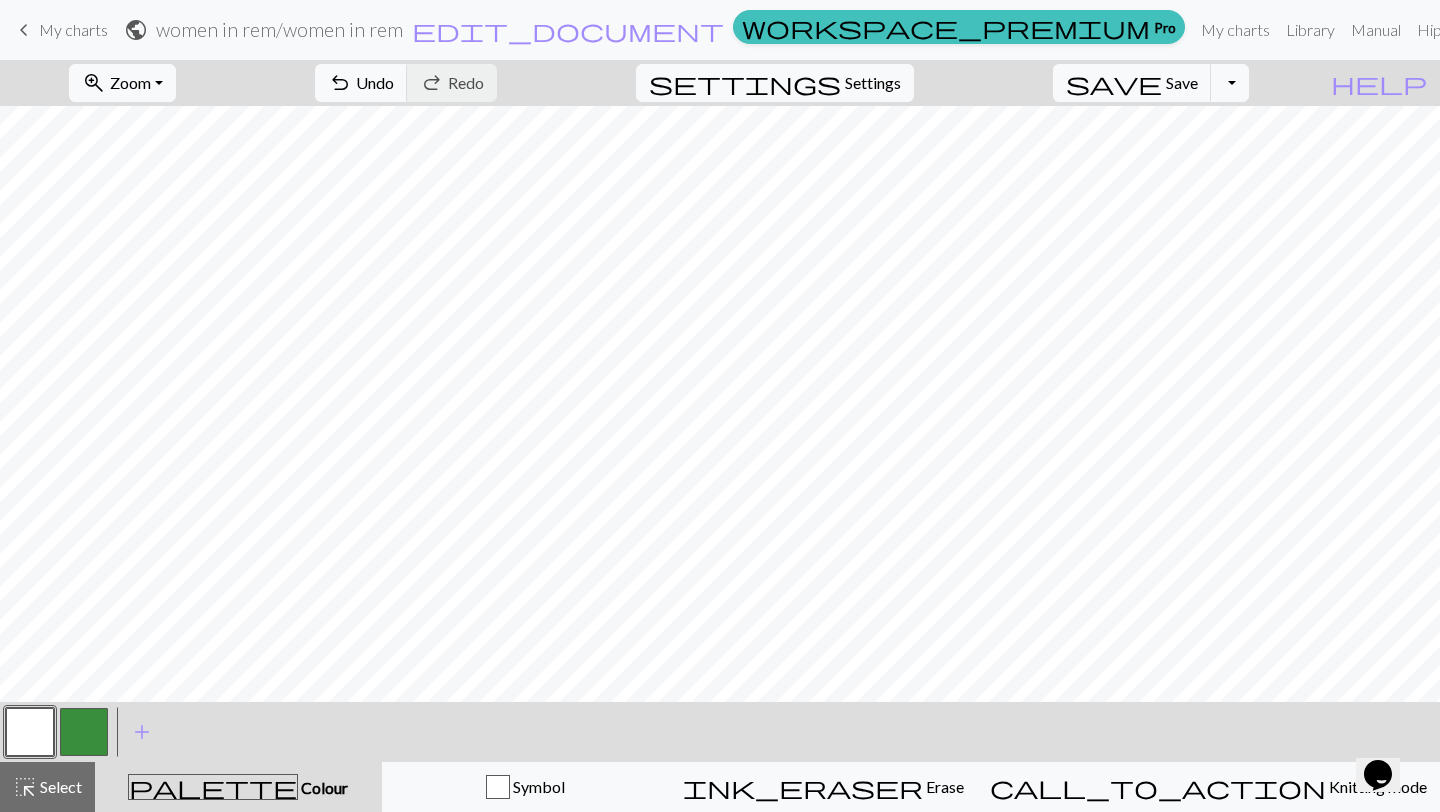 click at bounding box center [84, 732] 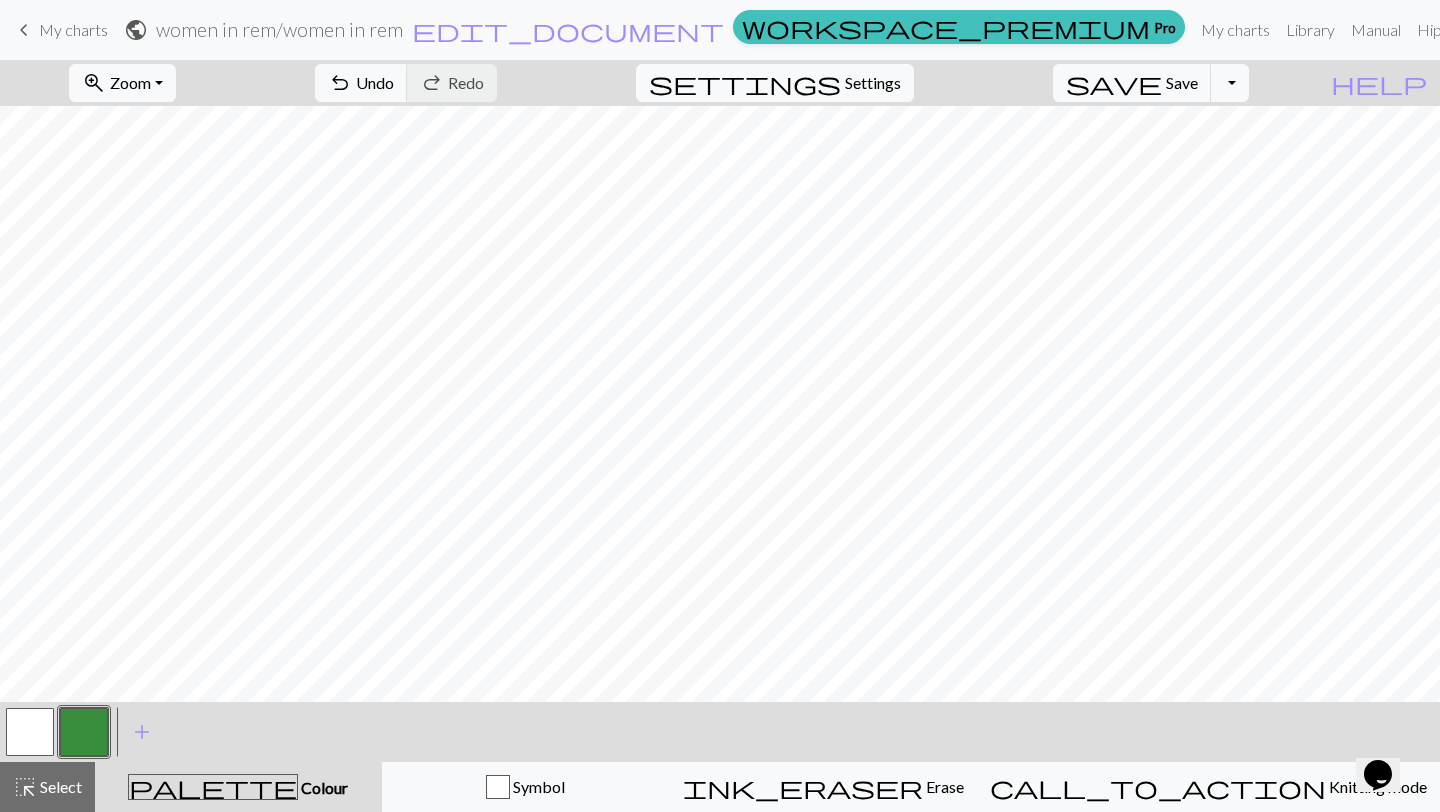 click at bounding box center (30, 732) 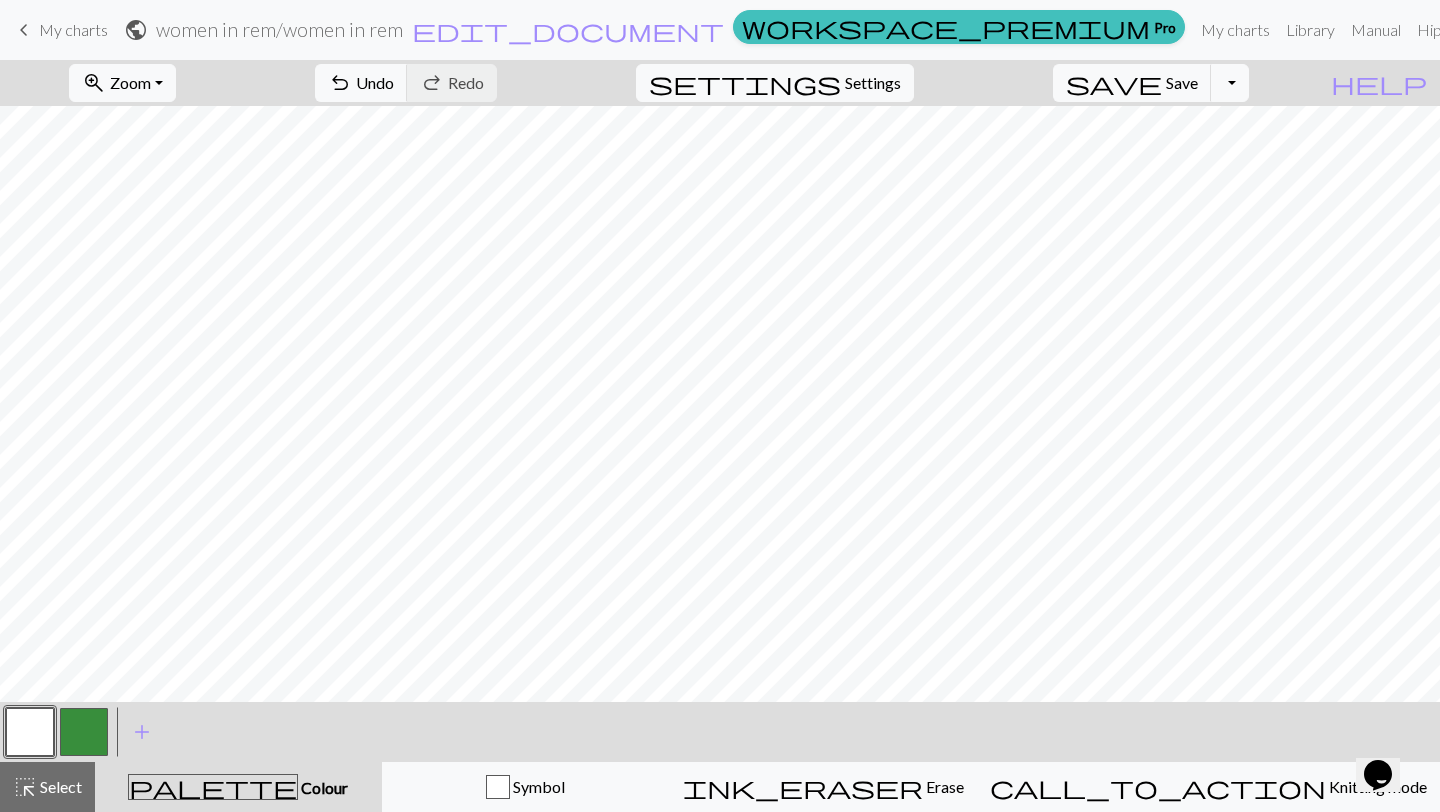 click at bounding box center [84, 732] 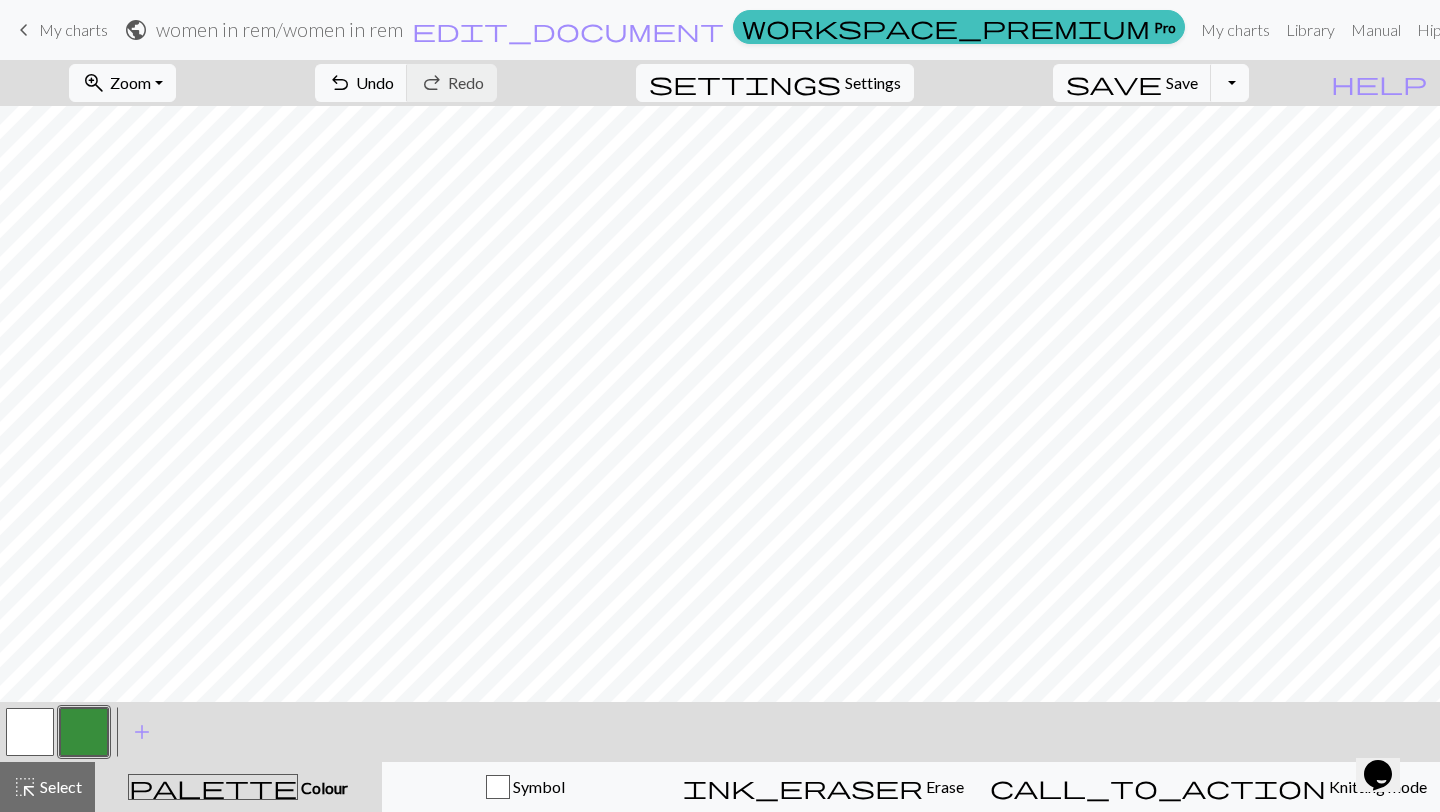 click at bounding box center [30, 732] 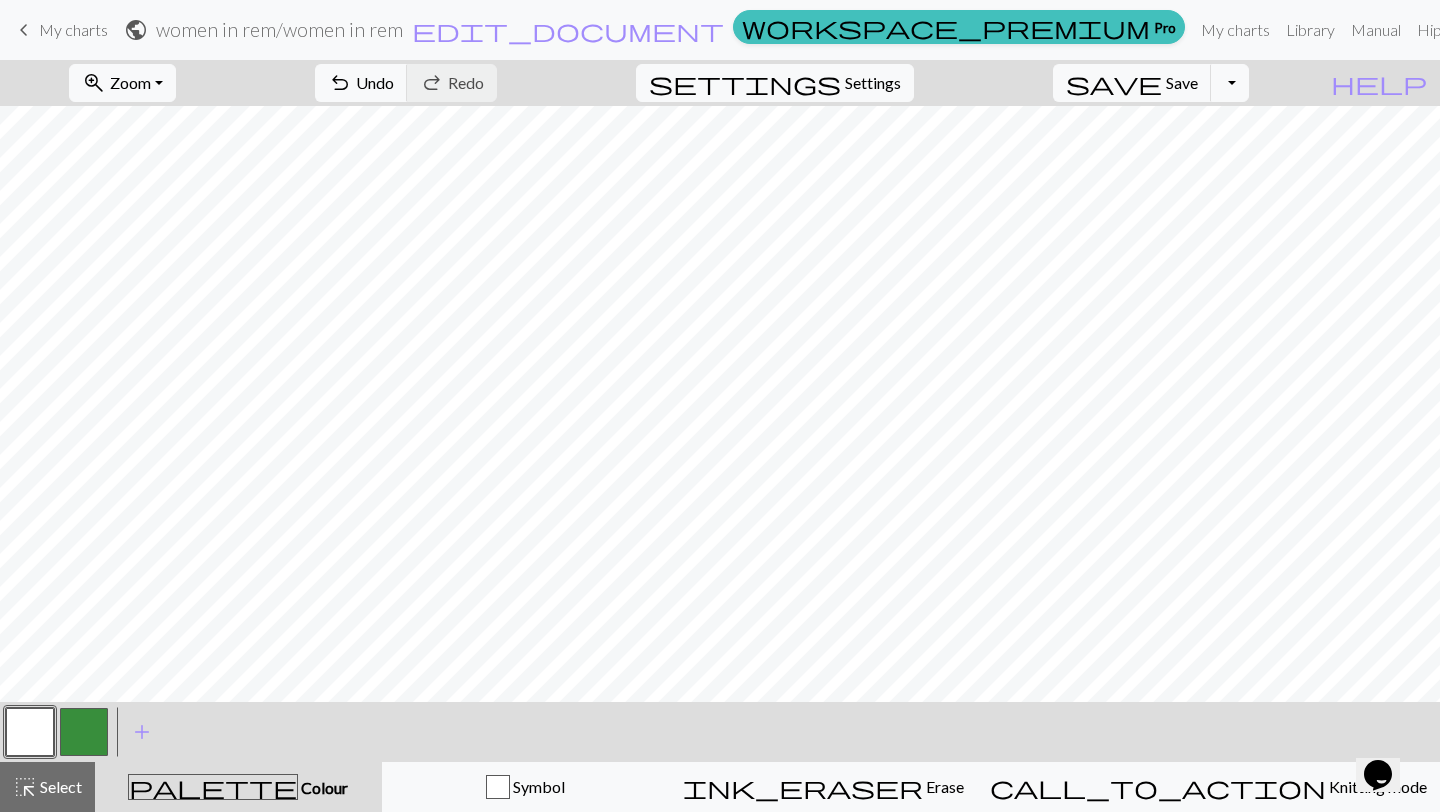 click at bounding box center [84, 732] 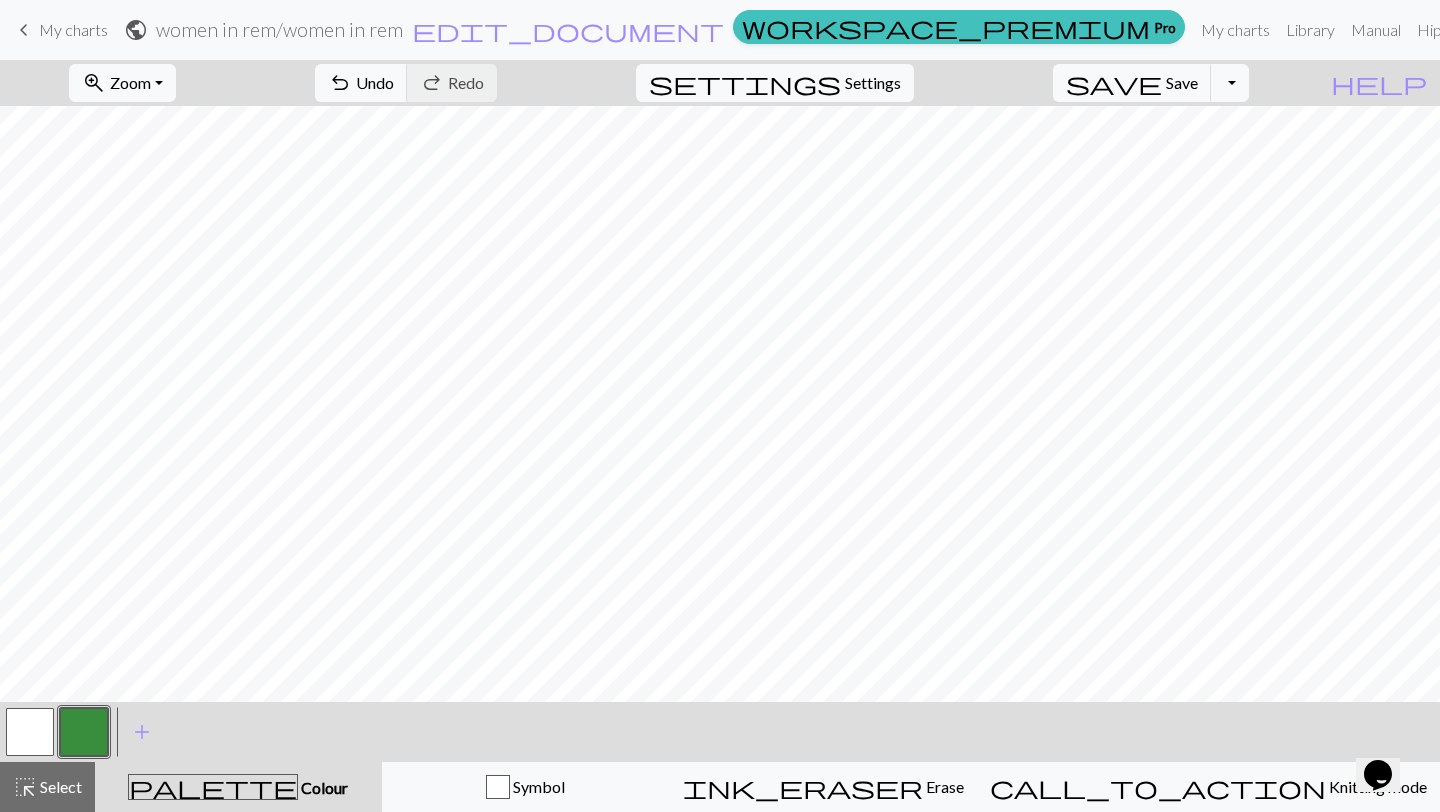 click at bounding box center (30, 732) 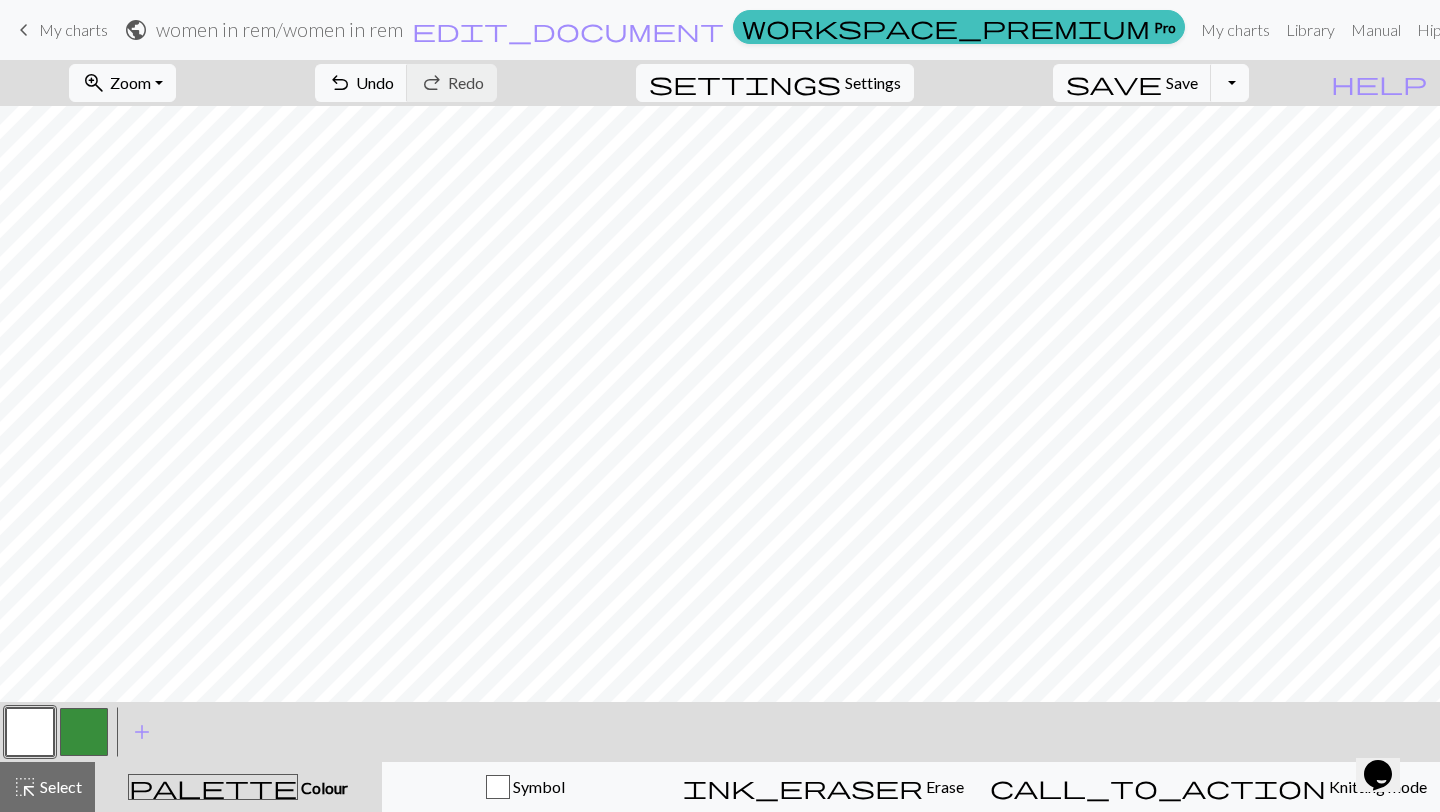 click at bounding box center (84, 732) 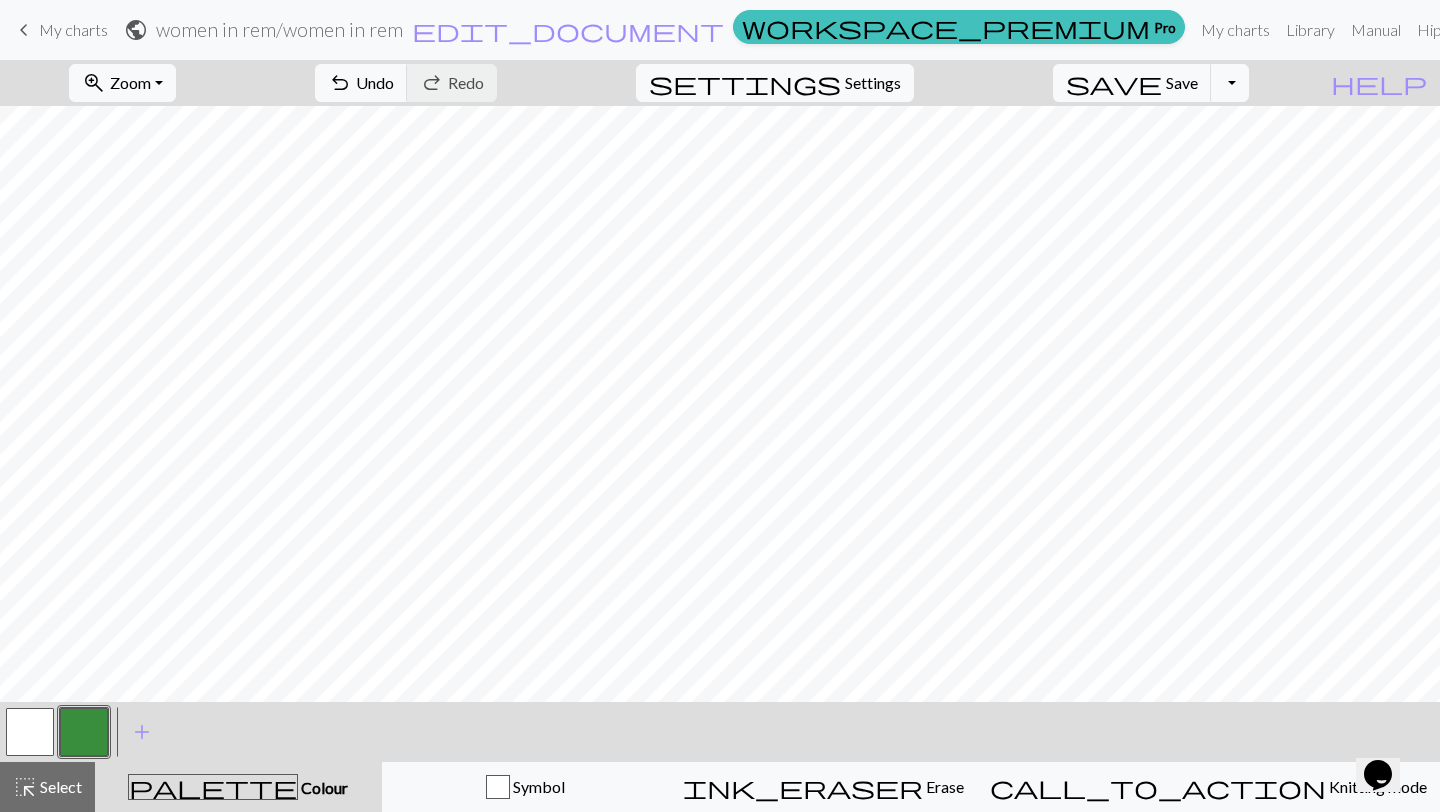 click at bounding box center (30, 732) 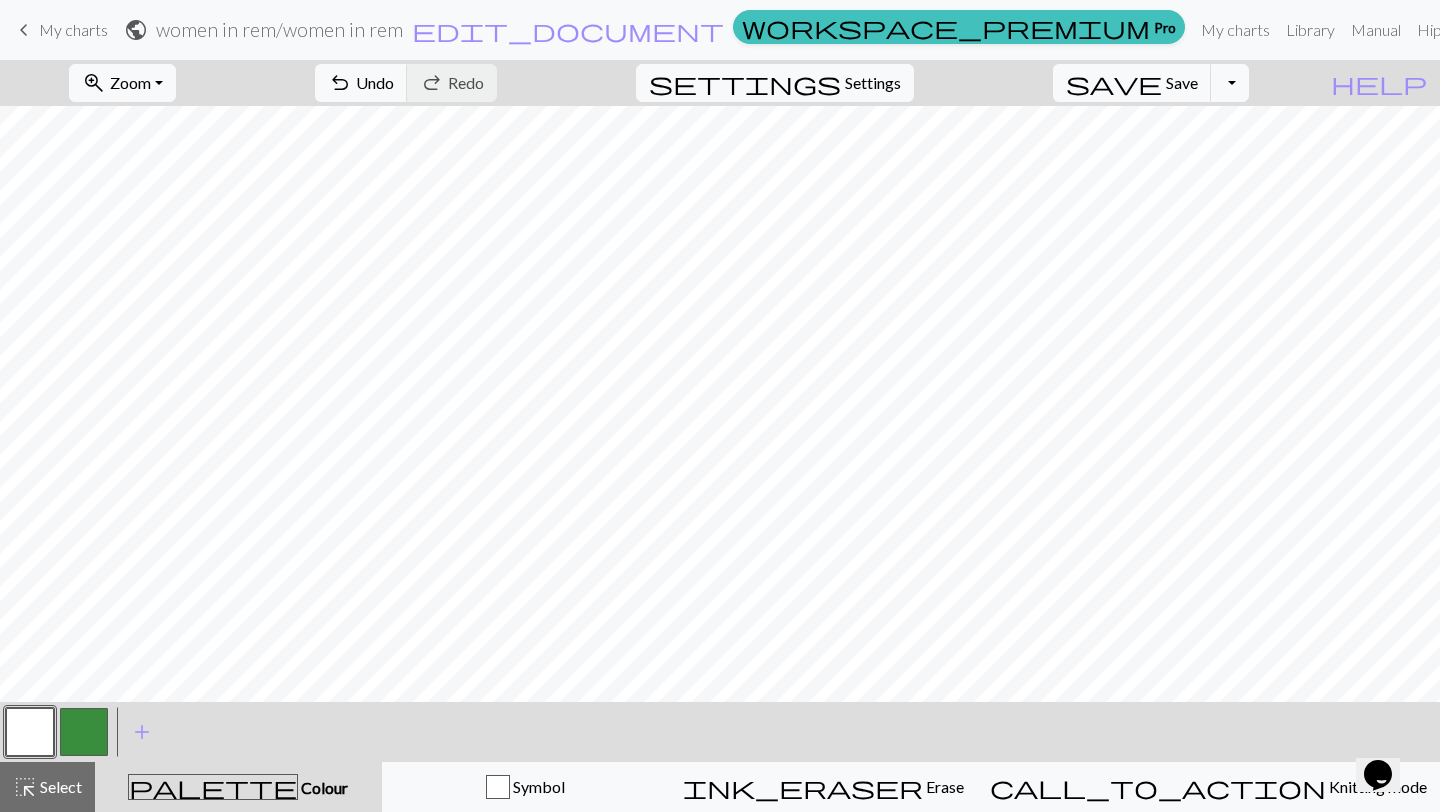 click at bounding box center (84, 732) 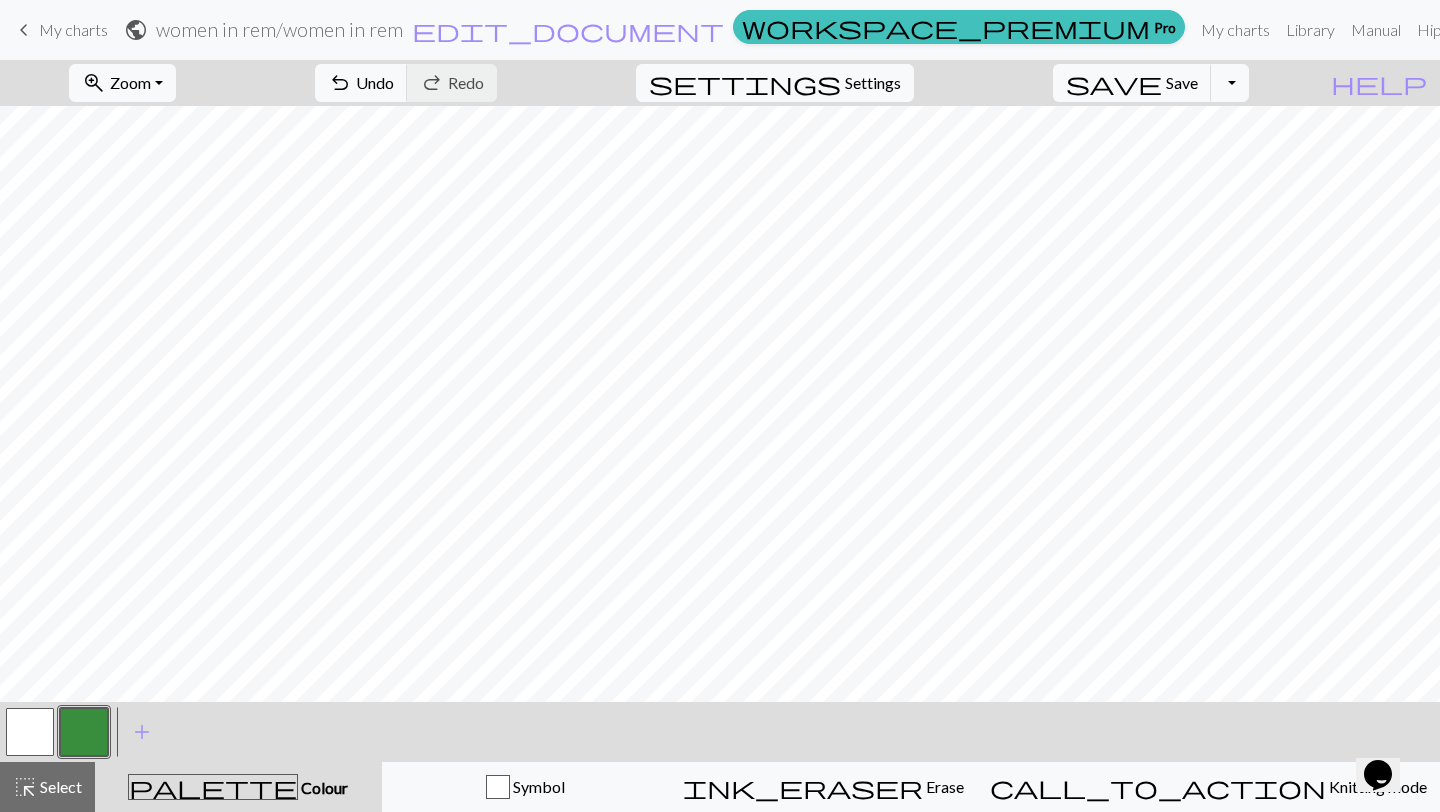 click at bounding box center (30, 732) 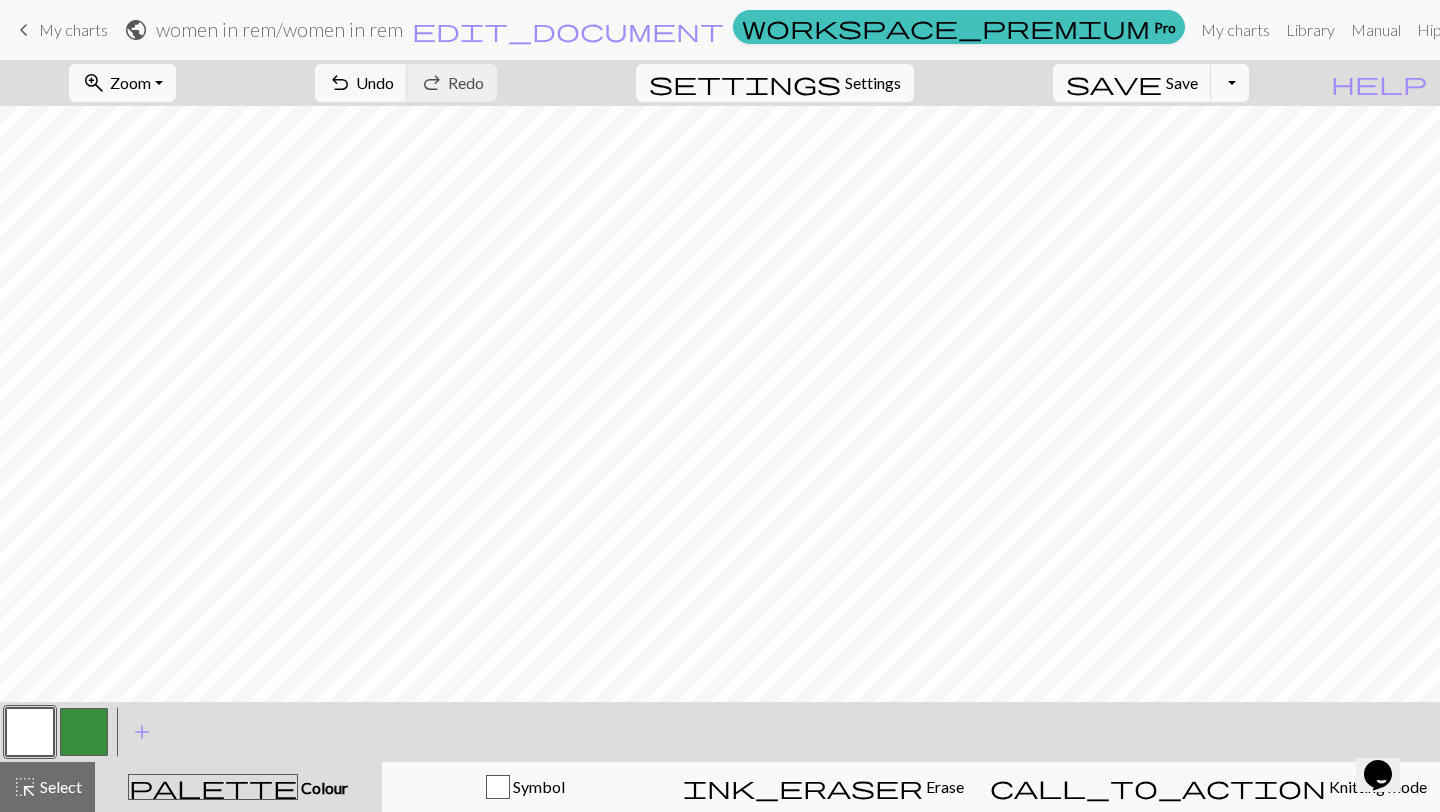 click at bounding box center [84, 732] 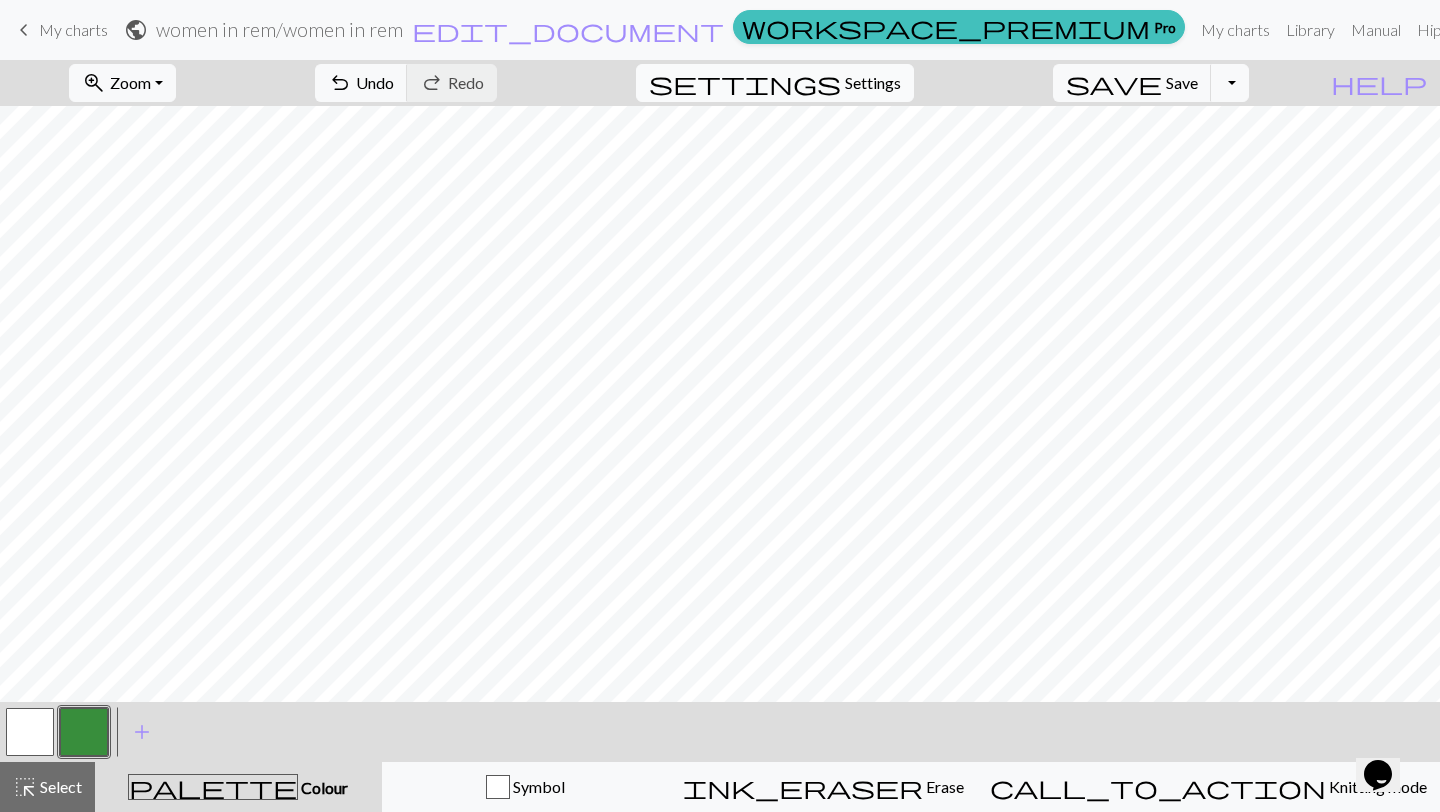 click on "Settings" at bounding box center [873, 83] 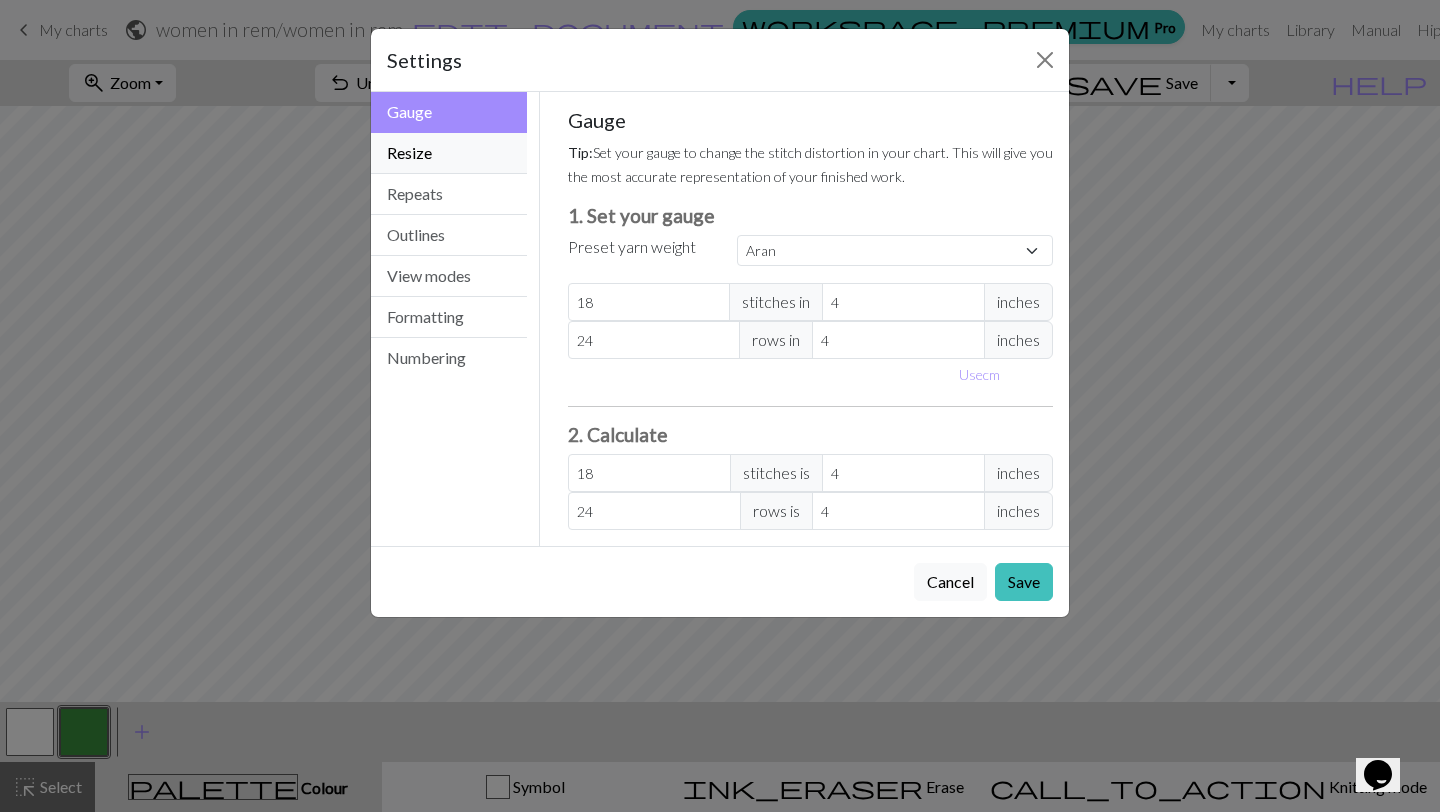 click on "Resize" at bounding box center [449, 153] 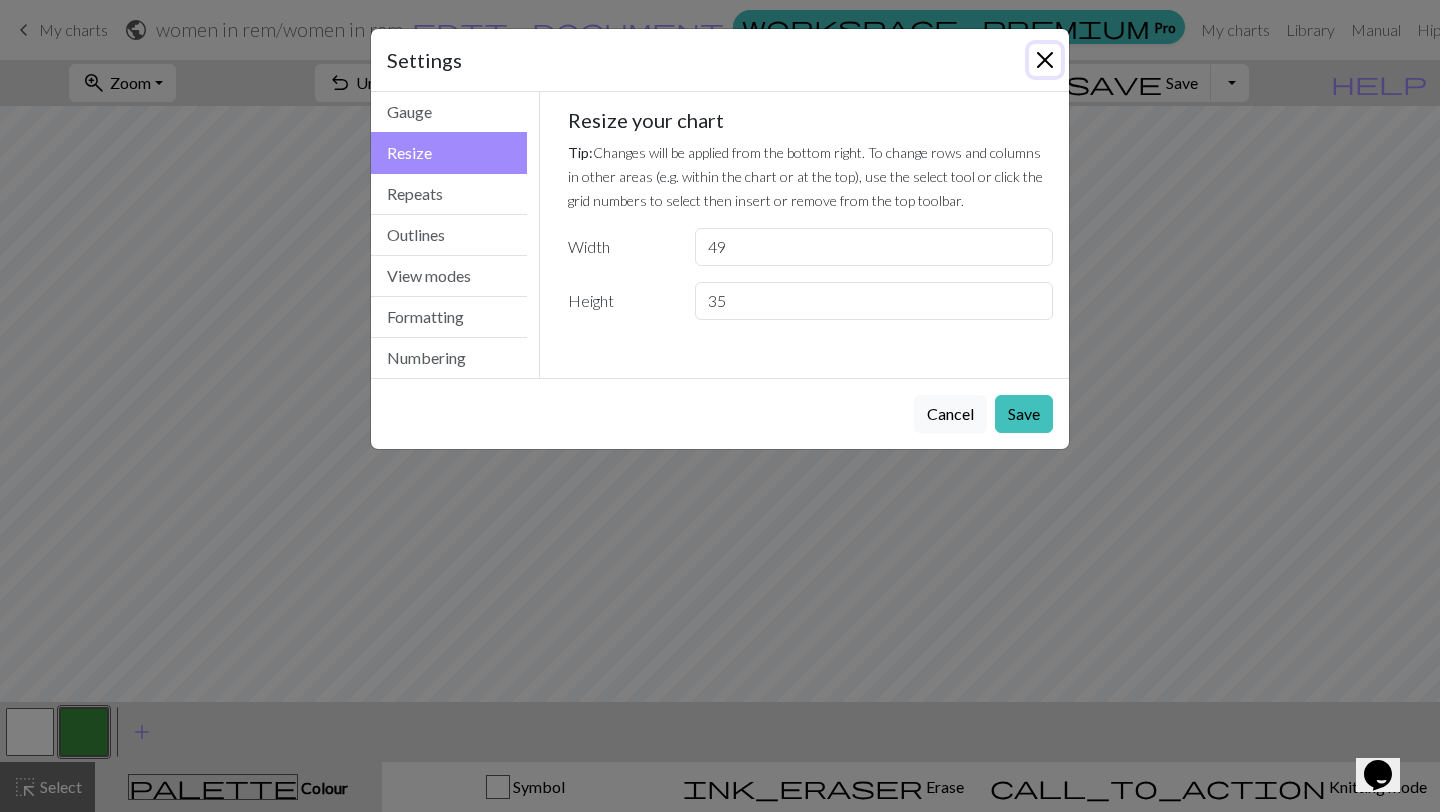 click at bounding box center [1045, 60] 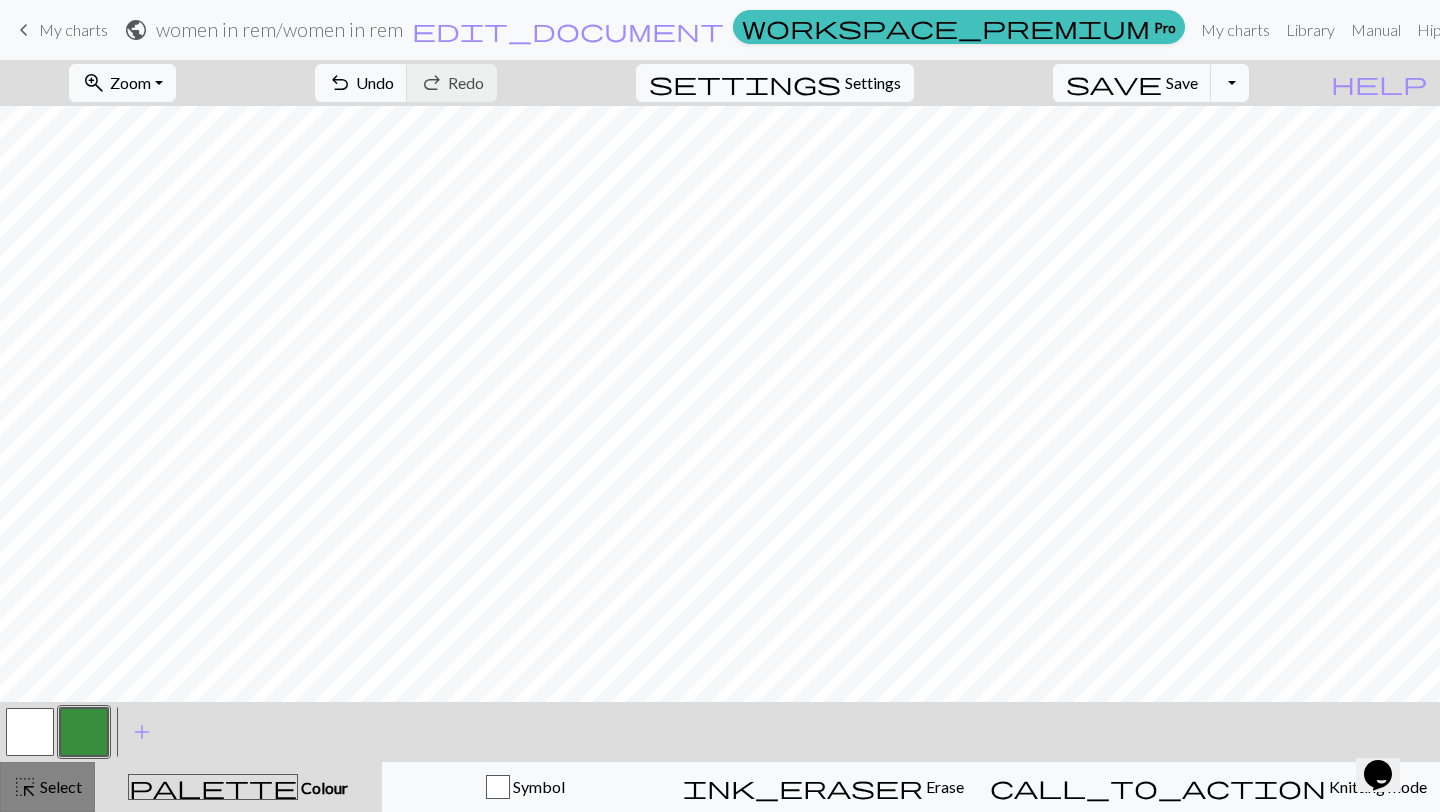 click on "highlight_alt" at bounding box center [25, 787] 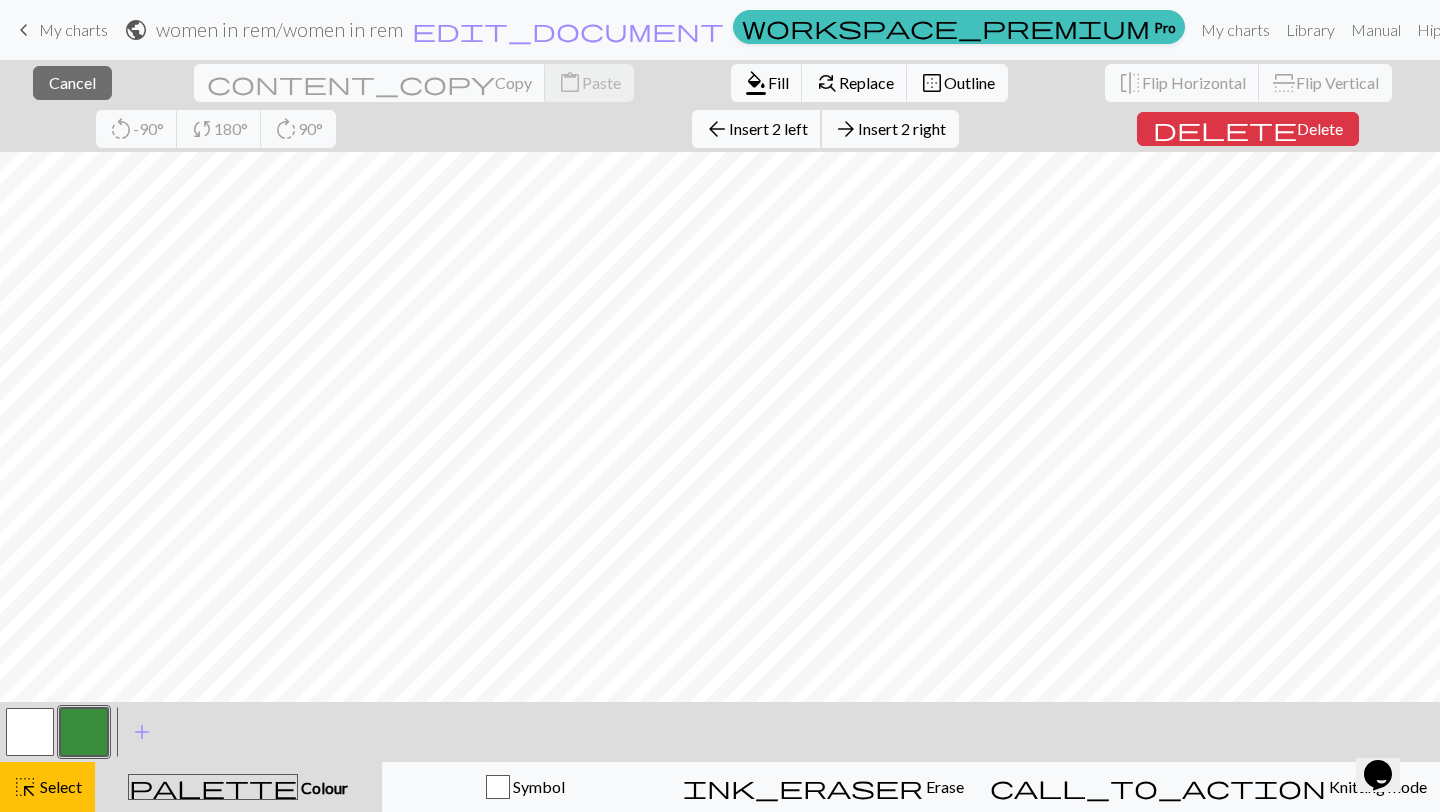 click on "arrow_back" at bounding box center (717, 129) 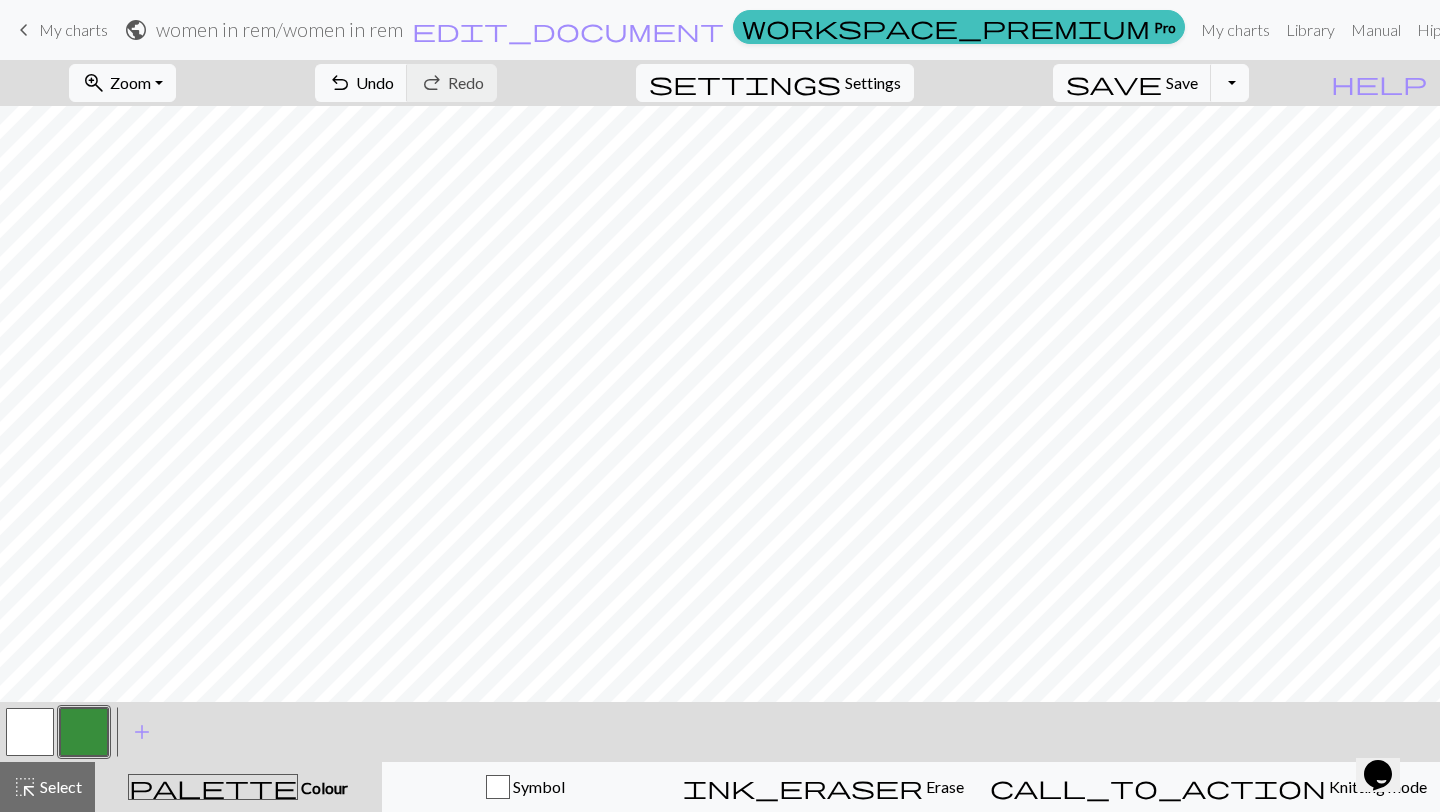 click at bounding box center [30, 732] 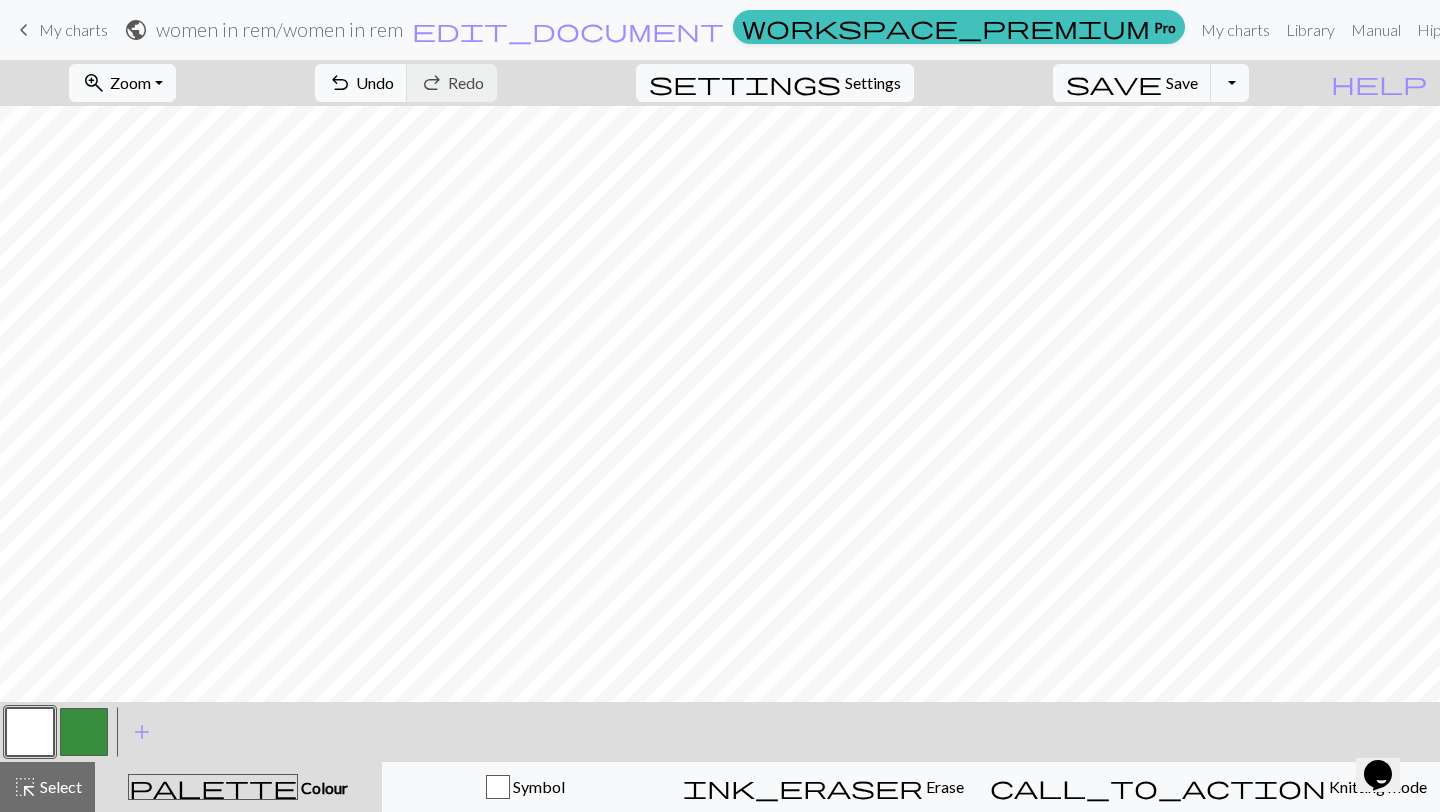 click at bounding box center [84, 732] 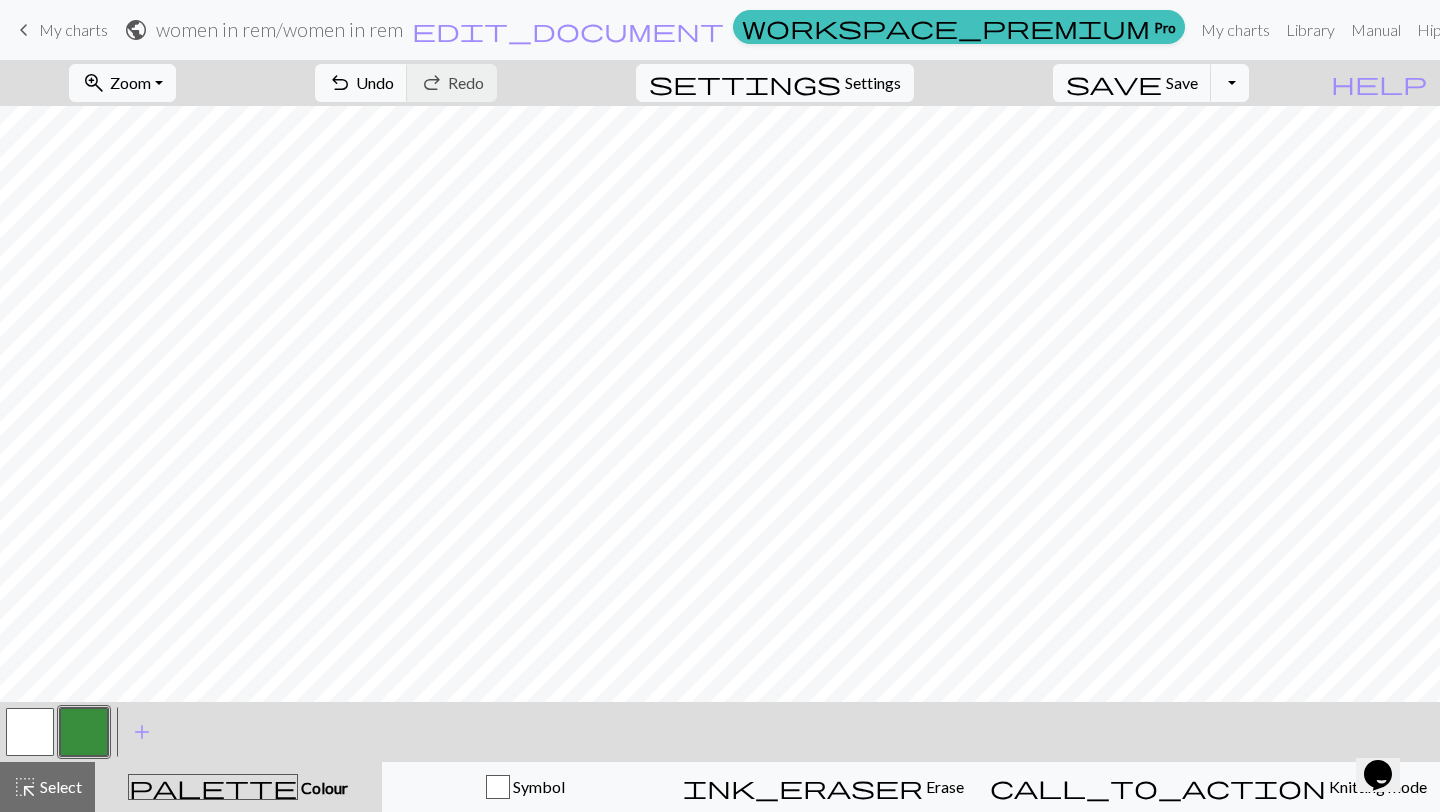 click at bounding box center [30, 732] 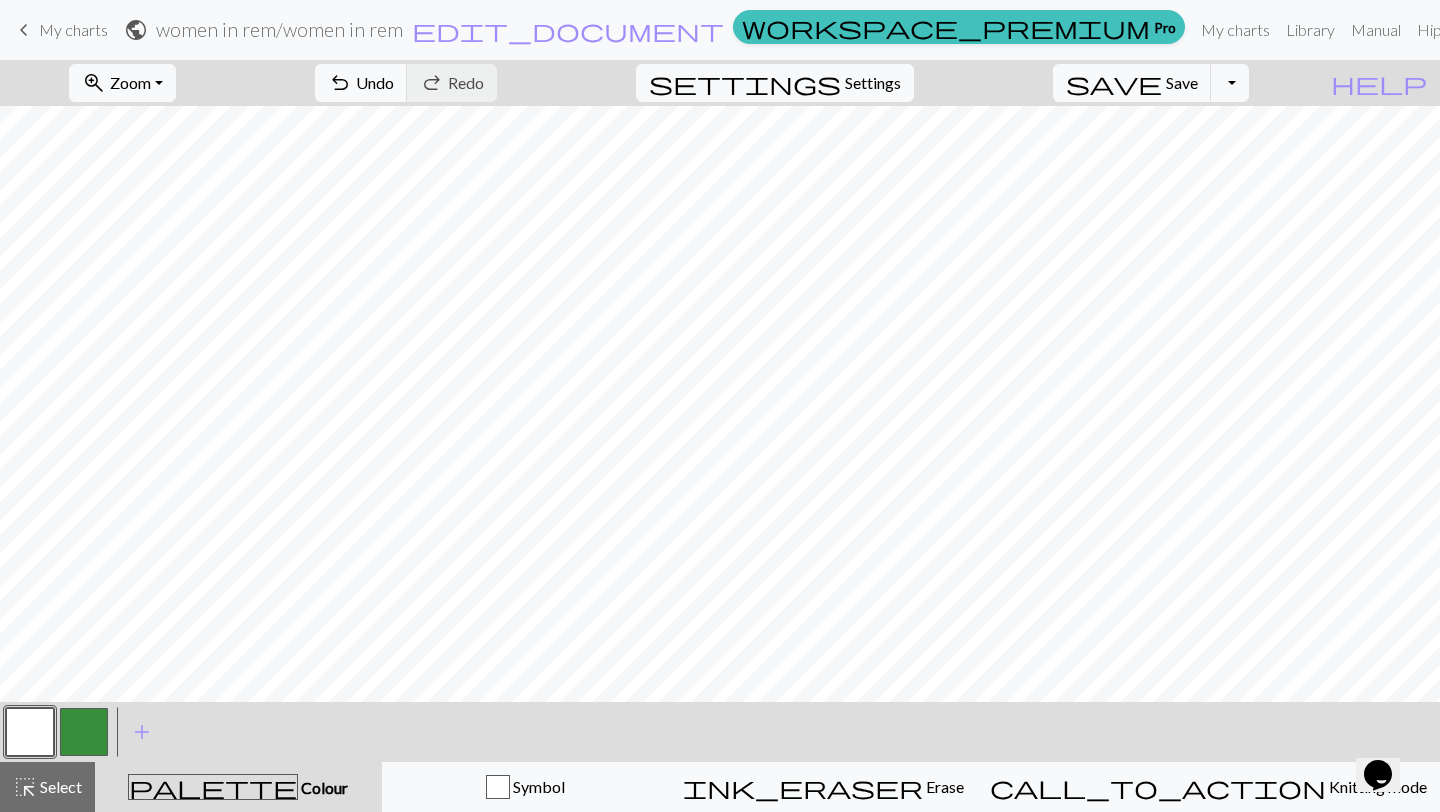 click at bounding box center (84, 732) 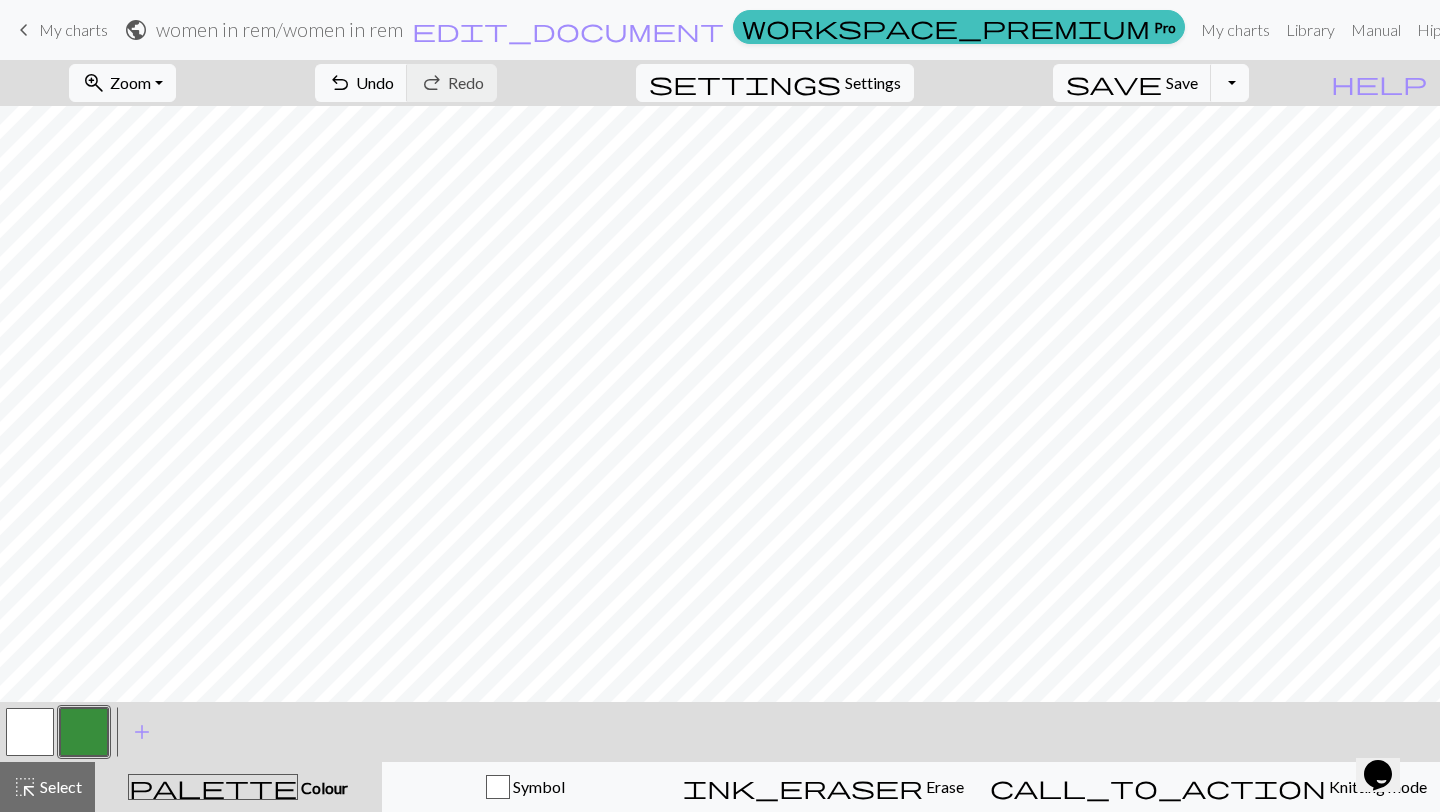 click at bounding box center (30, 732) 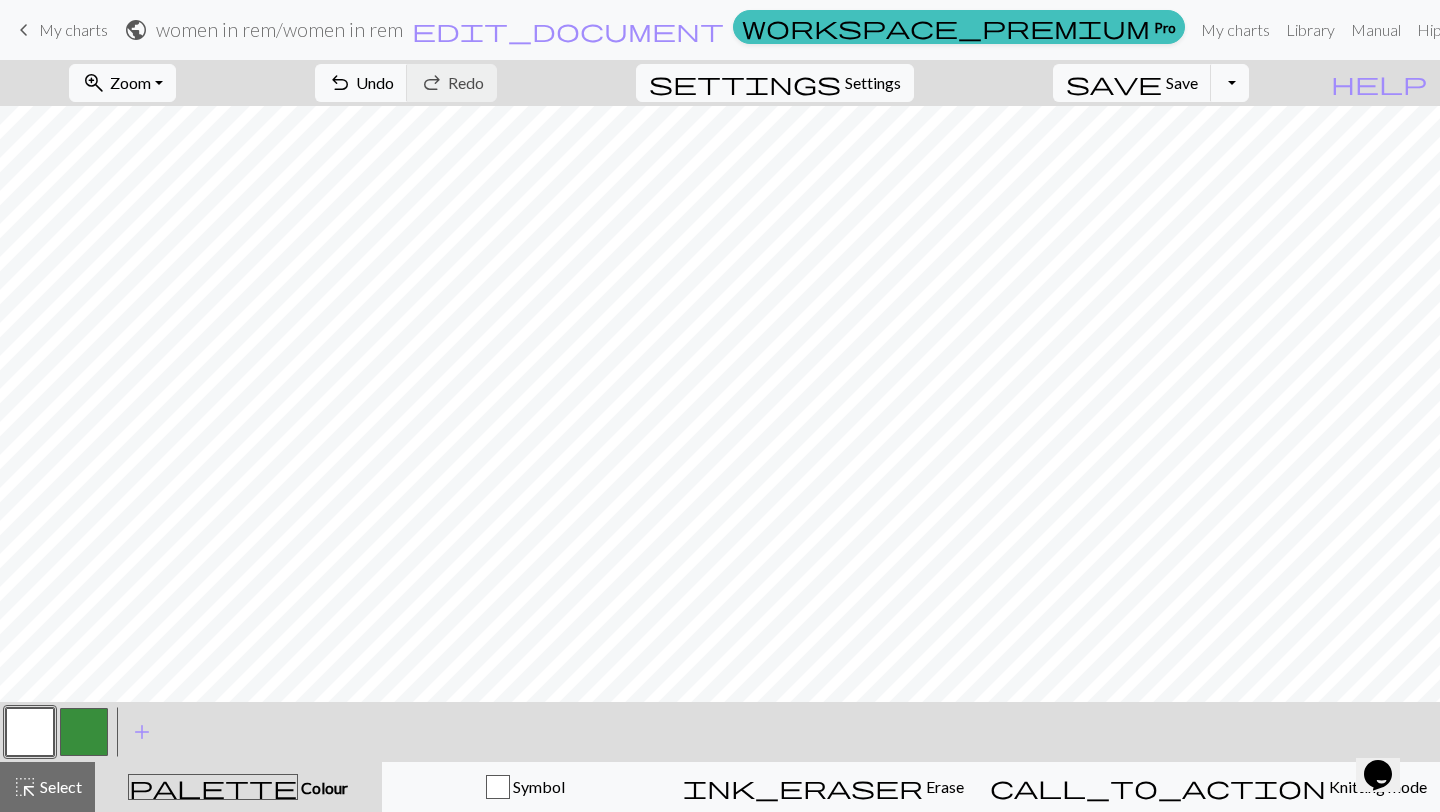 click at bounding box center (84, 732) 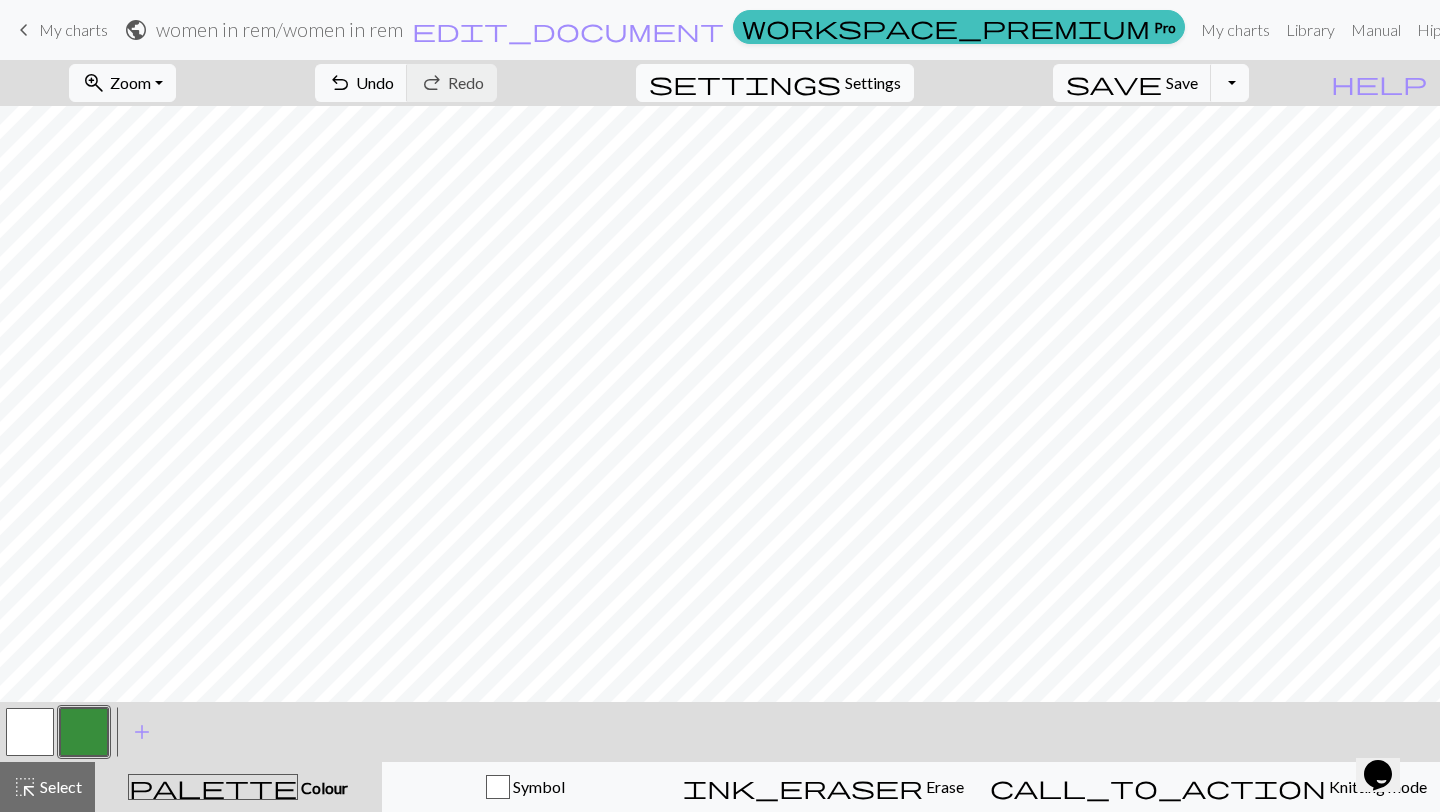 click on "Settings" at bounding box center (873, 83) 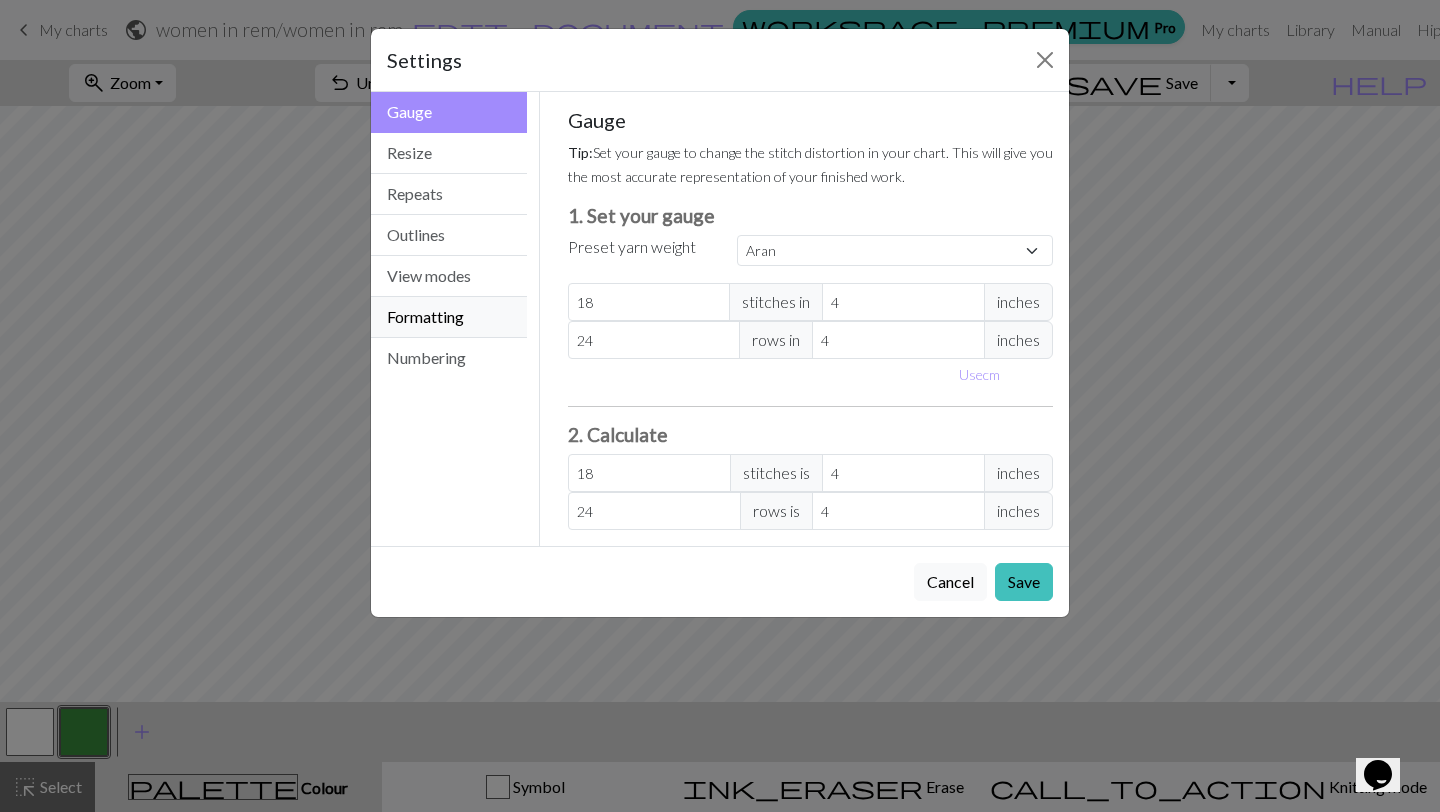 click on "Formatting" at bounding box center [449, 317] 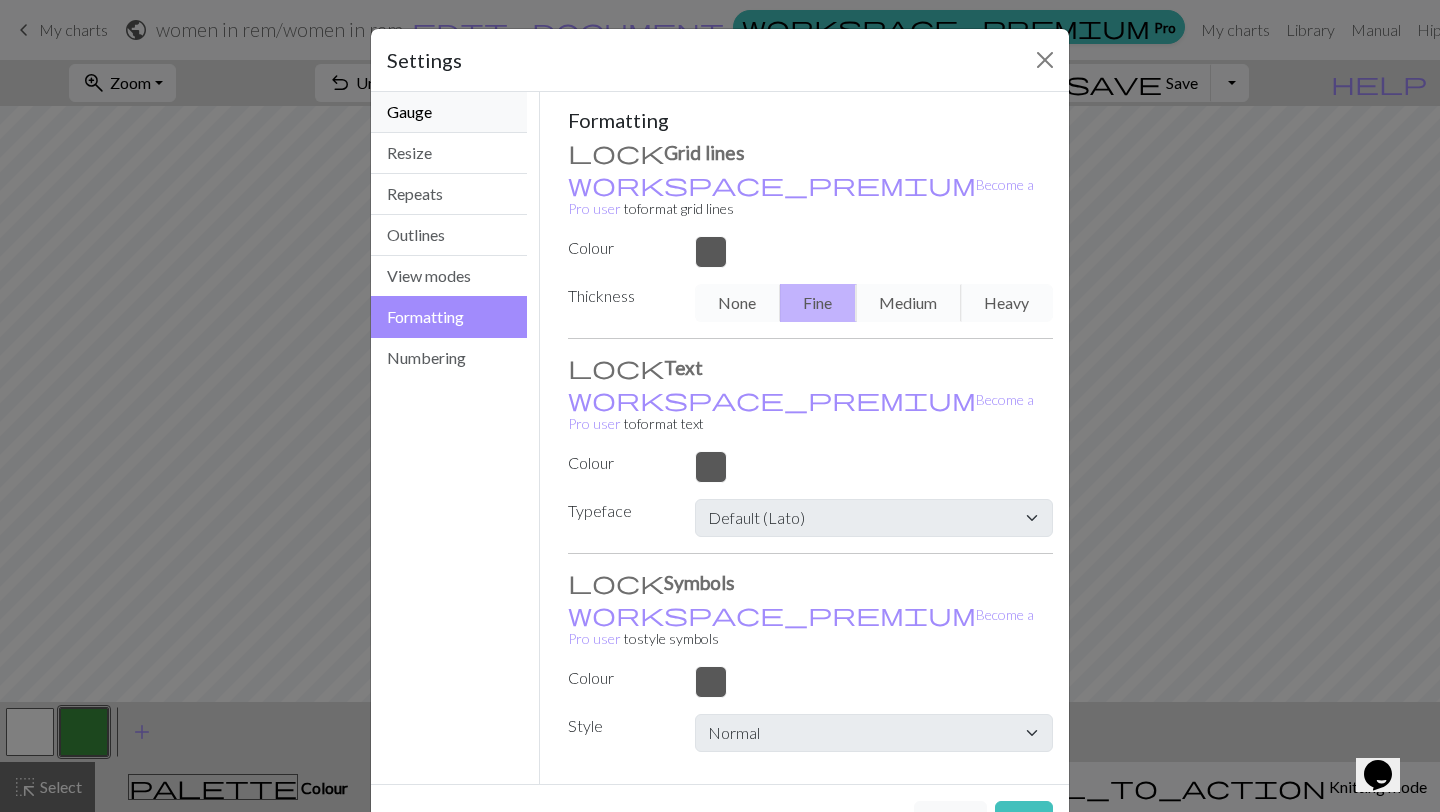 click on "Gauge" at bounding box center (449, 112) 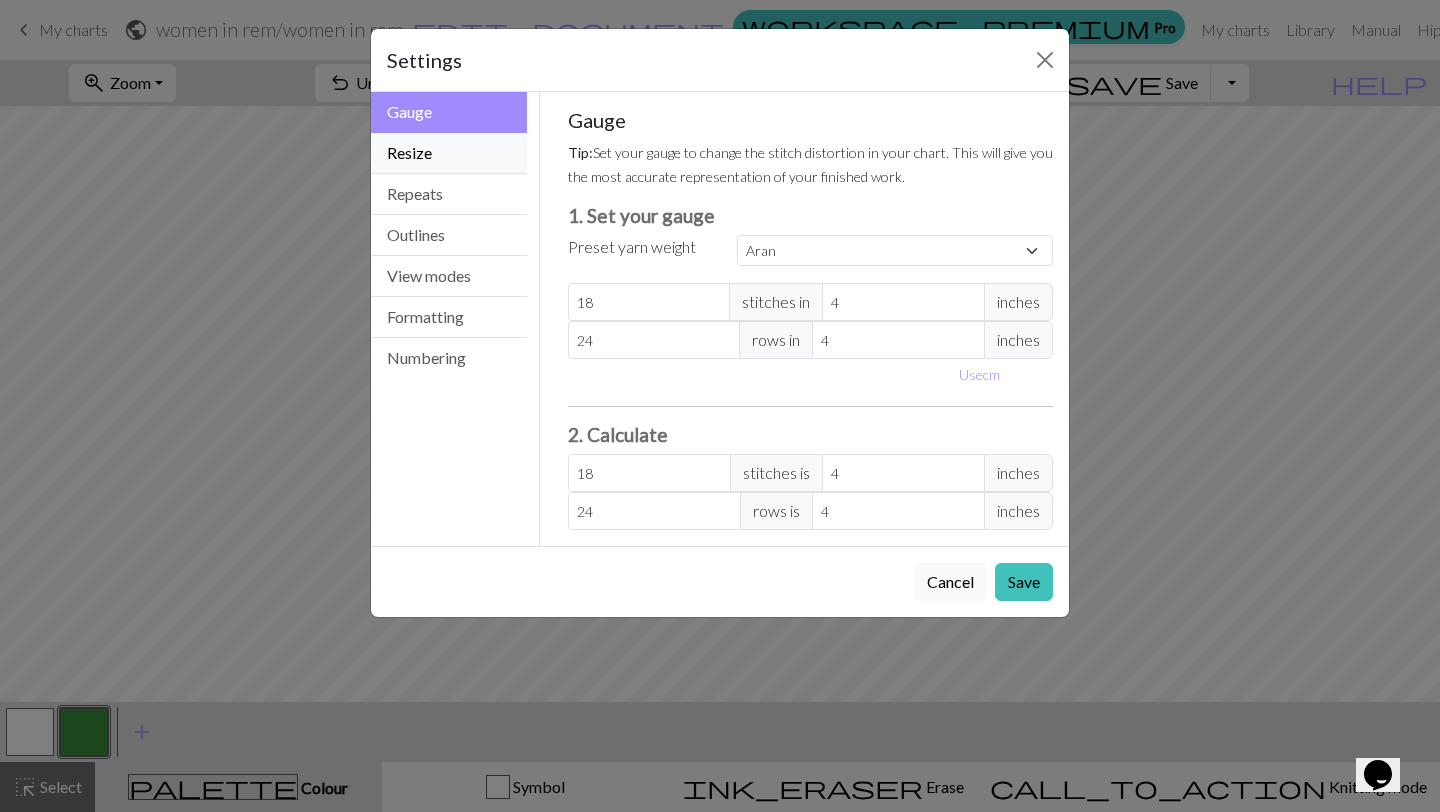 click on "Resize" at bounding box center (449, 153) 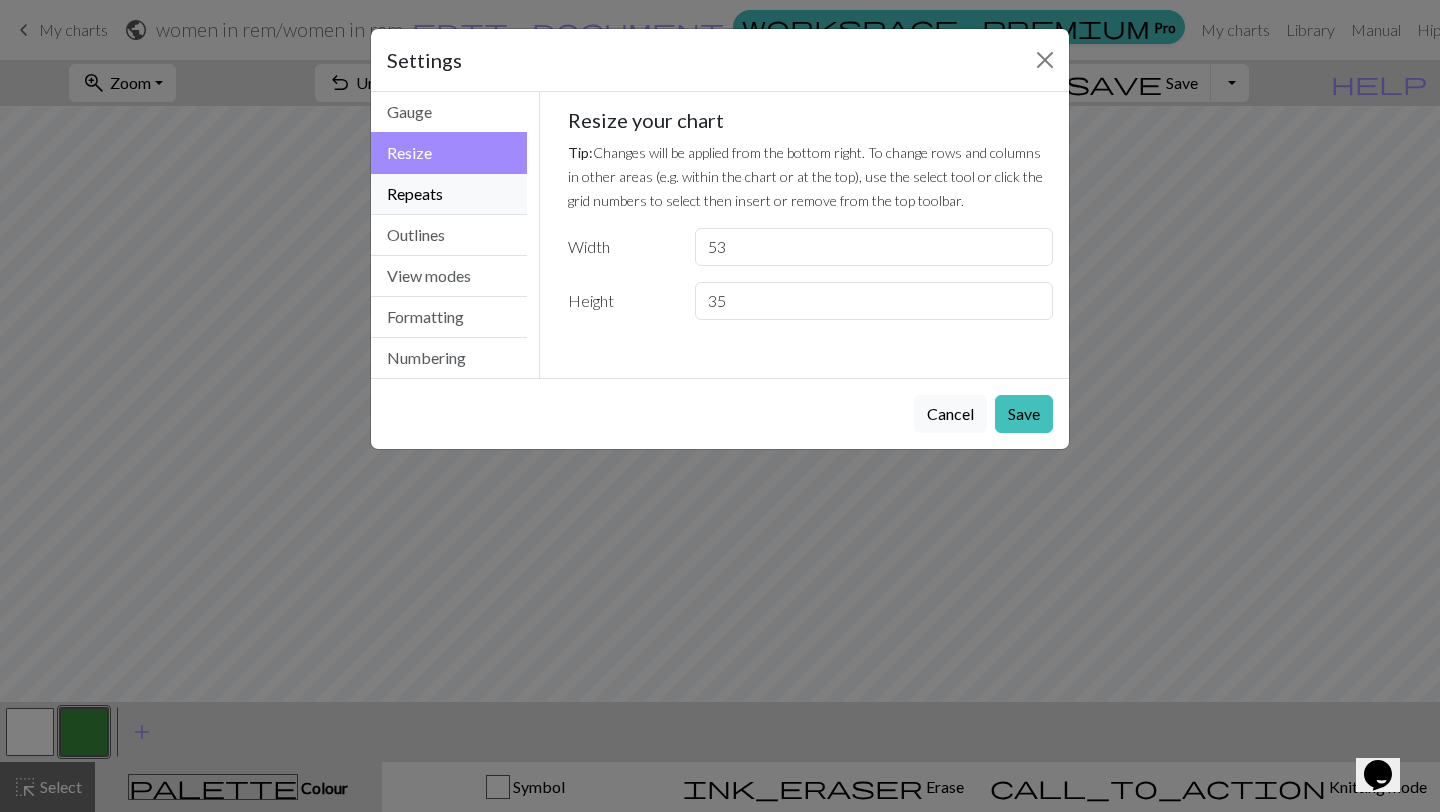 click on "Repeats" at bounding box center [449, 194] 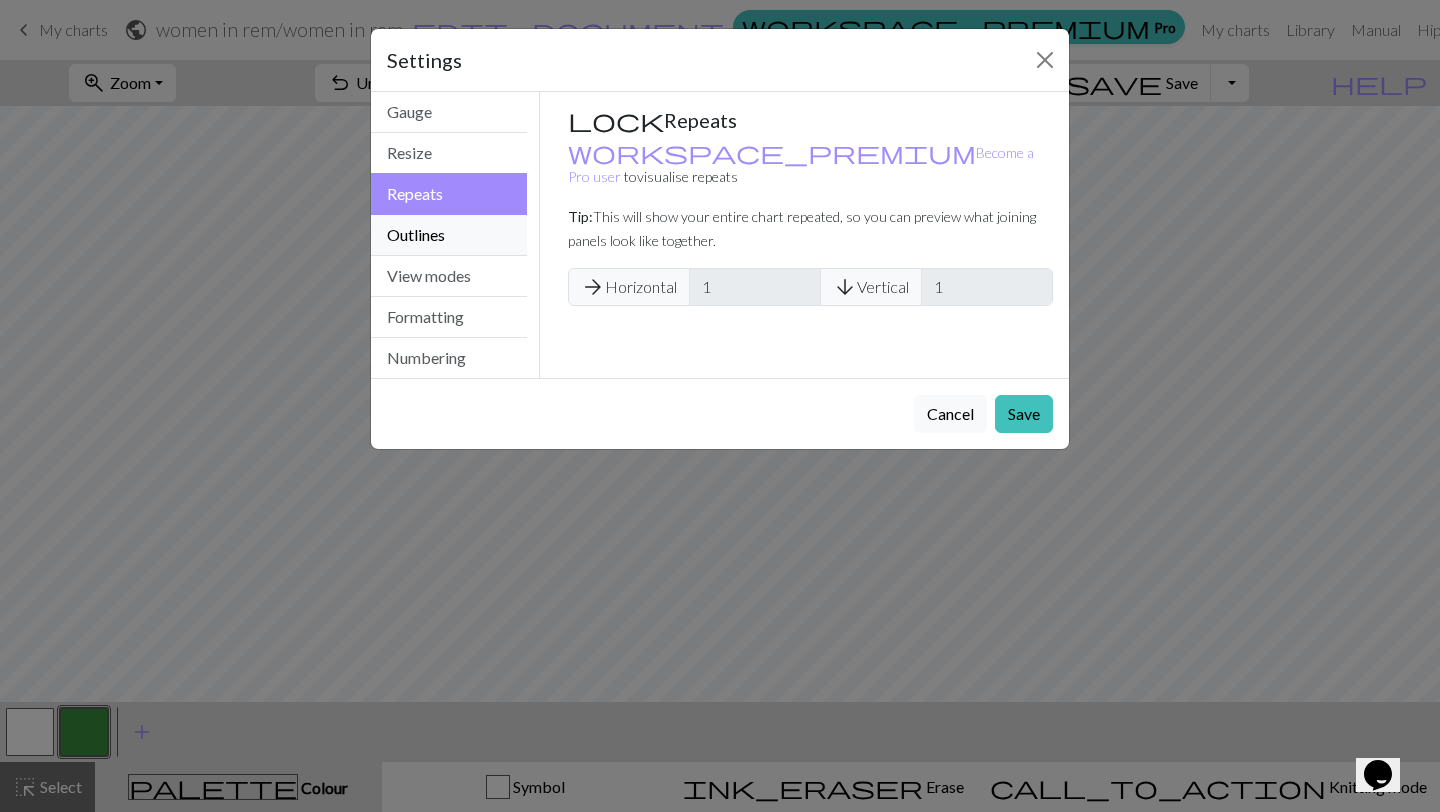 click on "Outlines" at bounding box center (449, 235) 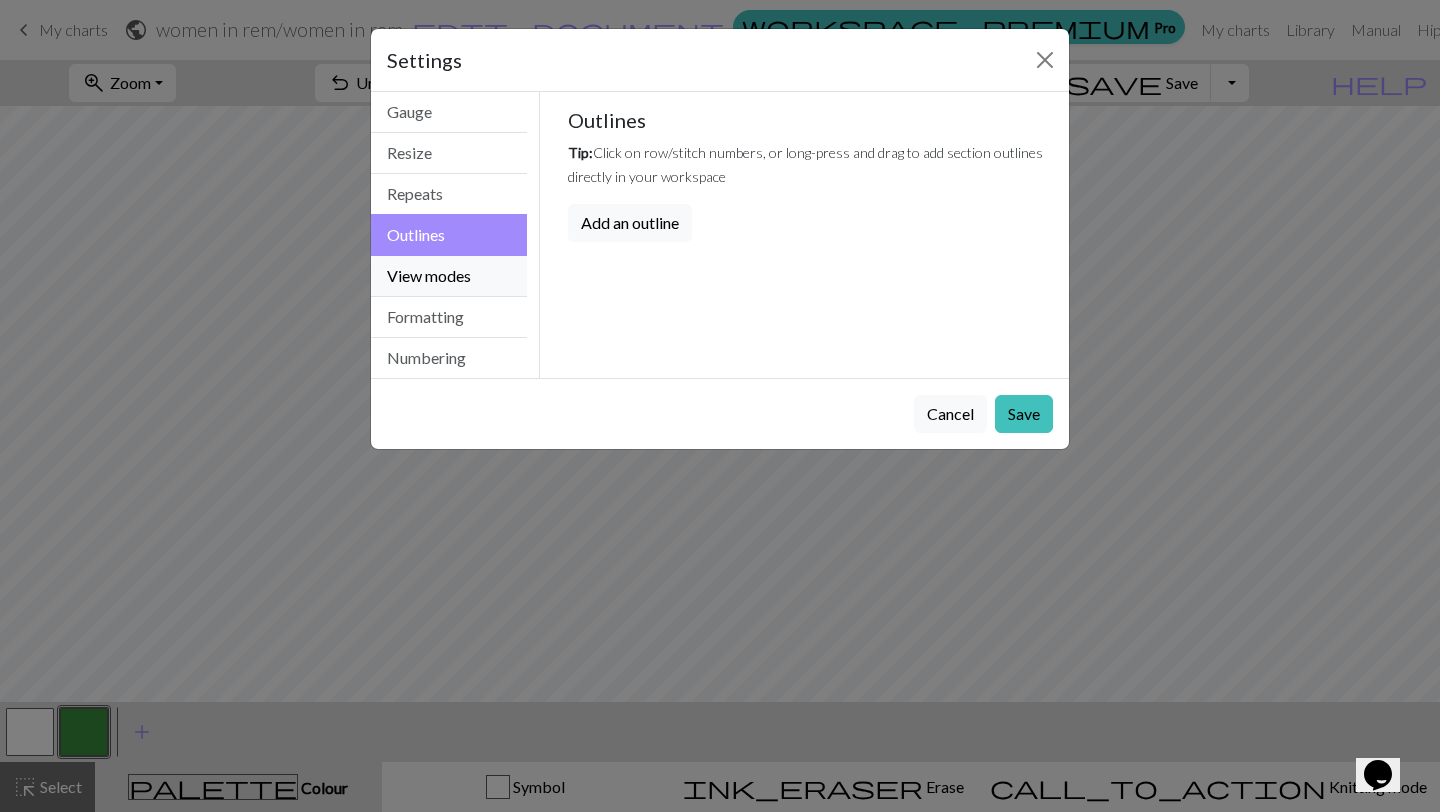 click on "View modes" at bounding box center (449, 276) 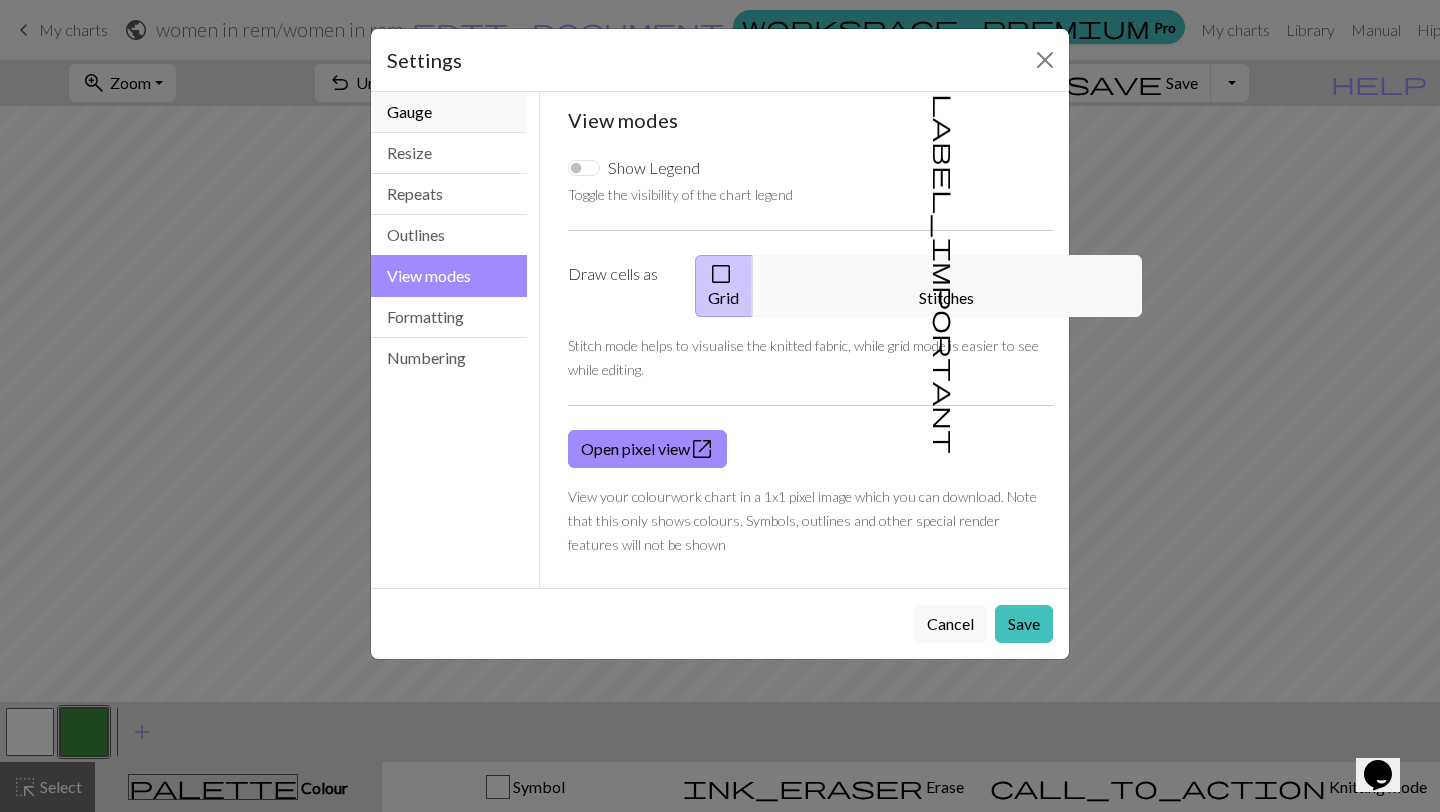 click on "Gauge" at bounding box center (449, 112) 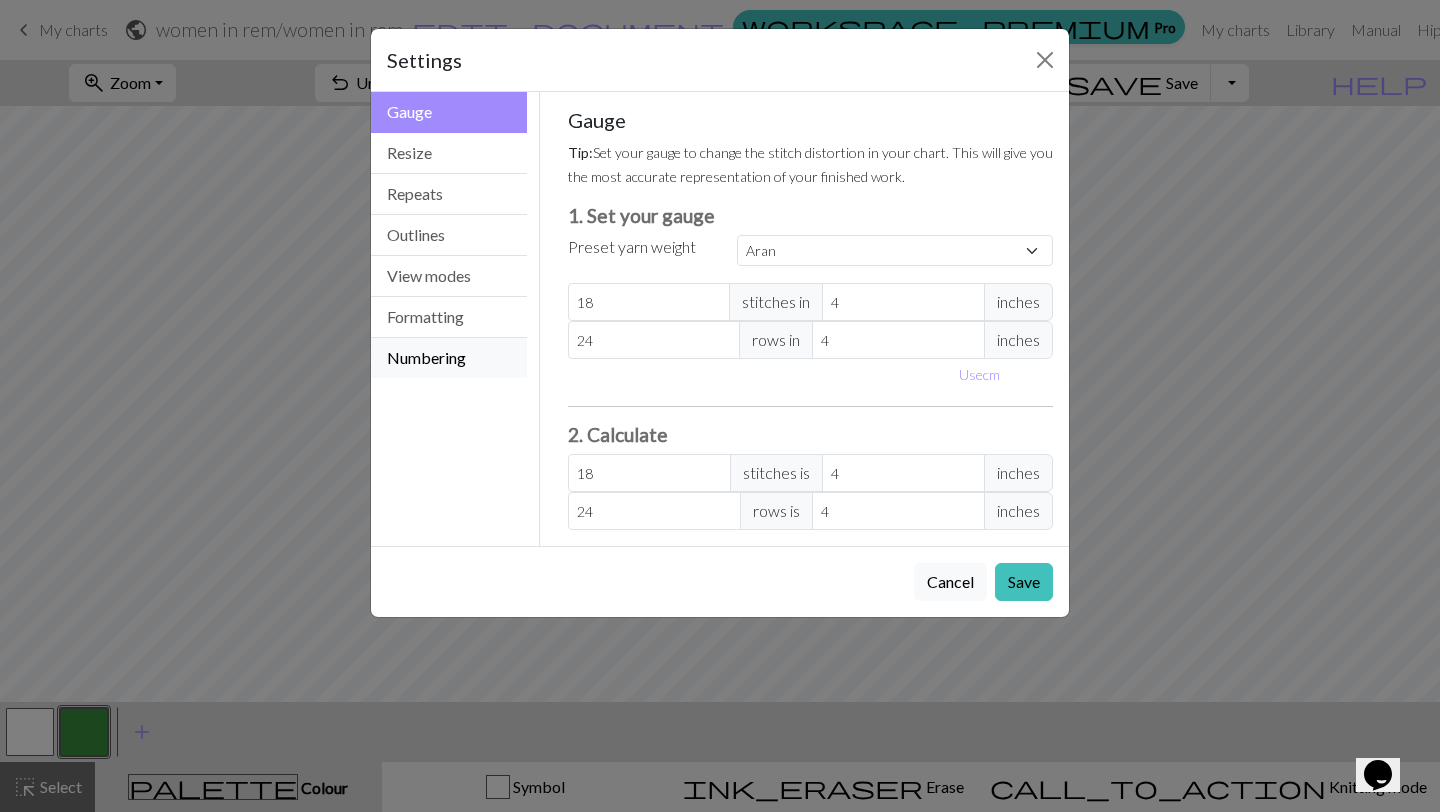 click on "Numbering" at bounding box center (449, 358) 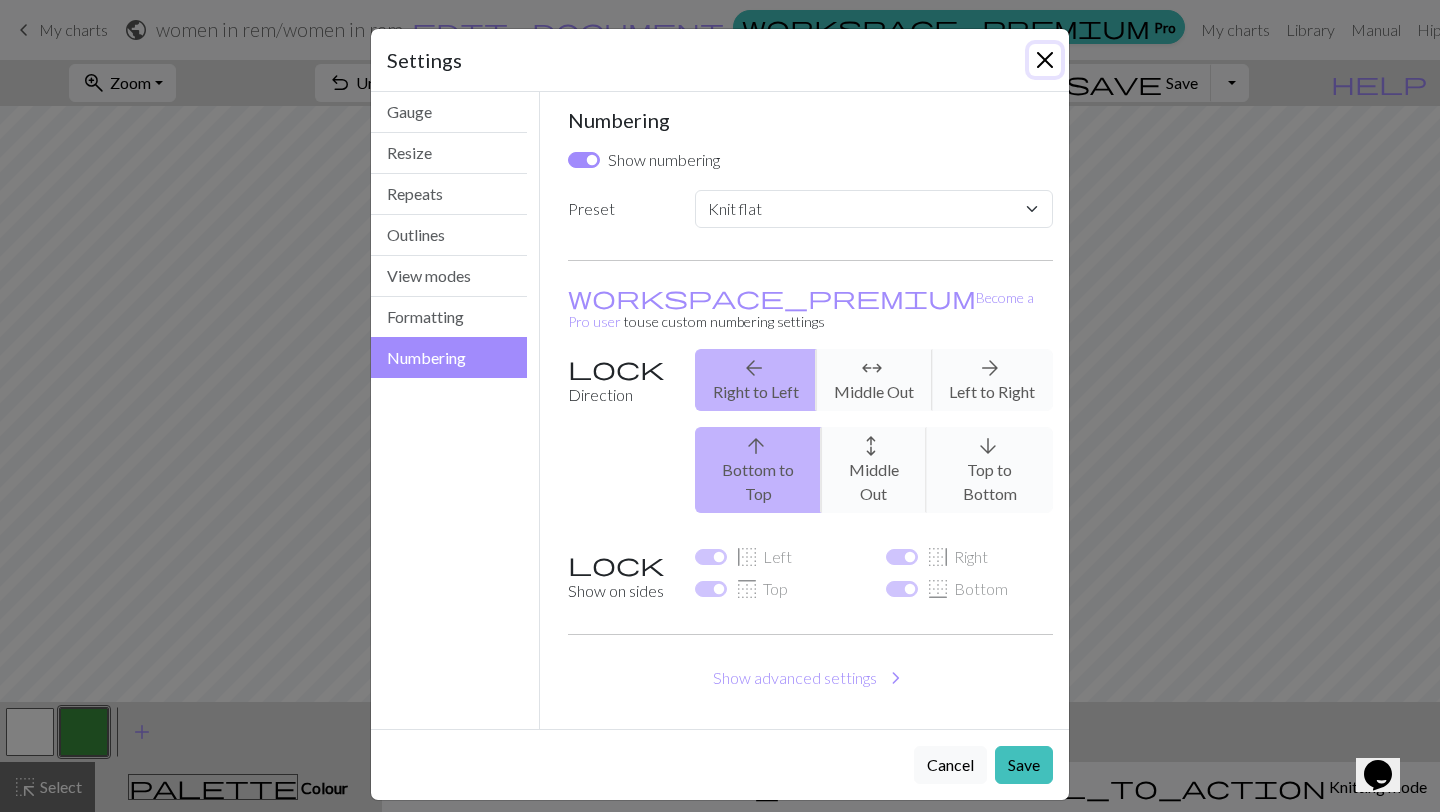 click at bounding box center (1045, 60) 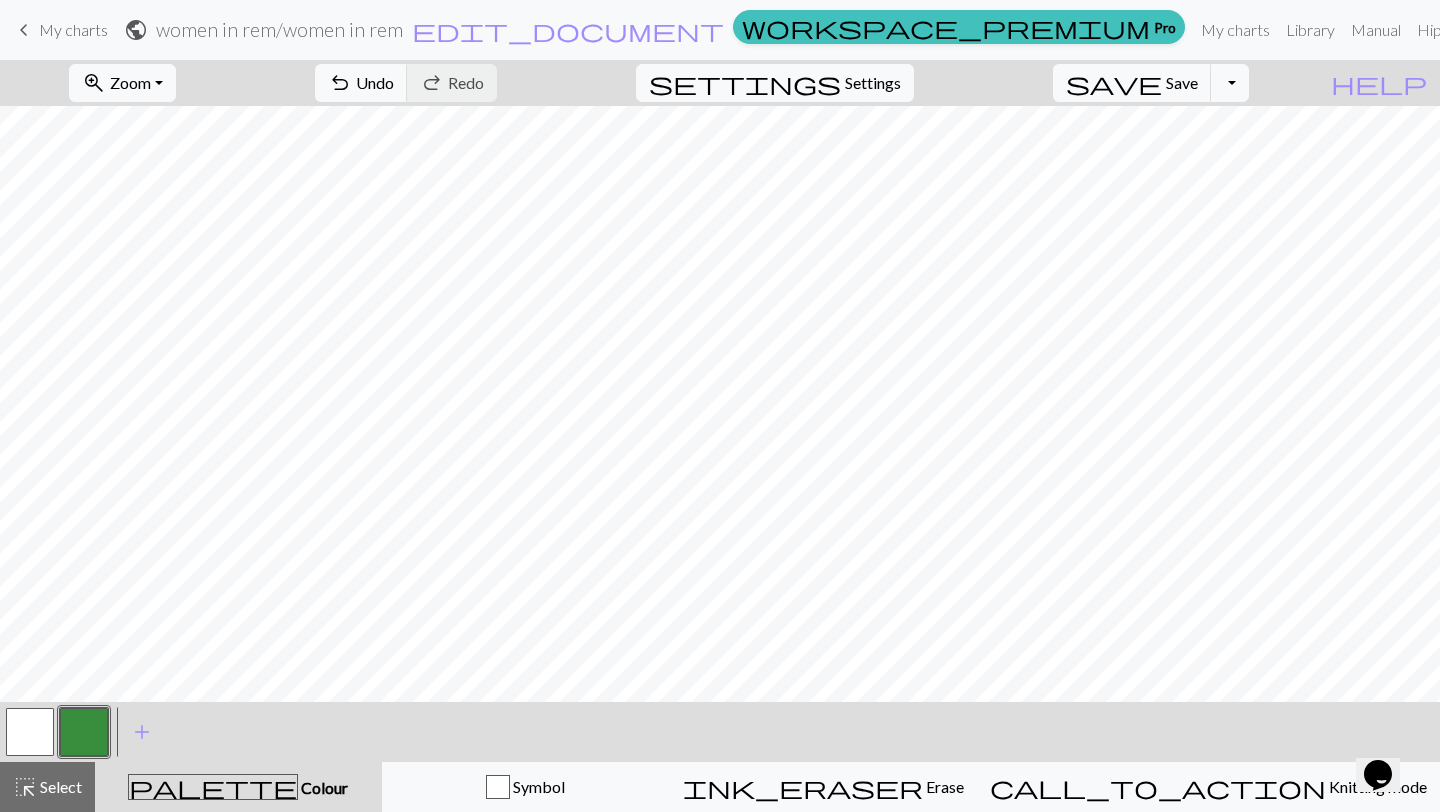 click on "settings  Settings" at bounding box center [775, 83] 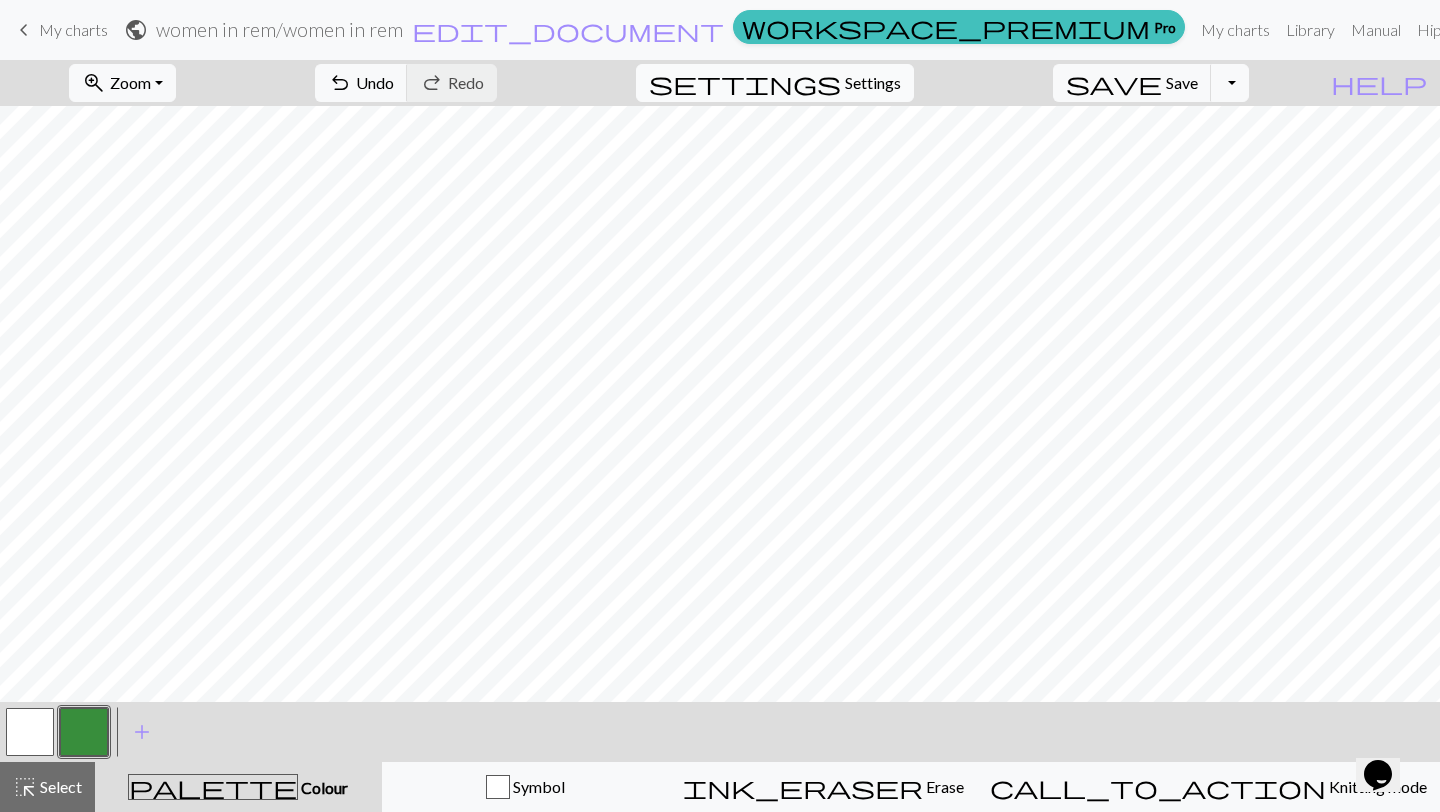 click on "Settings" at bounding box center (873, 83) 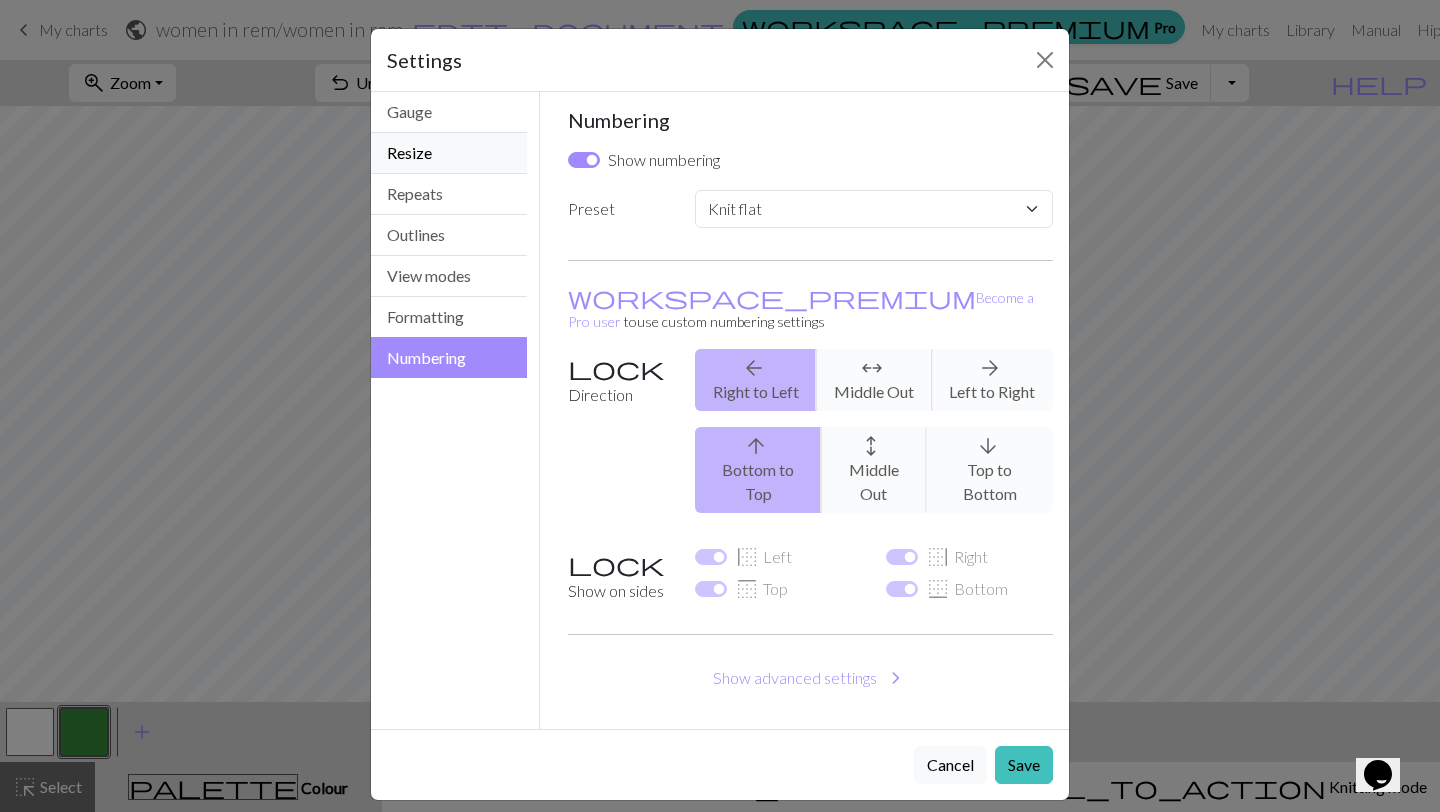 click on "Resize" at bounding box center (449, 153) 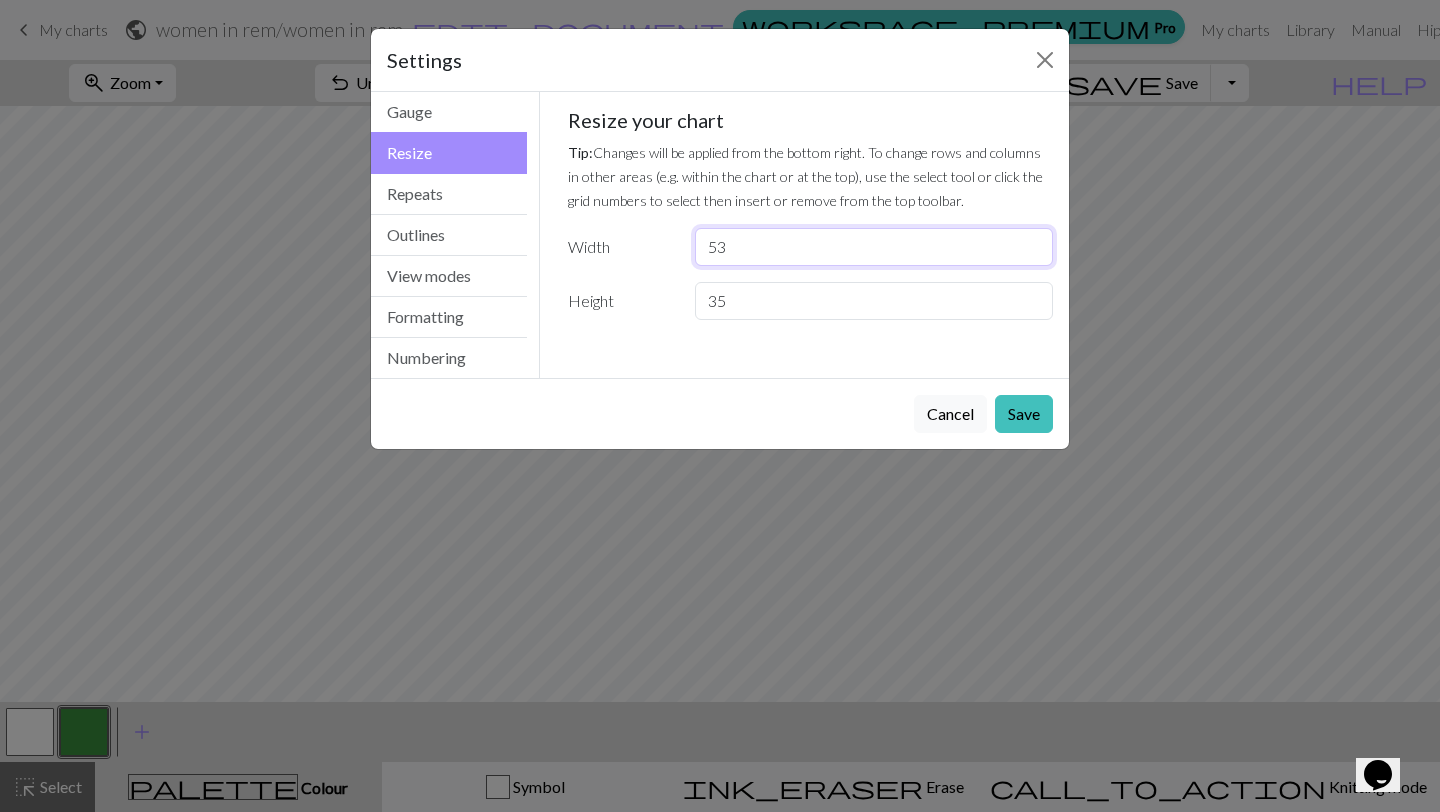 click on "53" at bounding box center [874, 247] 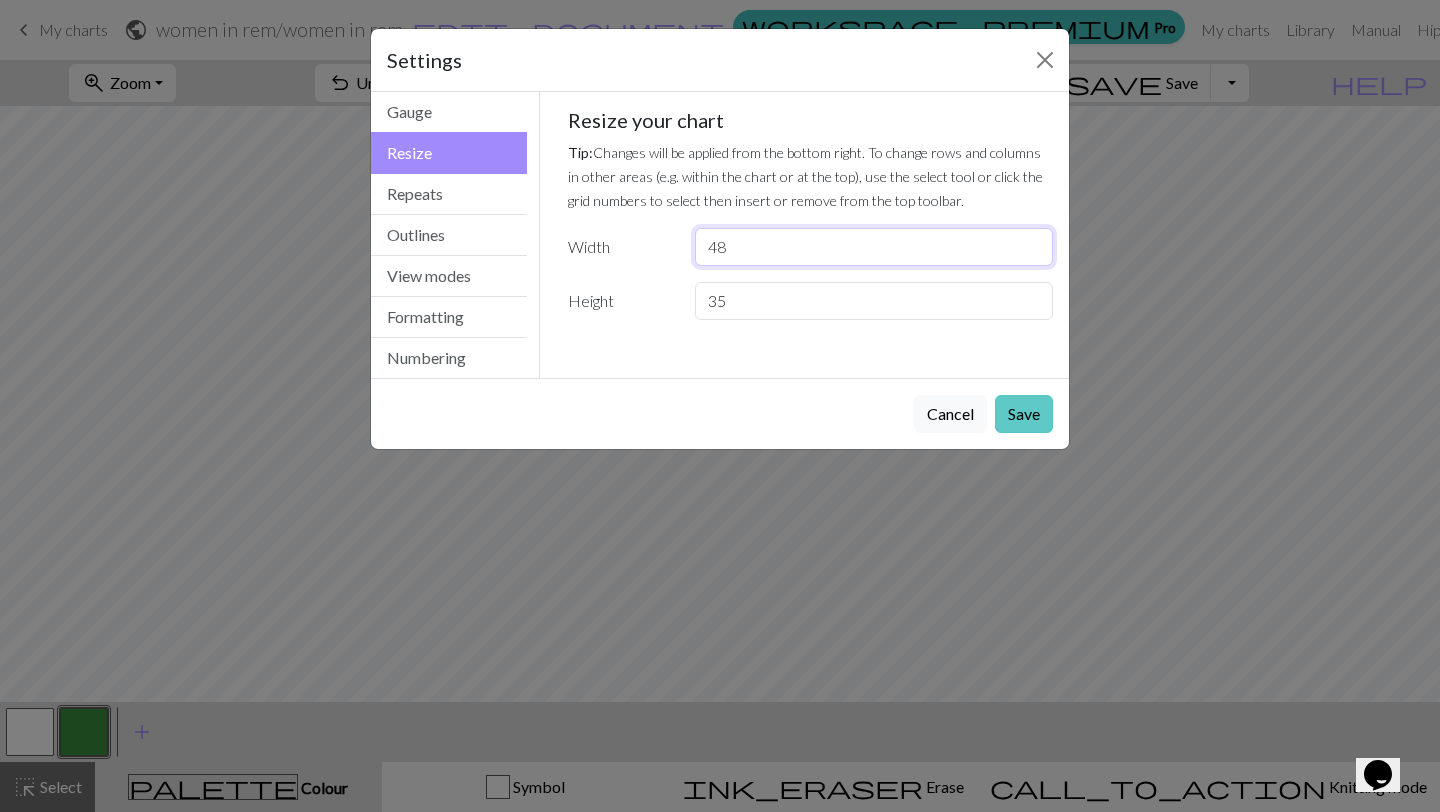 type on "48" 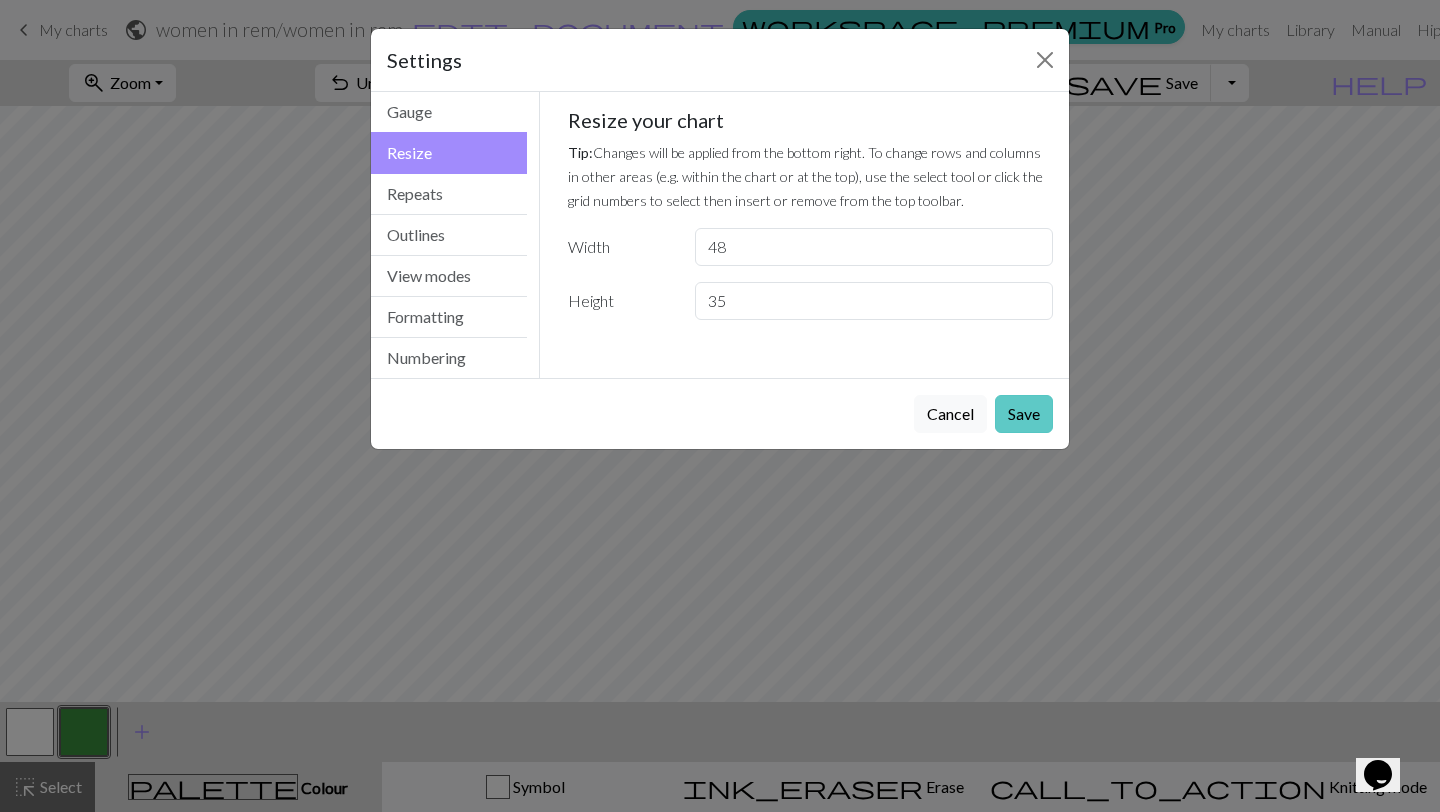 click on "Save" at bounding box center (1024, 414) 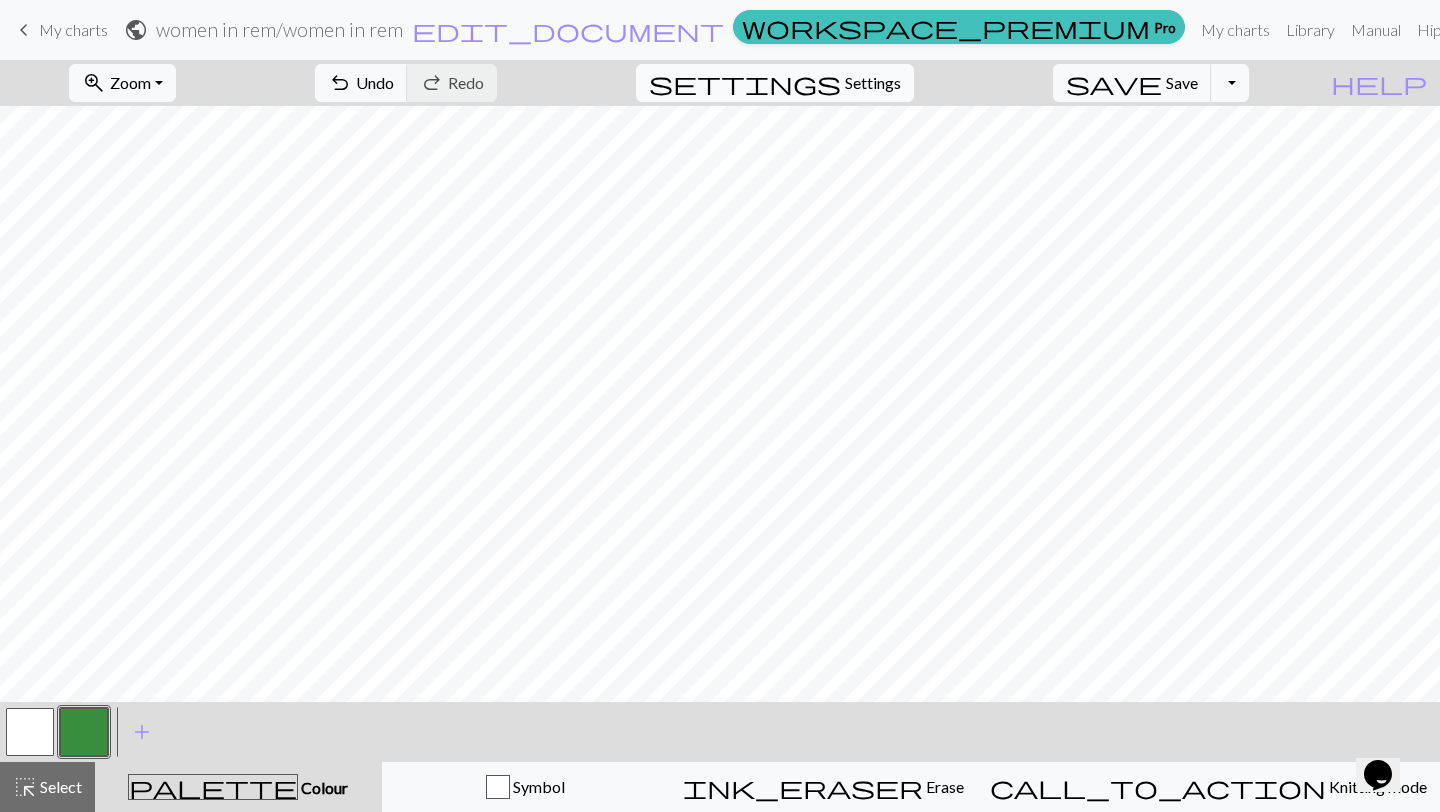 click on "settings  Settings" at bounding box center [775, 83] 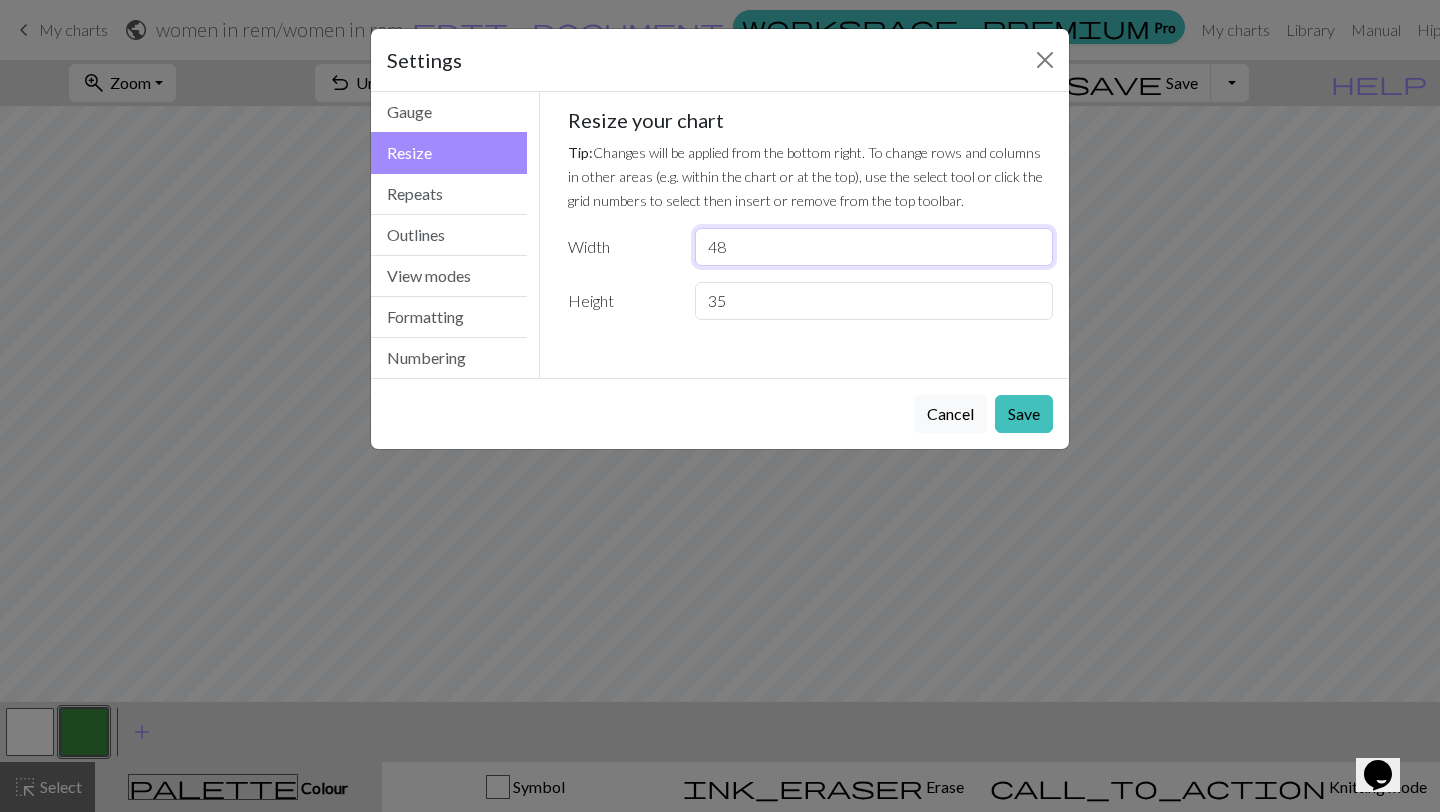 click on "48" at bounding box center (874, 247) 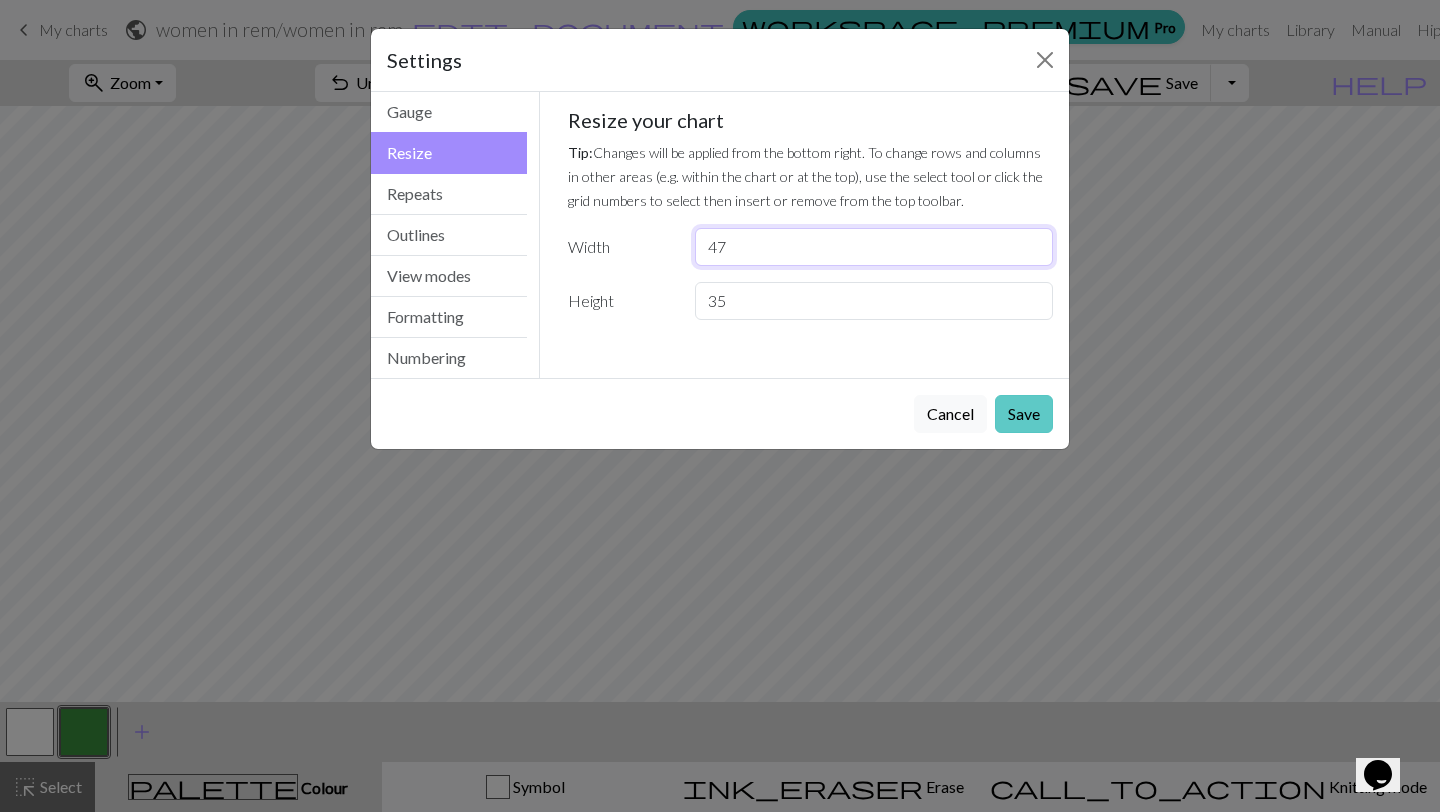 type on "47" 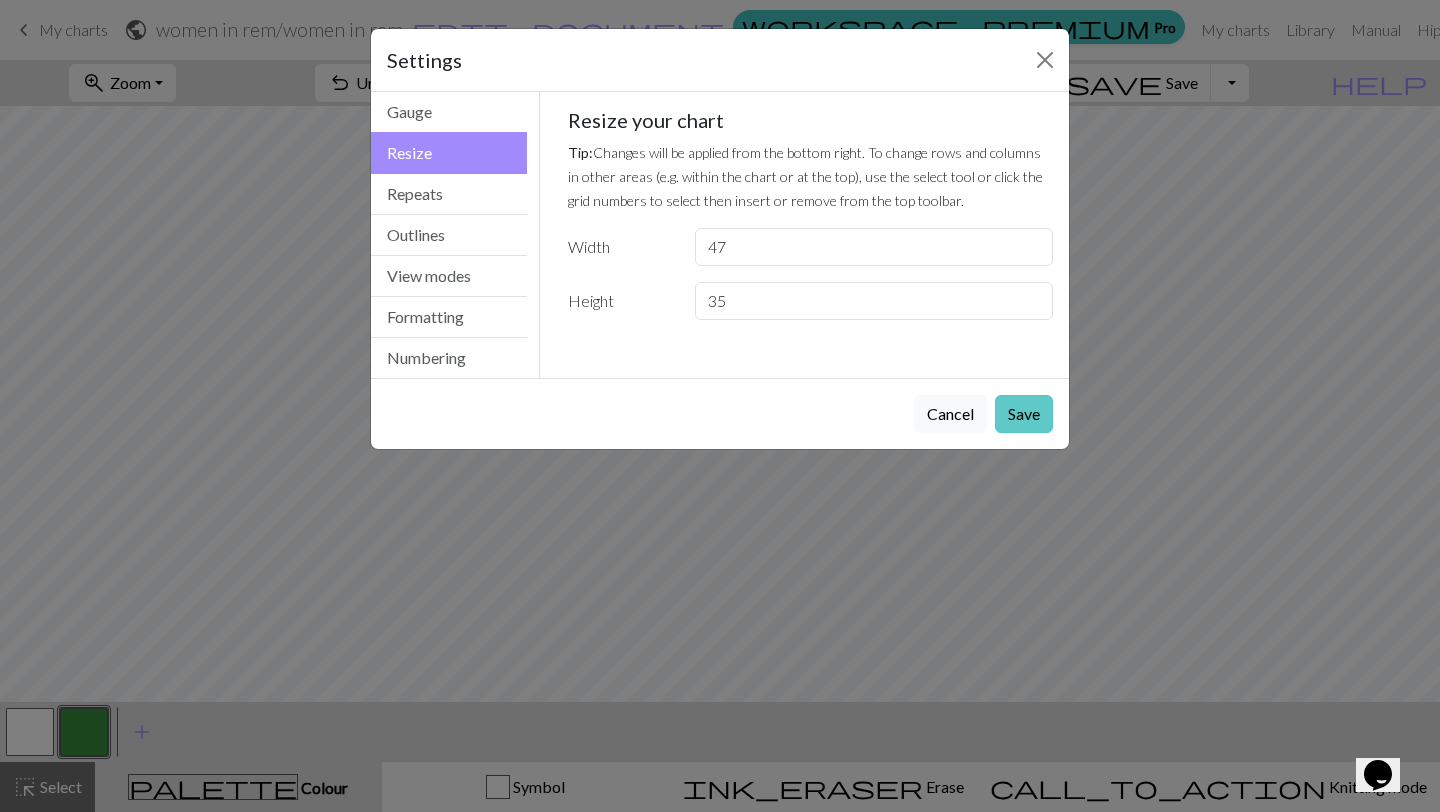 click on "Save" at bounding box center [1024, 414] 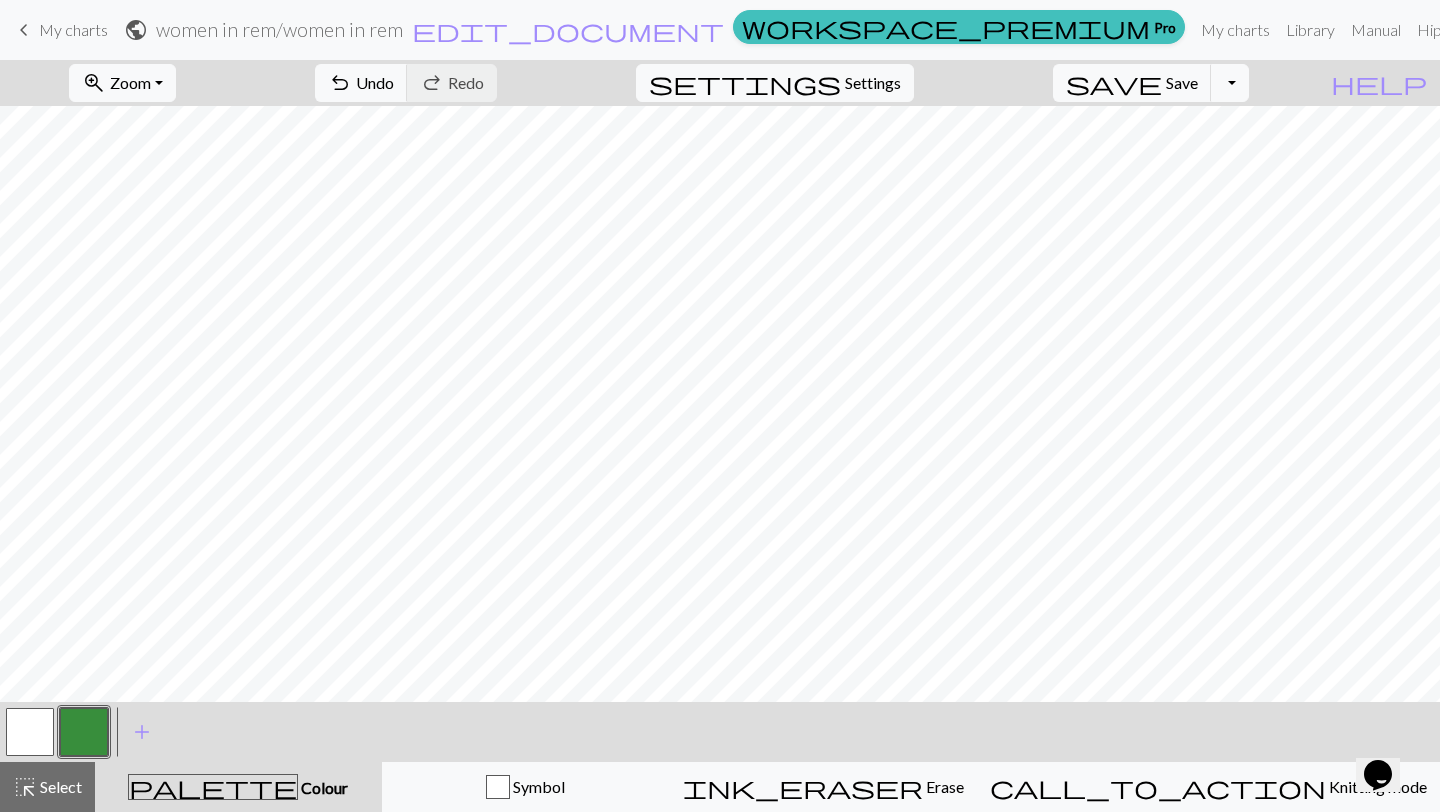 click at bounding box center (30, 732) 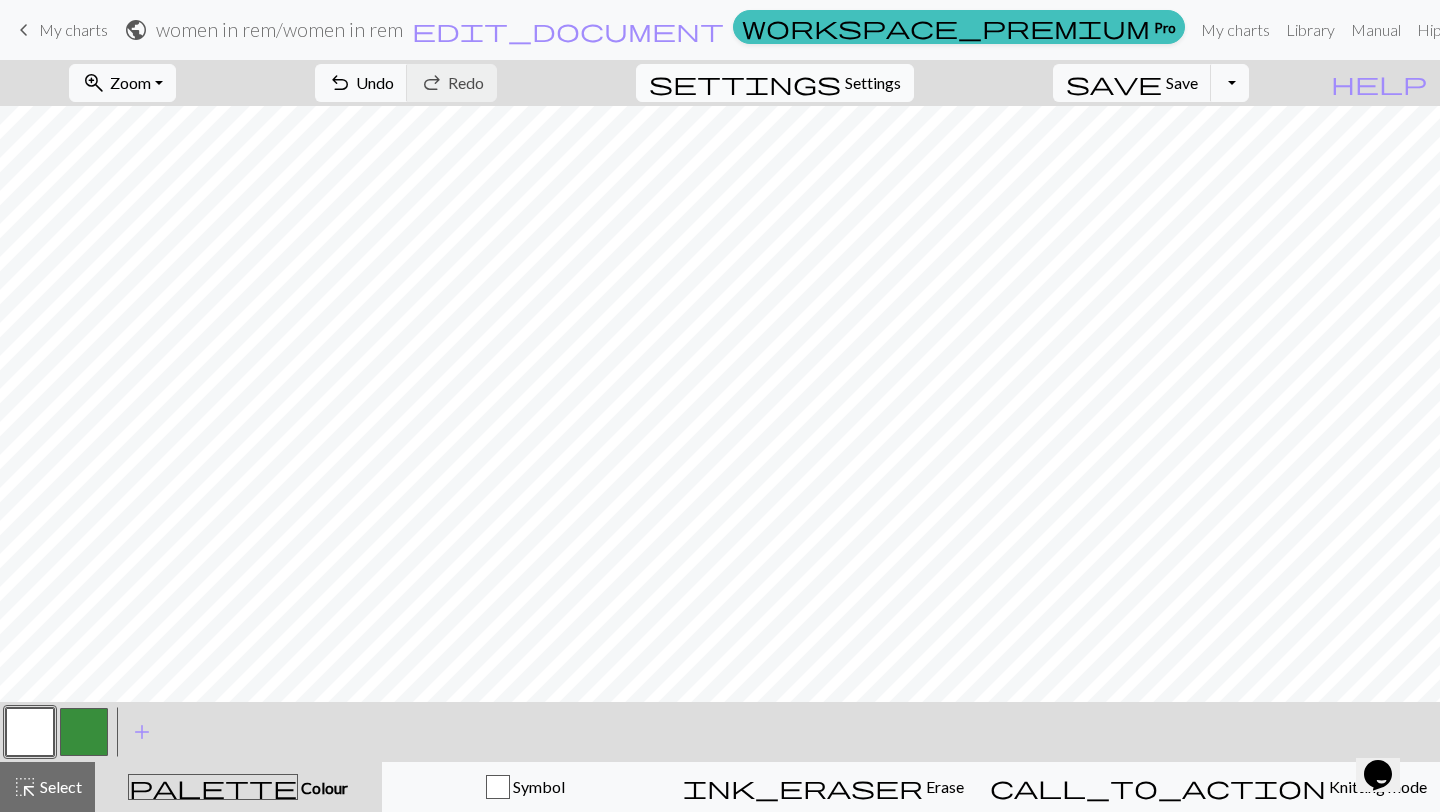 click on "Settings" at bounding box center [873, 83] 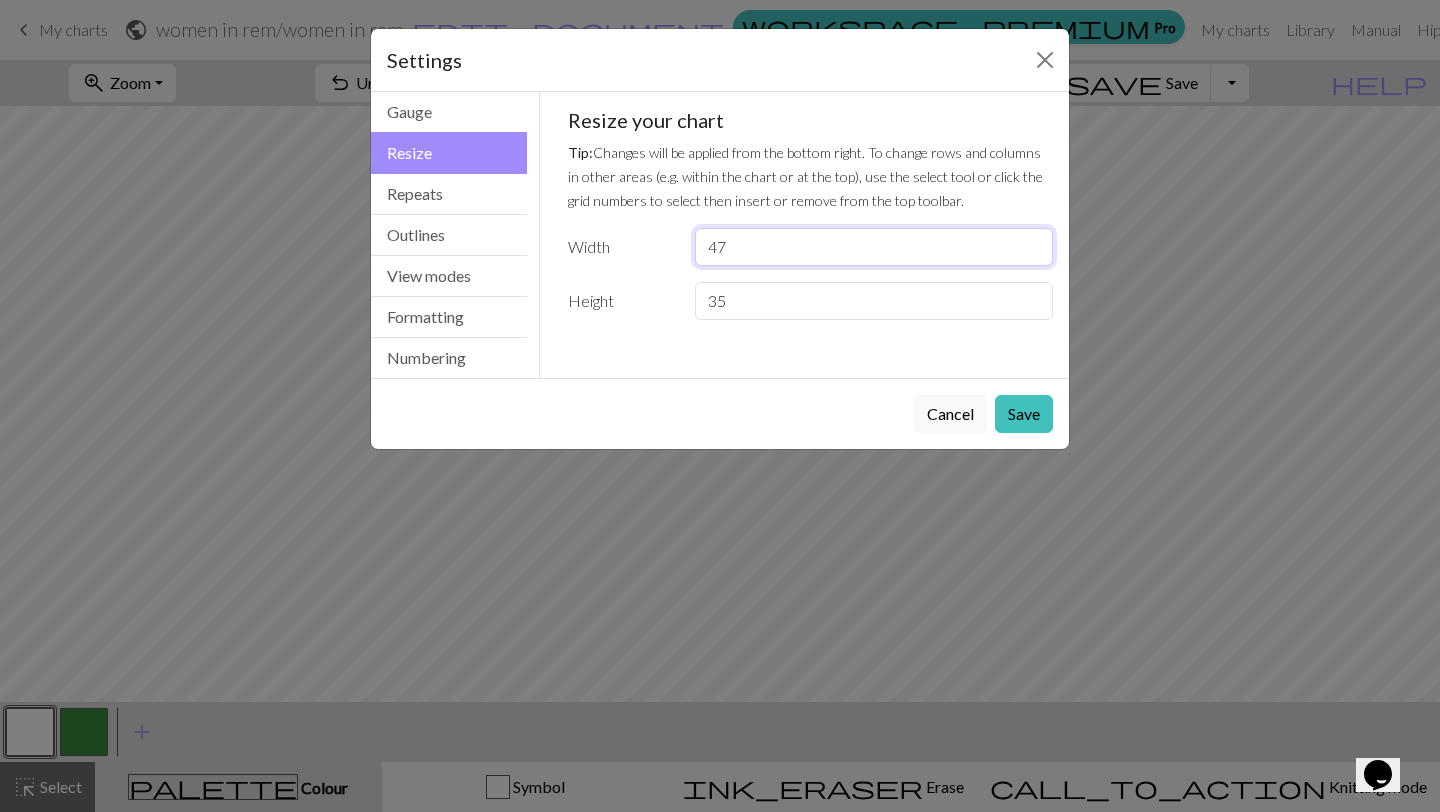 click on "47" at bounding box center [874, 247] 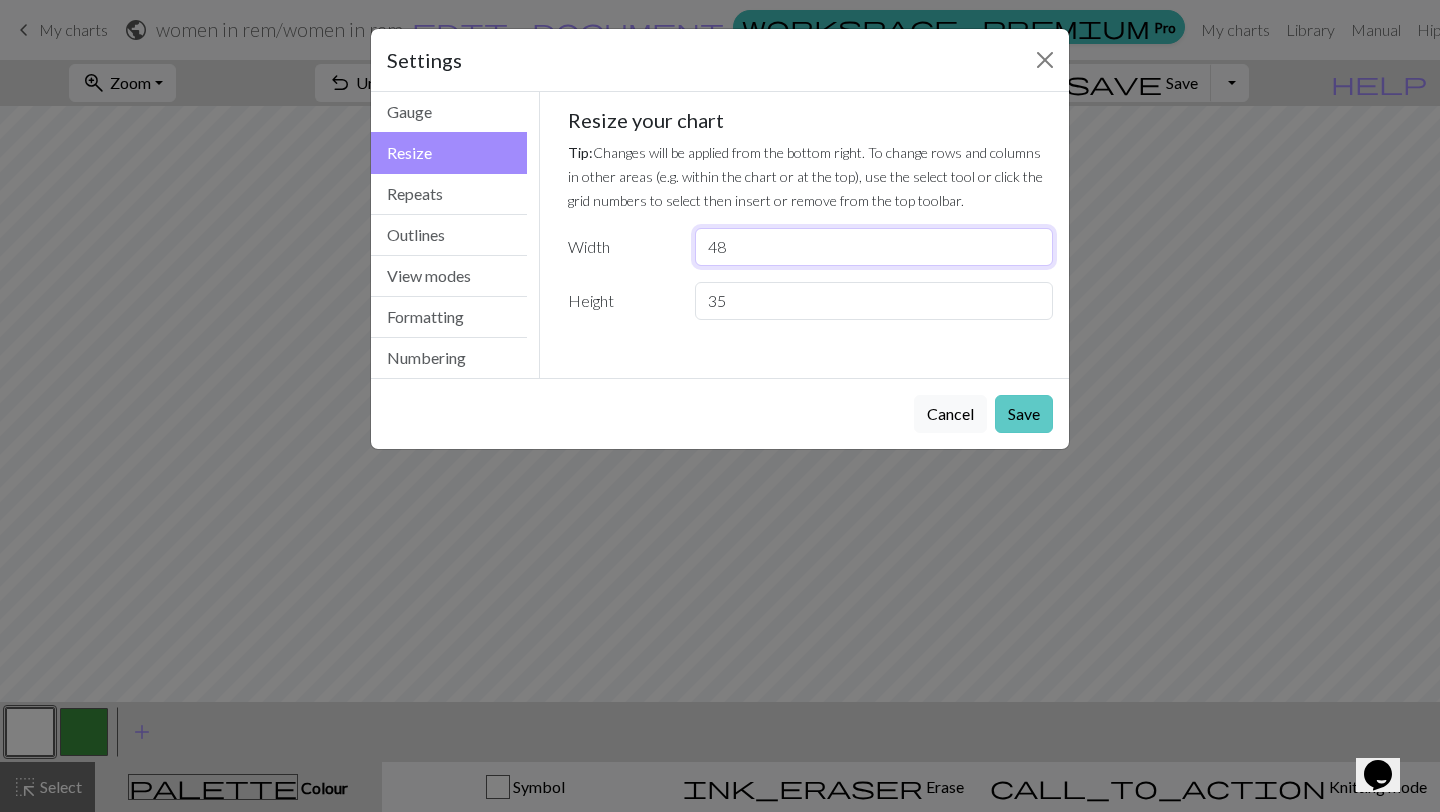 type on "48" 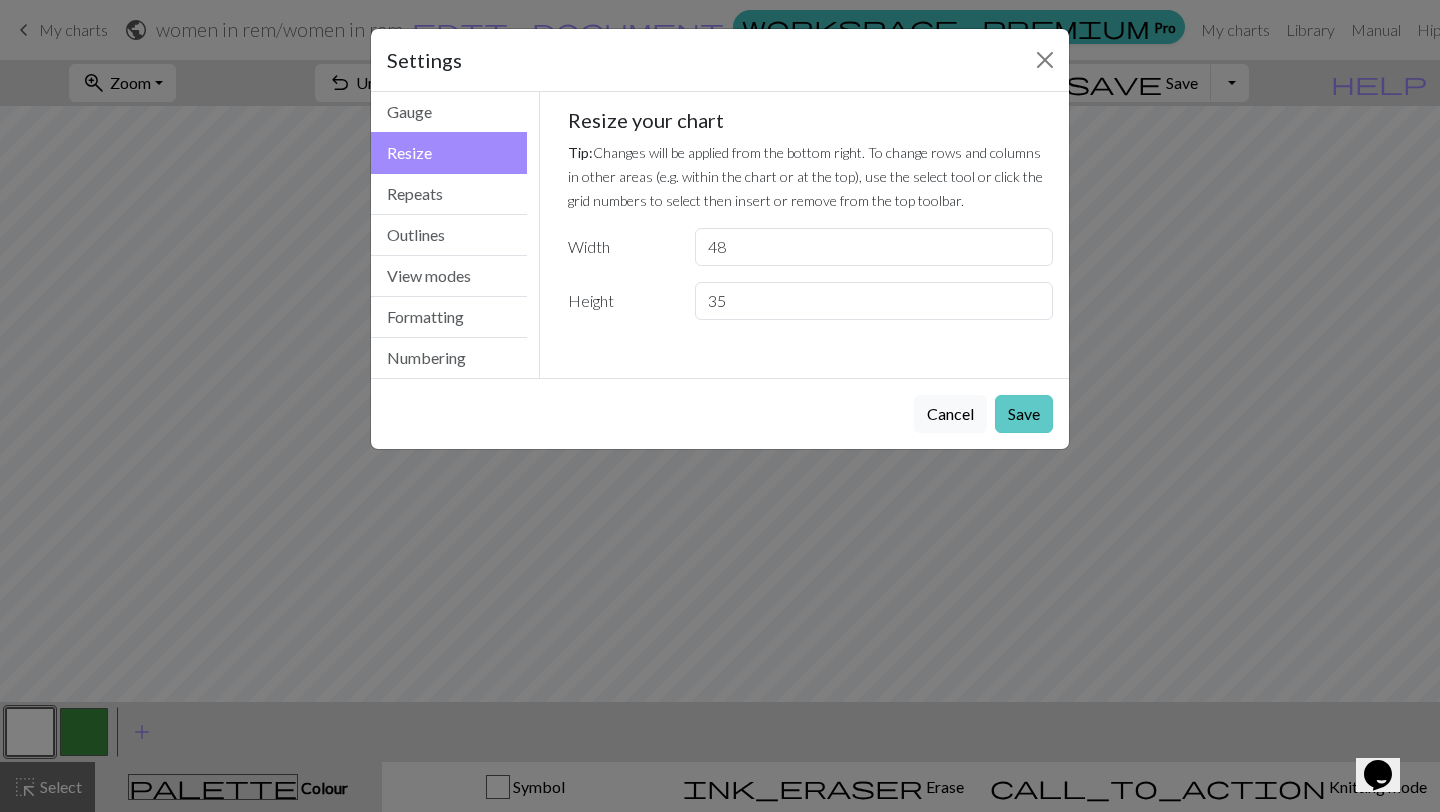 click on "Save" at bounding box center (1024, 414) 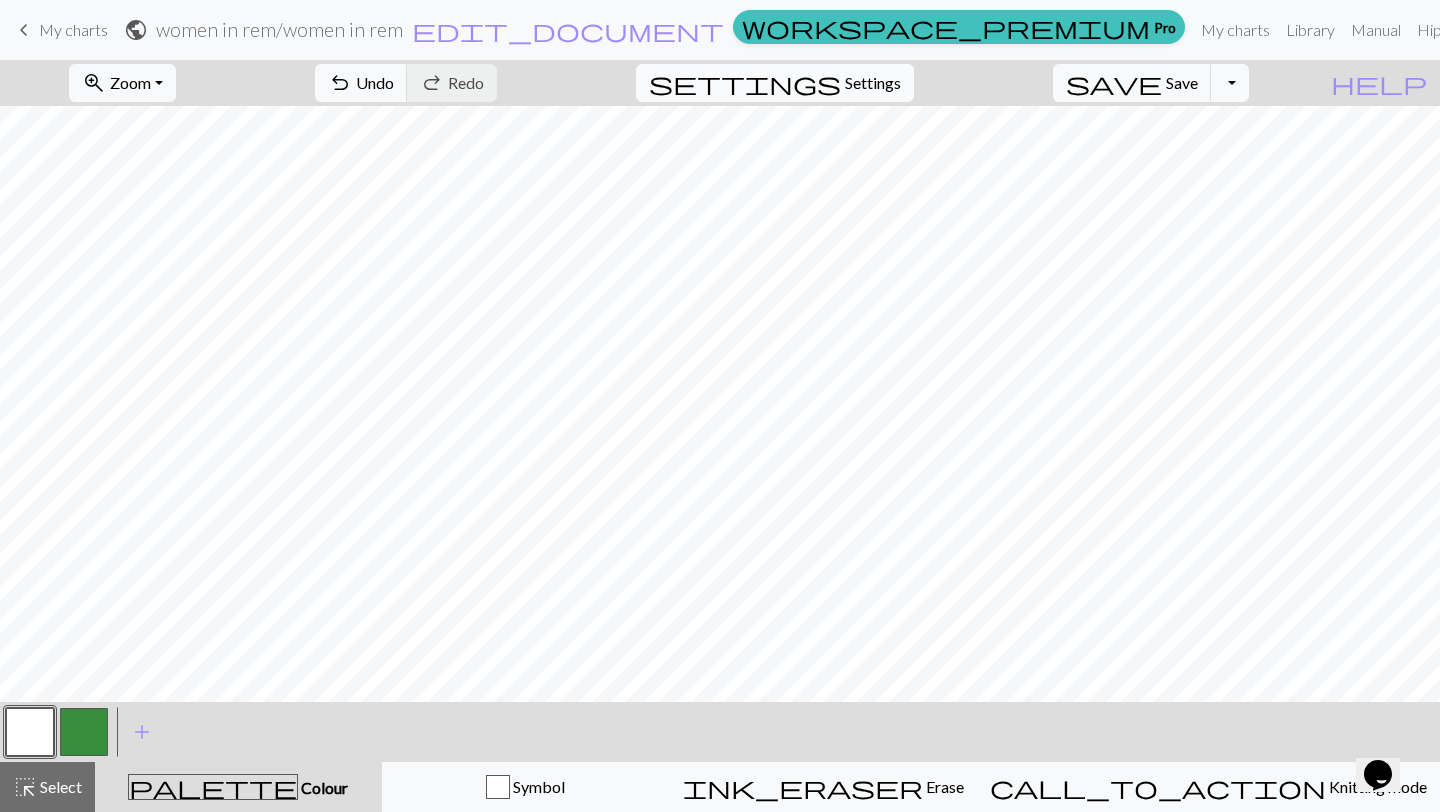 click on "Settings" at bounding box center [873, 83] 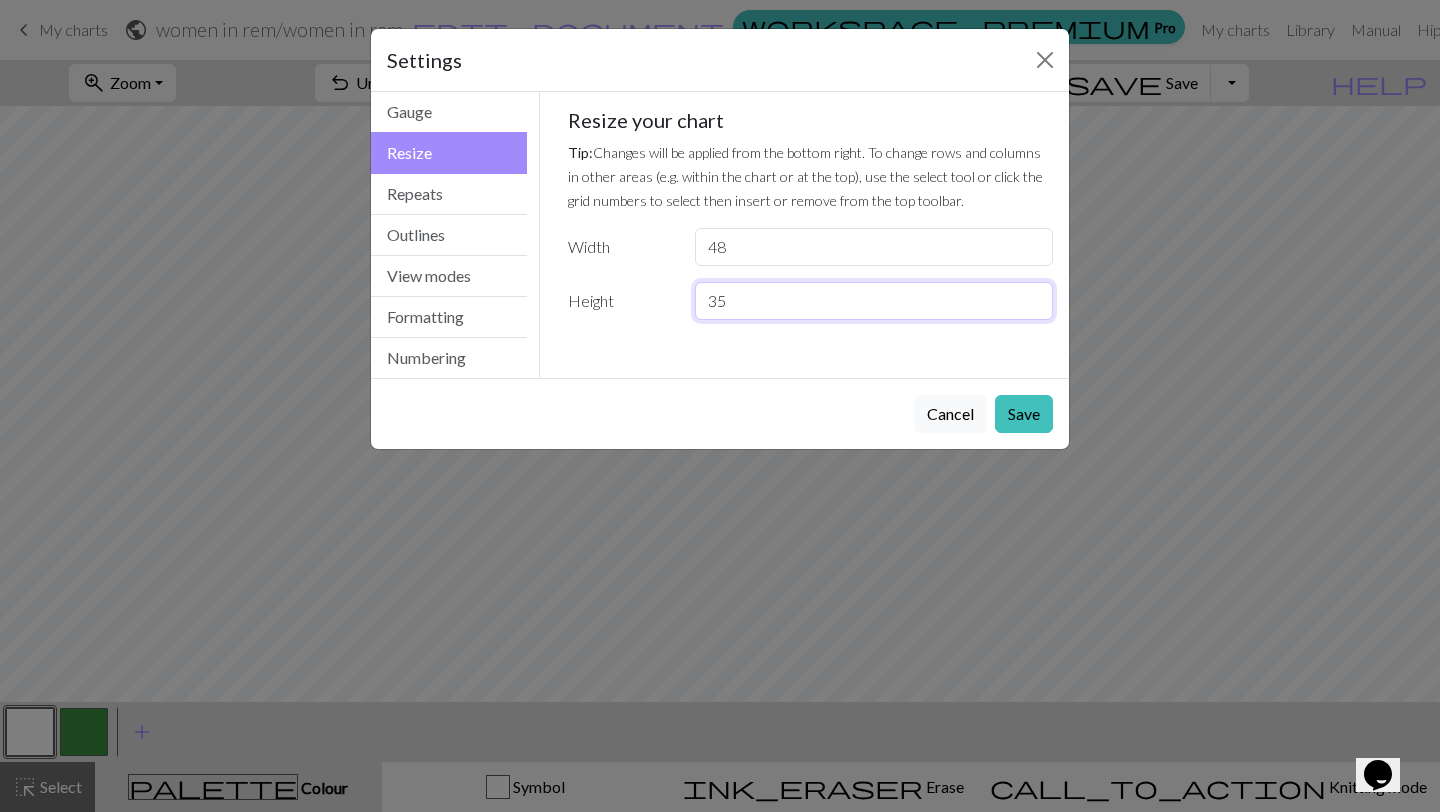 click on "35" at bounding box center (874, 301) 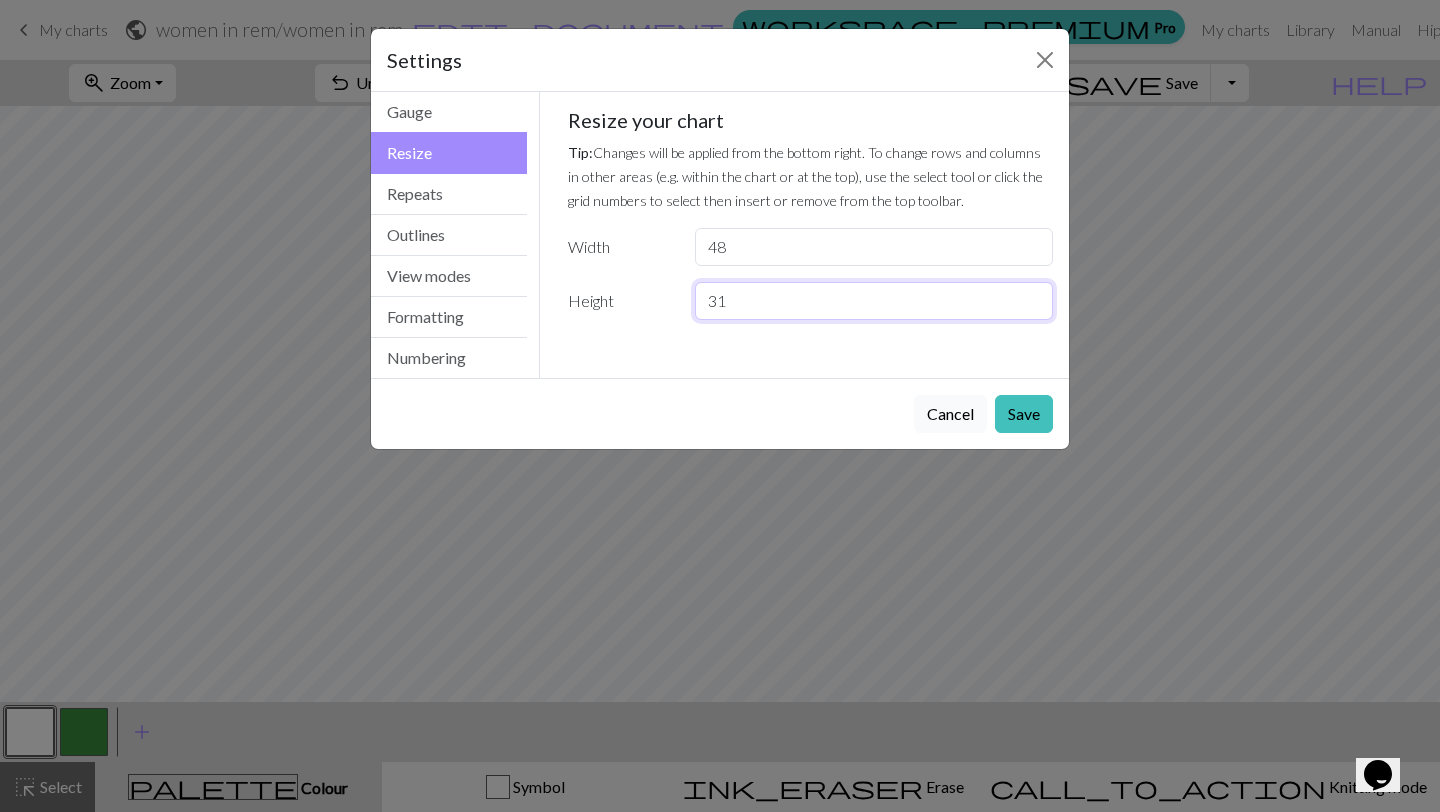 type on "31" 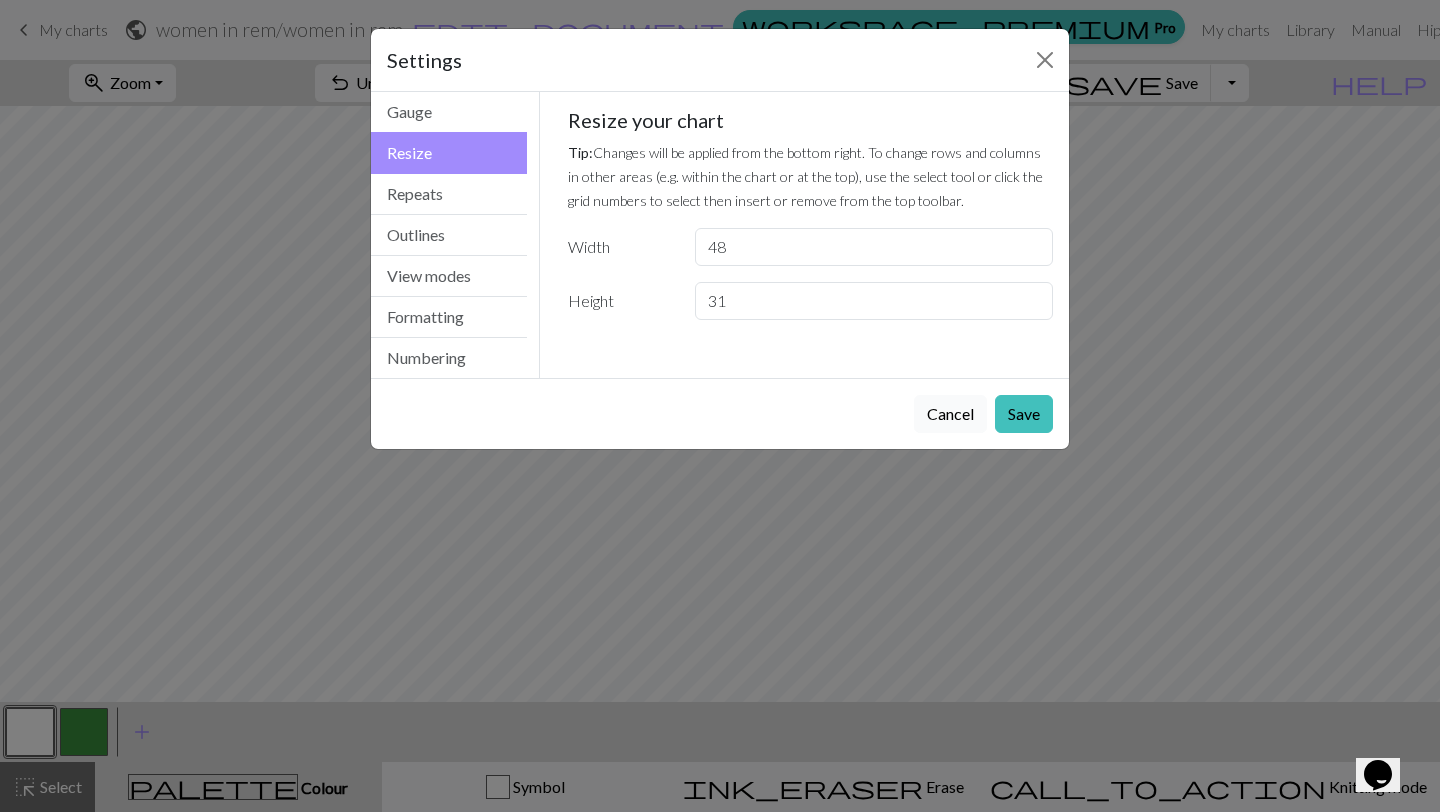 click on "Cancel" at bounding box center [950, 414] 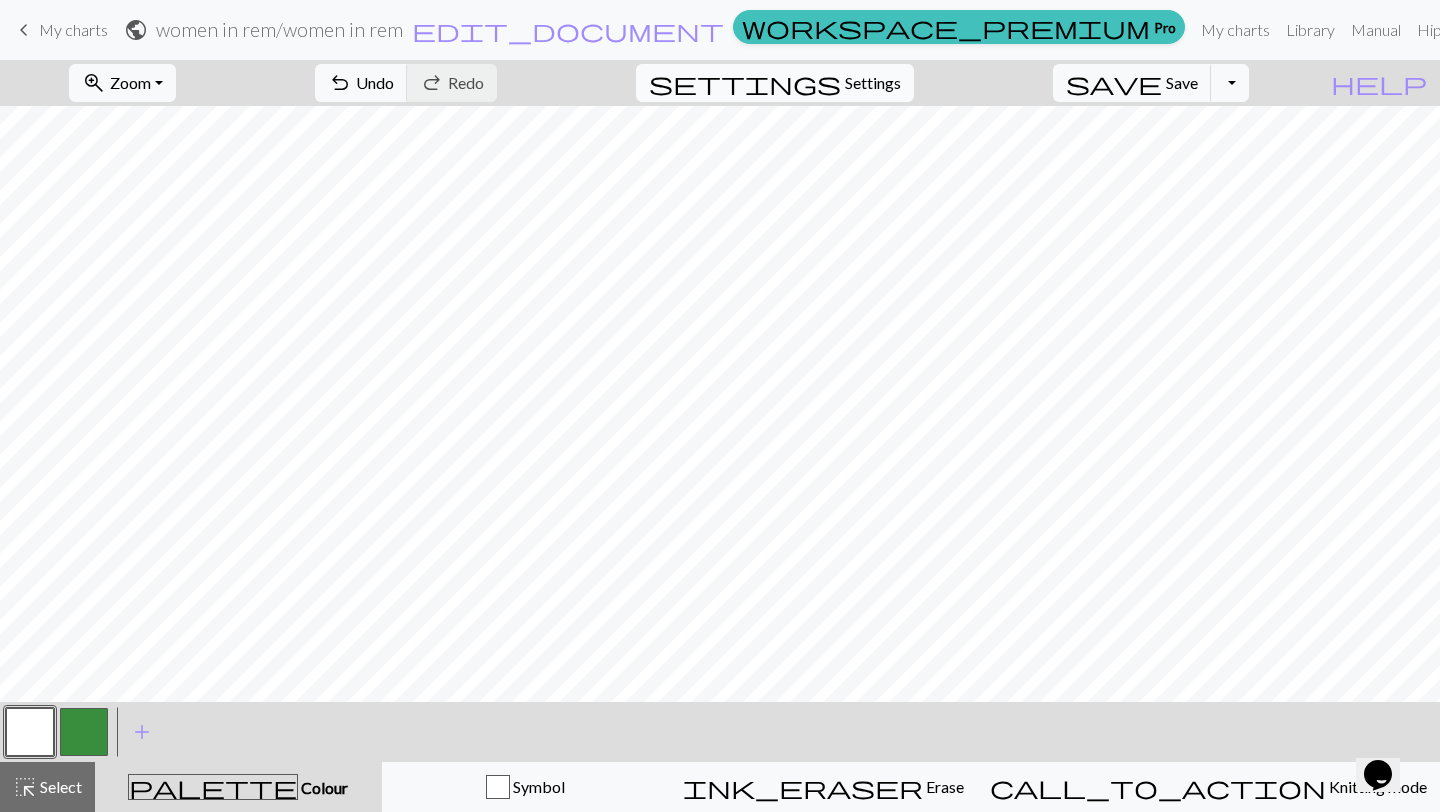 click on "Settings" at bounding box center [873, 83] 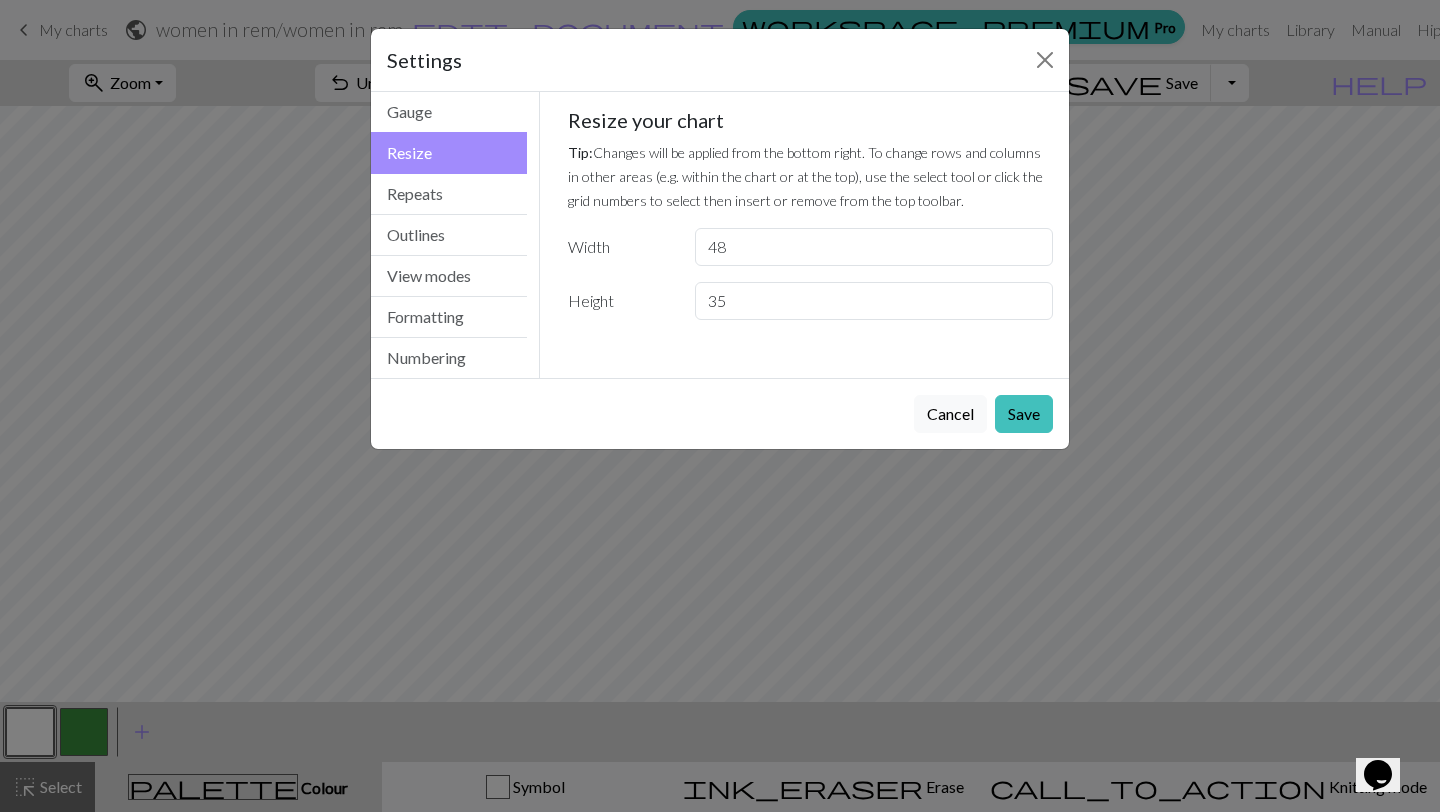 click on "Gauge Tip:  Set your gauge to change the stitch distortion in your chart. This will give you the most accurate representation of your finished work. 1. Set your gauge Preset yarn weight Custom Square Lace Light Fingering Fingering Sport Double knit Worsted Aran Bulky Super Bulky 18 stitches in  4 inches 24 rows in  4 inches Use  cm 2. Calculate 18 stitches is 4 inches 24 rows is 4 inches Resize your chart Tip:  Changes will be applied from the bottom right. To change rows and columns in other areas (e.g. within the chart or at the top), use the select tool or click the grid numbers to select then insert or remove from the top toolbar. Width 48 Height 35 Repeats workspace_premium Become a Pro user   to  visualise repeats Tip:   This will show your entire chart repeated, so you can preview what joining panels look like together. arrow_forward  Horizontal 1 arrow_downward  Vertical 1 Outlines Tip:  Click on row/stitch numbers, or long-press and drag to add section outlines directly in your workspace View modes" at bounding box center (811, 222) 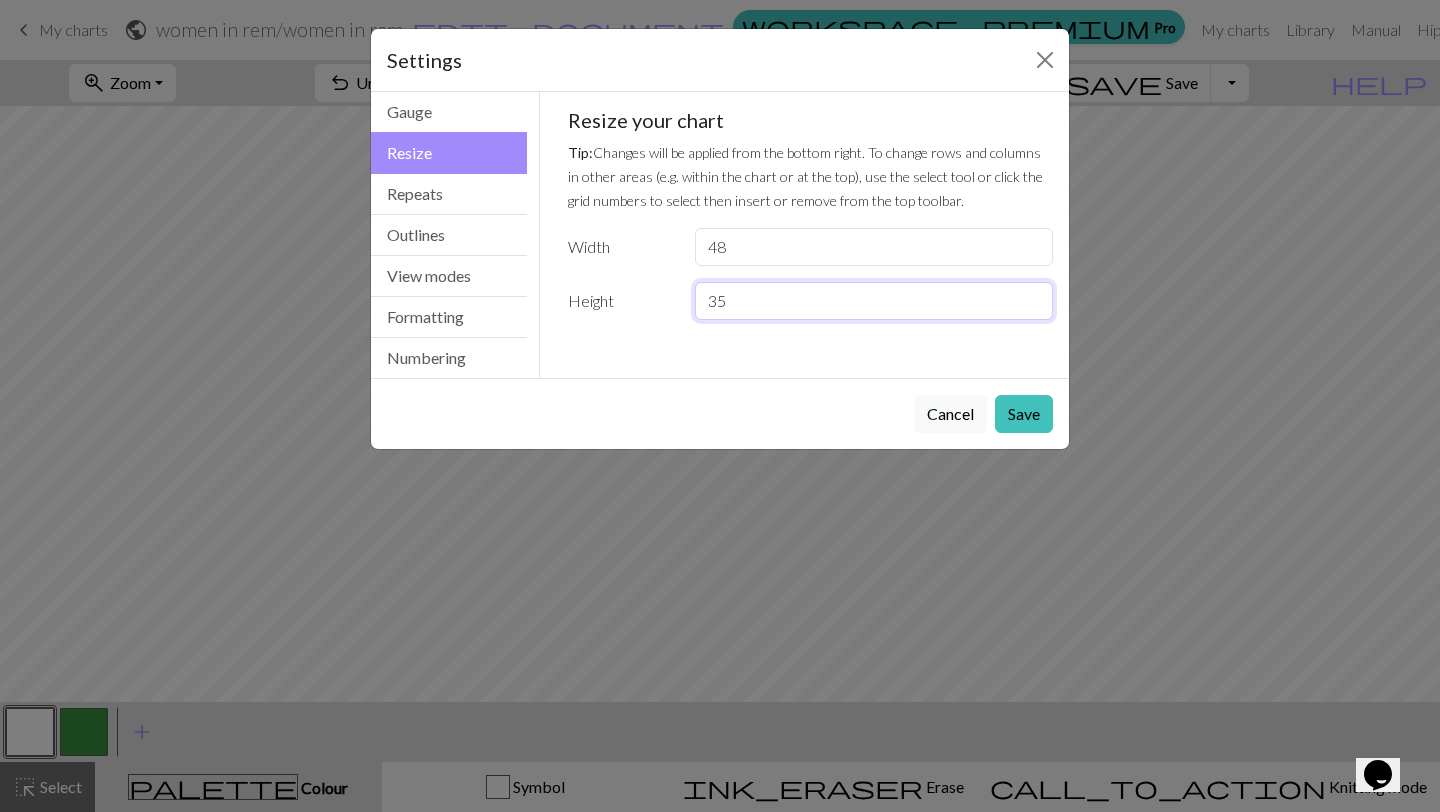 click on "35" at bounding box center [874, 301] 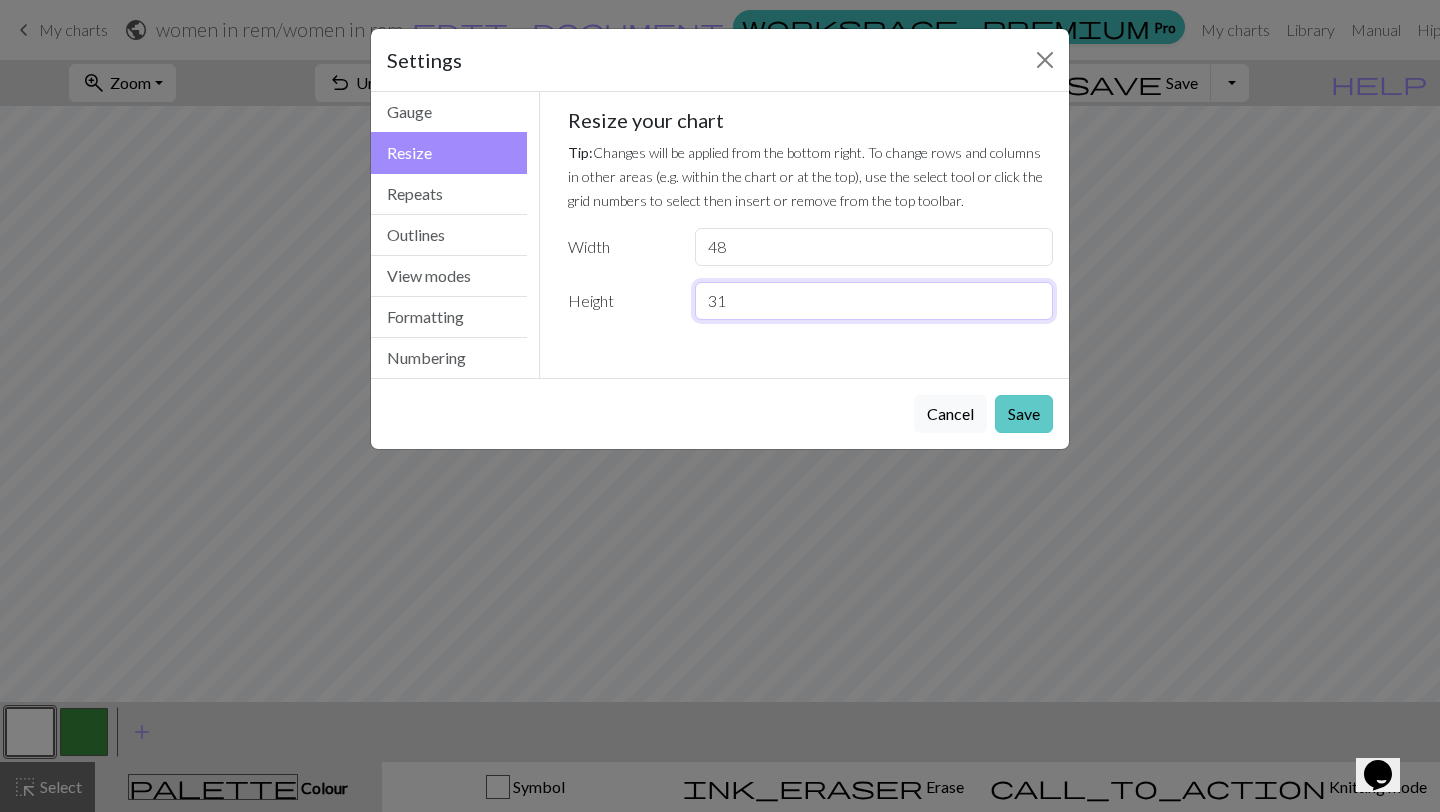 type on "31" 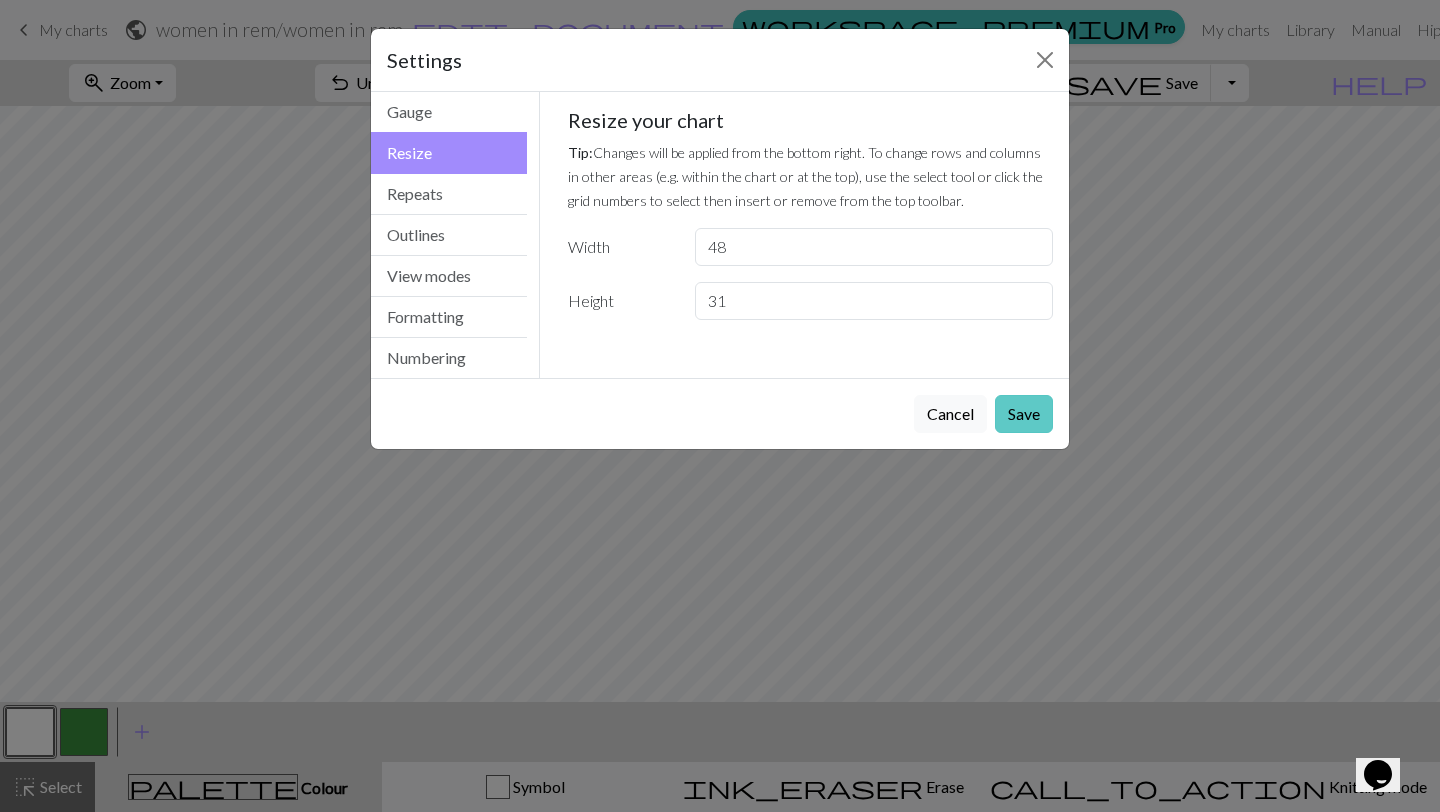 click on "Save" at bounding box center [1024, 414] 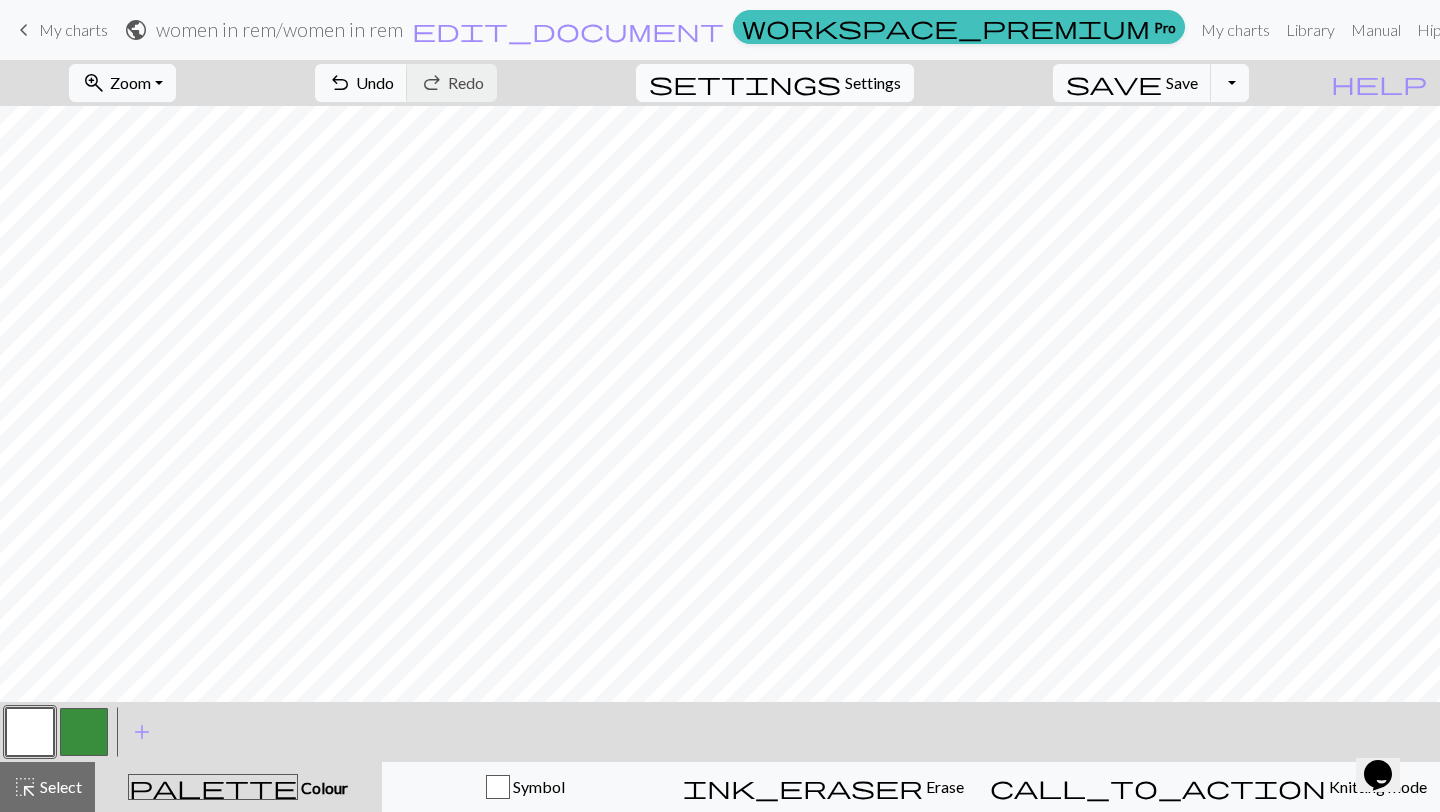 click on "Settings" at bounding box center (873, 83) 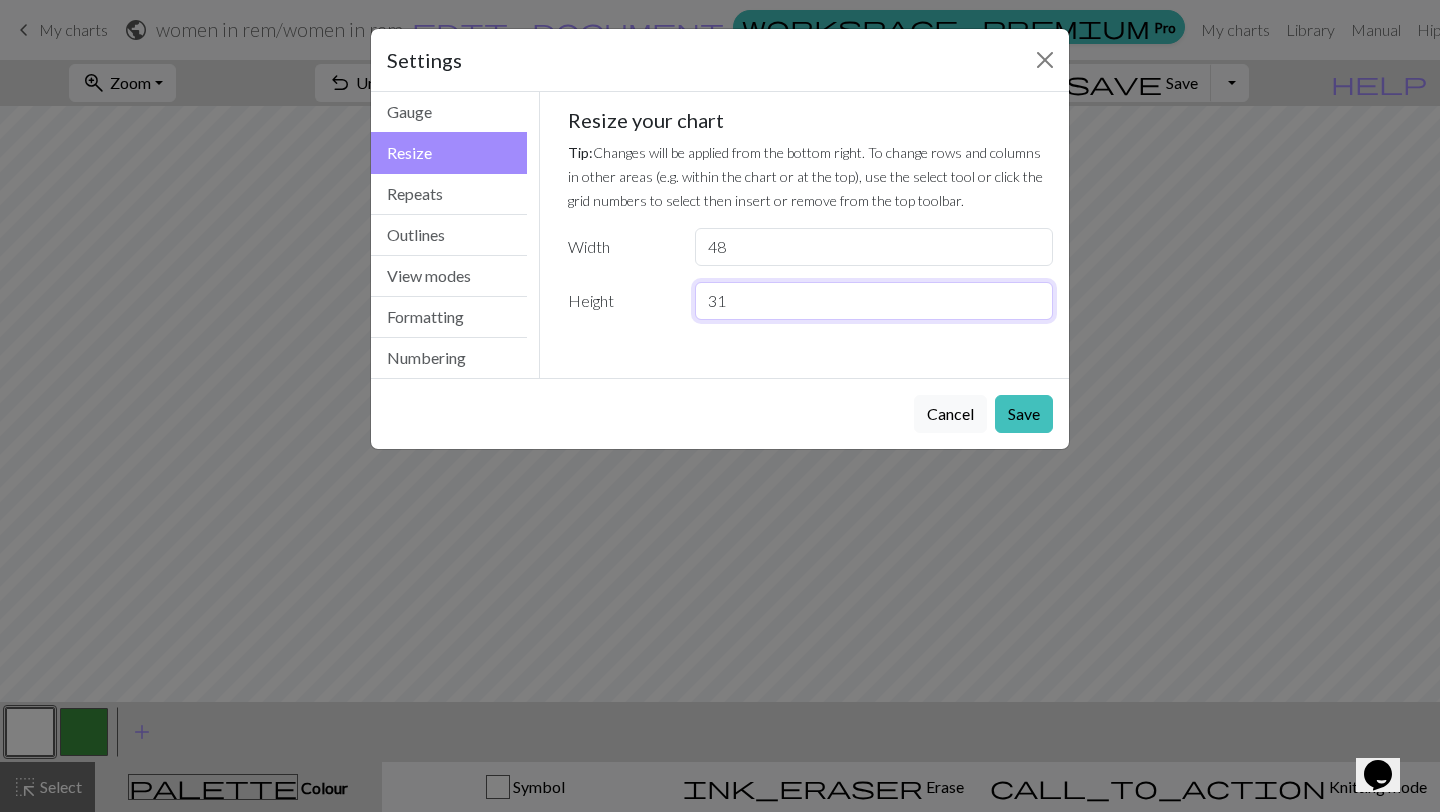 click on "31" at bounding box center [874, 301] 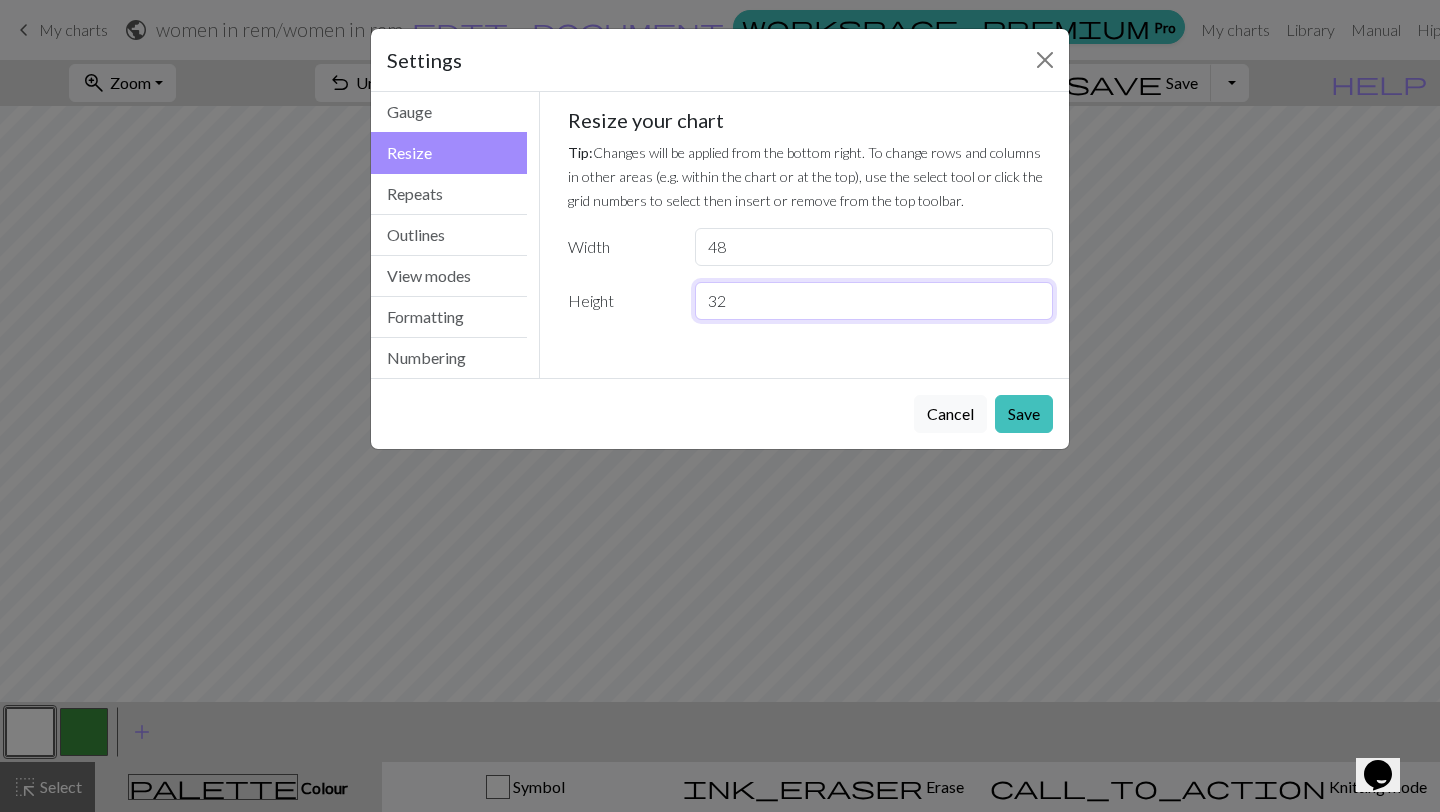type on "32" 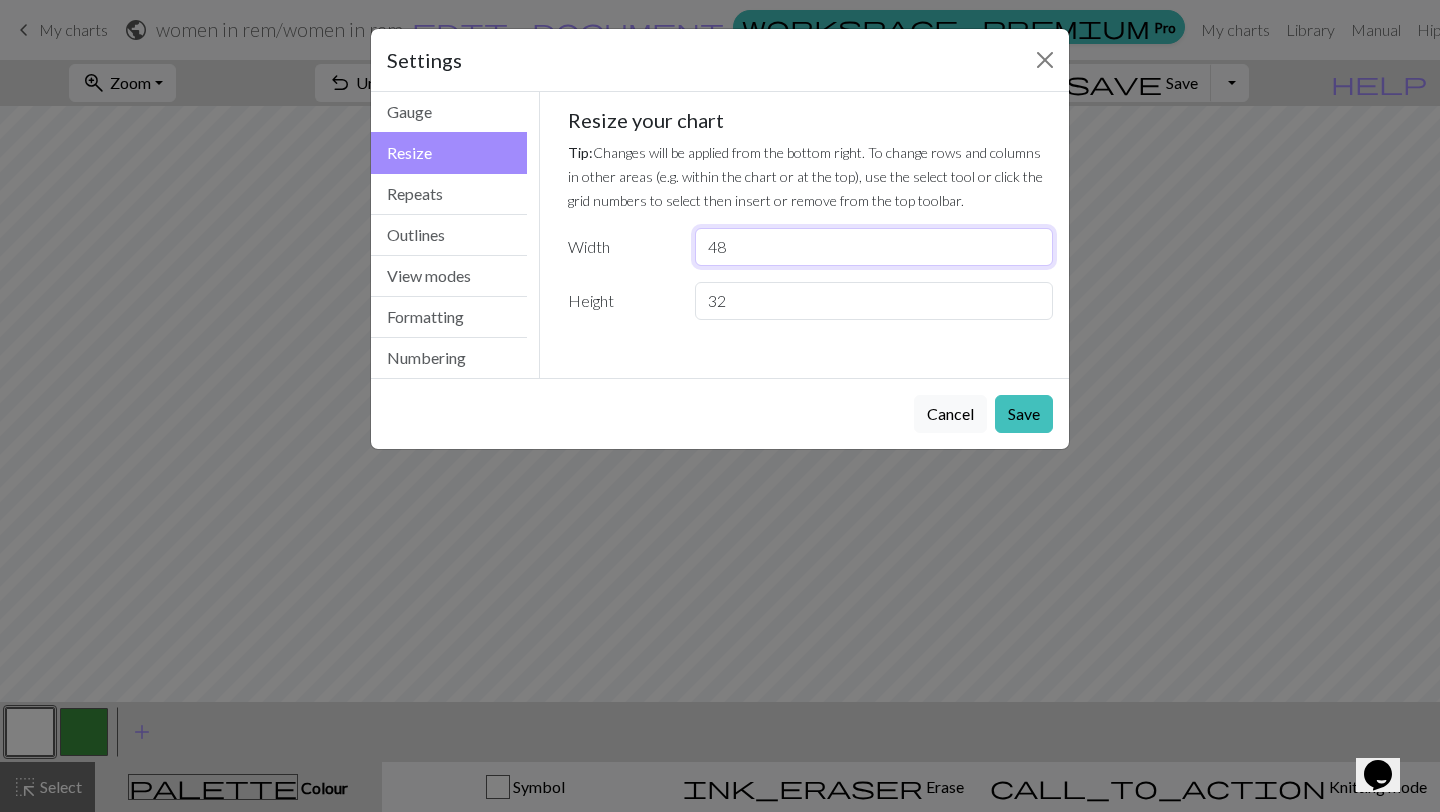 click on "48" at bounding box center [874, 247] 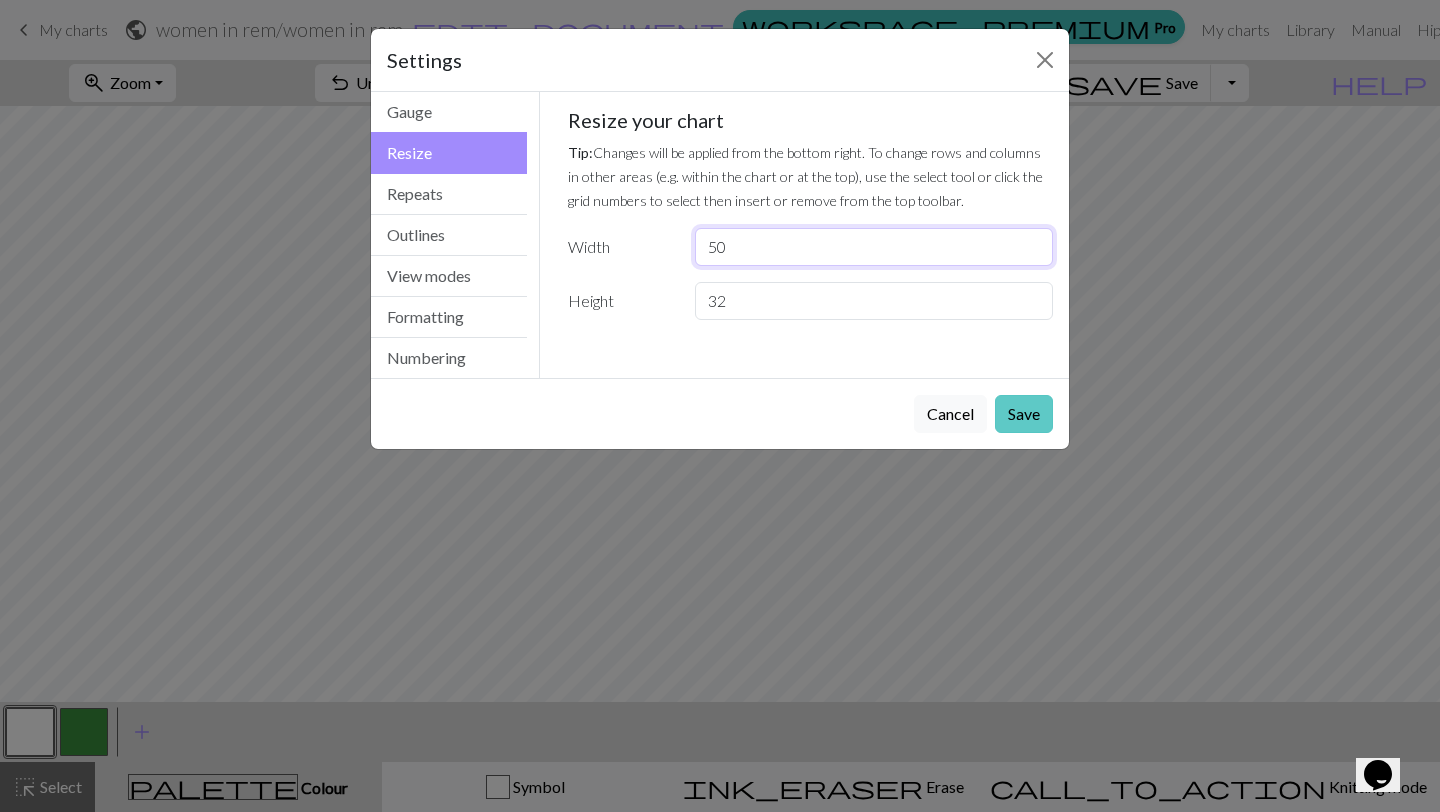 type on "50" 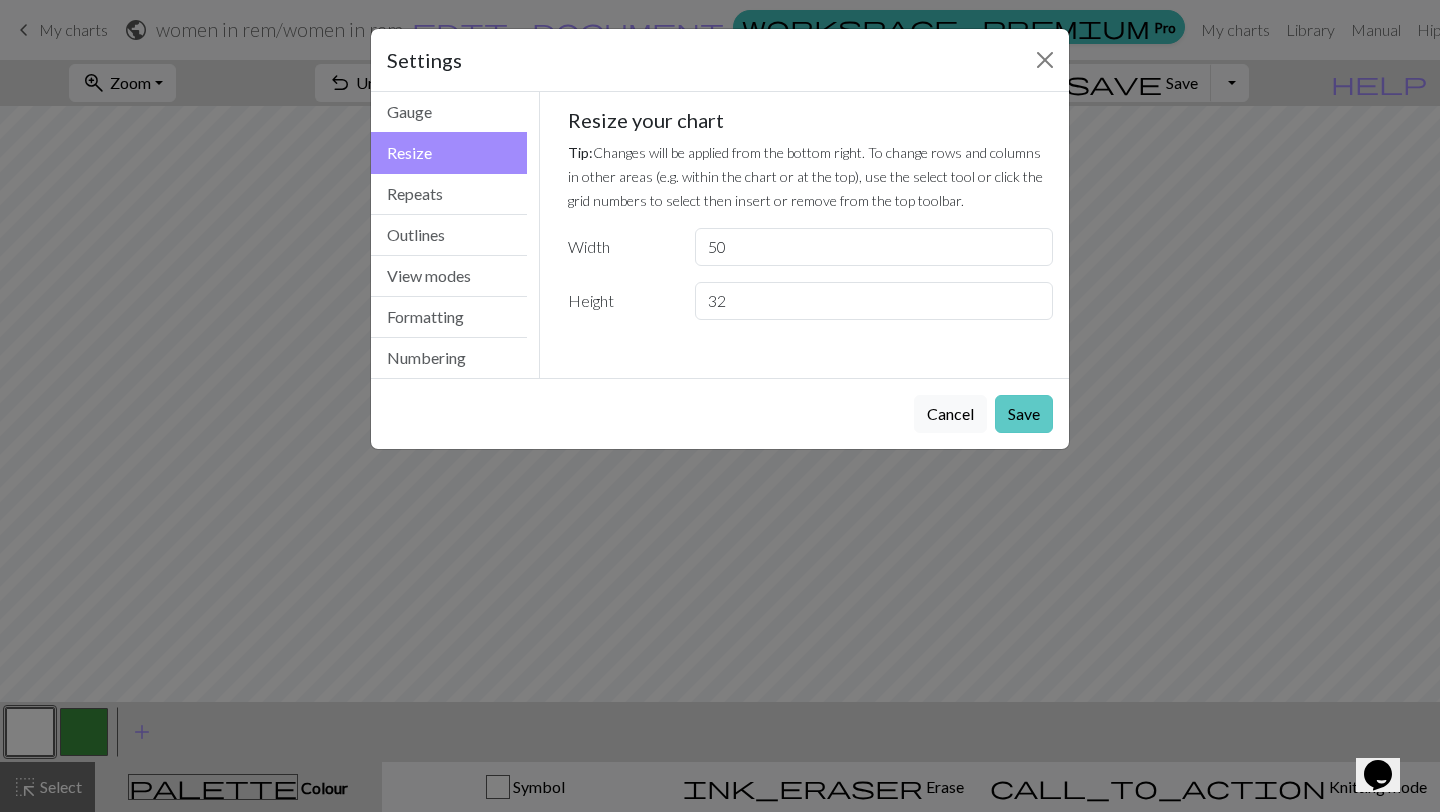 click on "Save" at bounding box center (1024, 414) 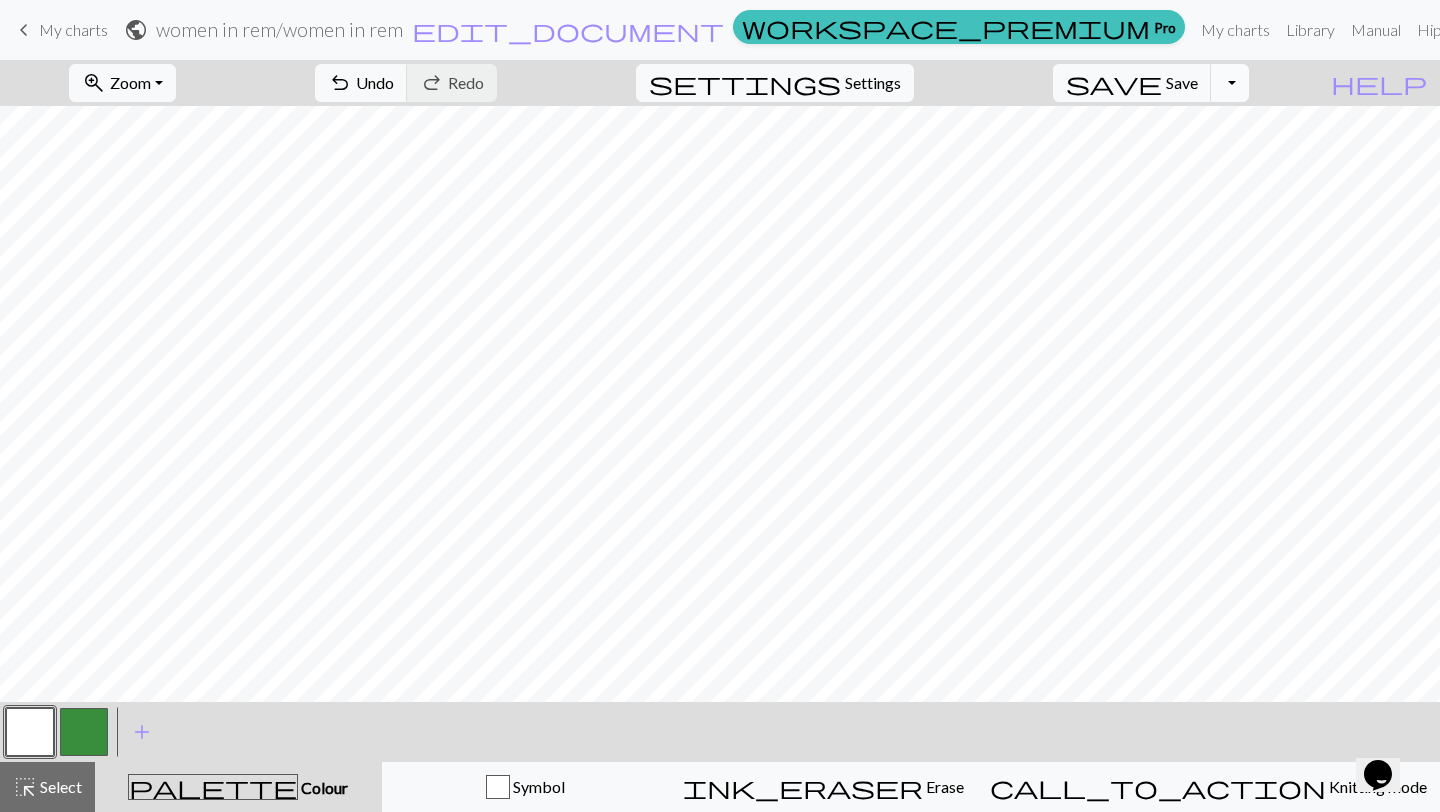 click on "Toggle Dropdown" at bounding box center [1230, 83] 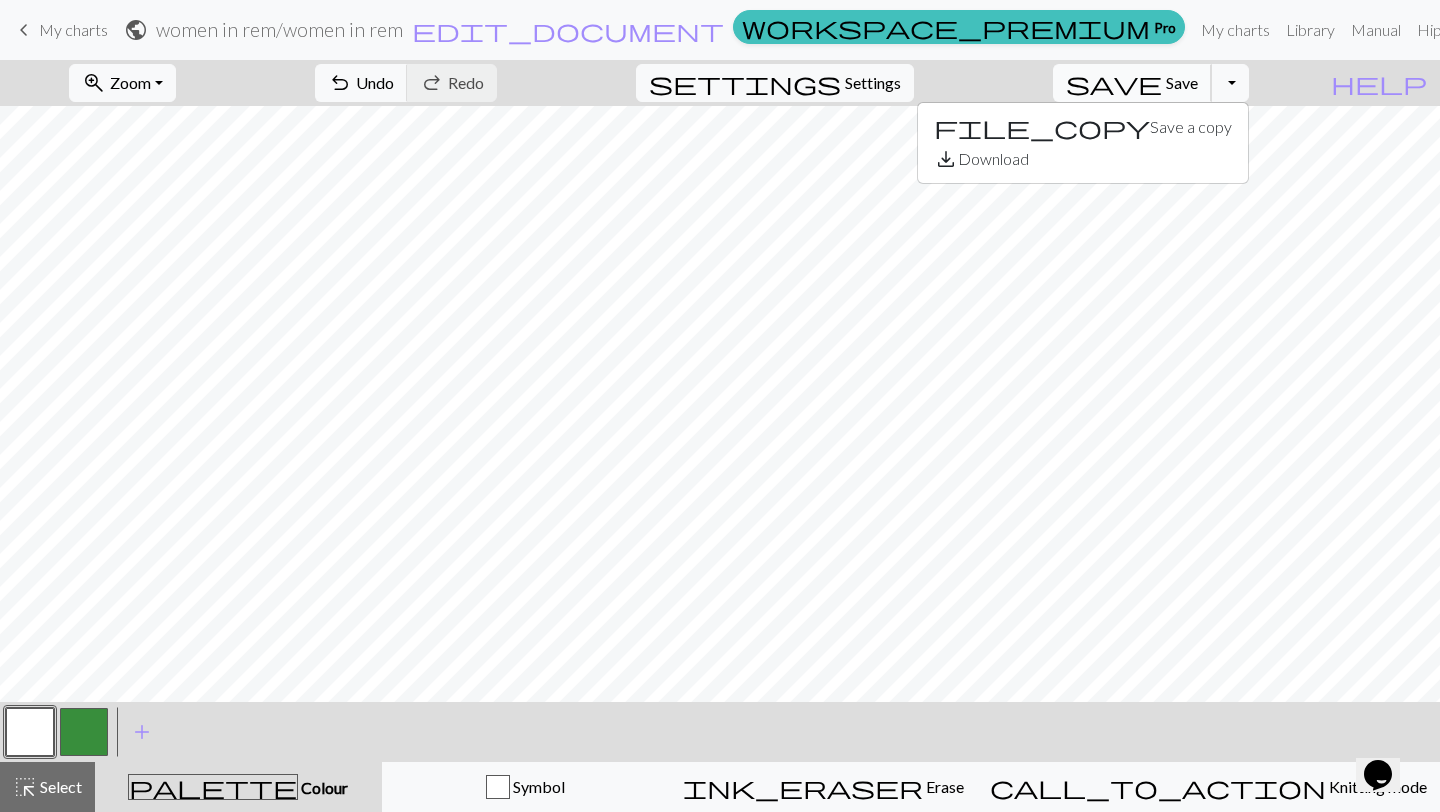 click on "save Save Save" at bounding box center [1132, 83] 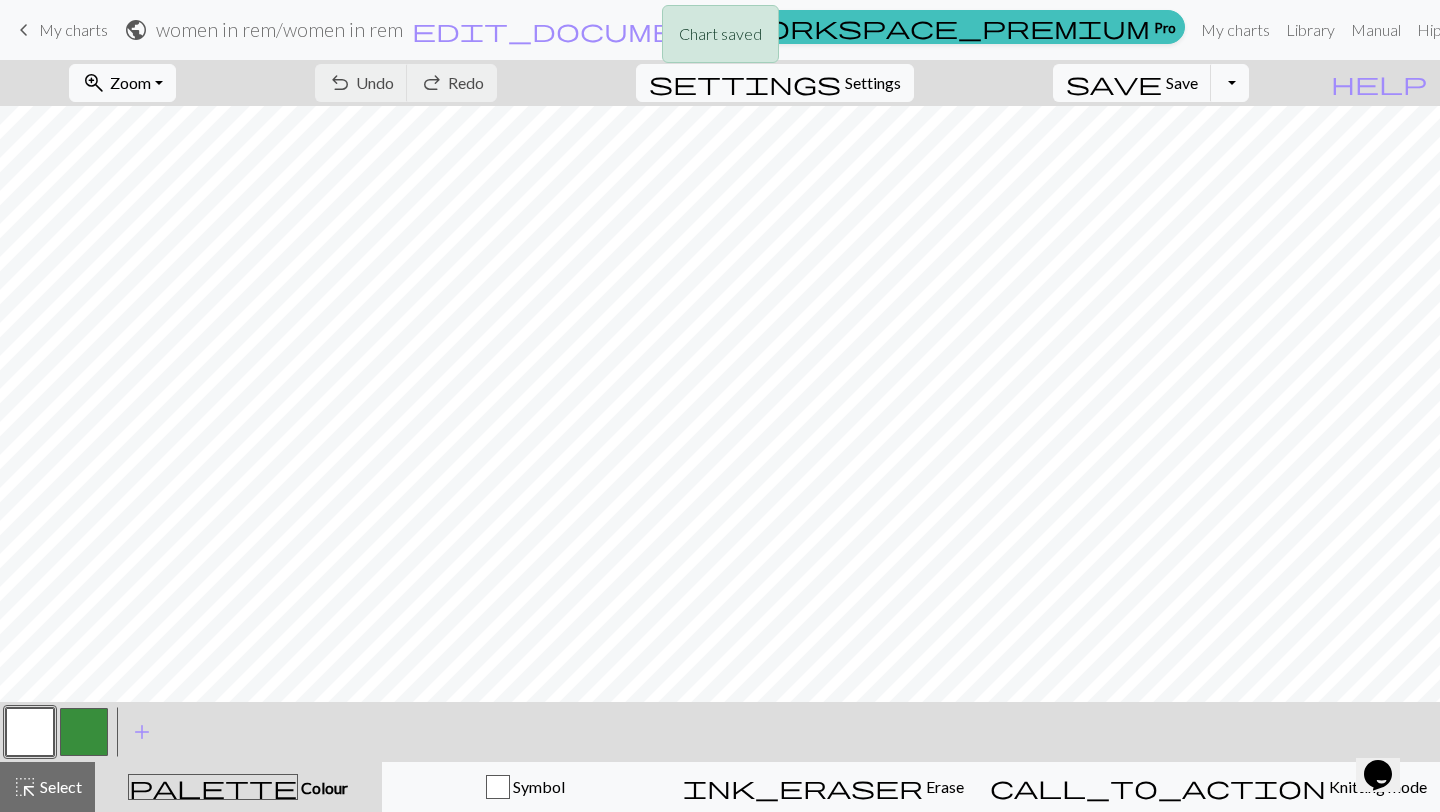 click on "Chart saved" at bounding box center [720, 39] 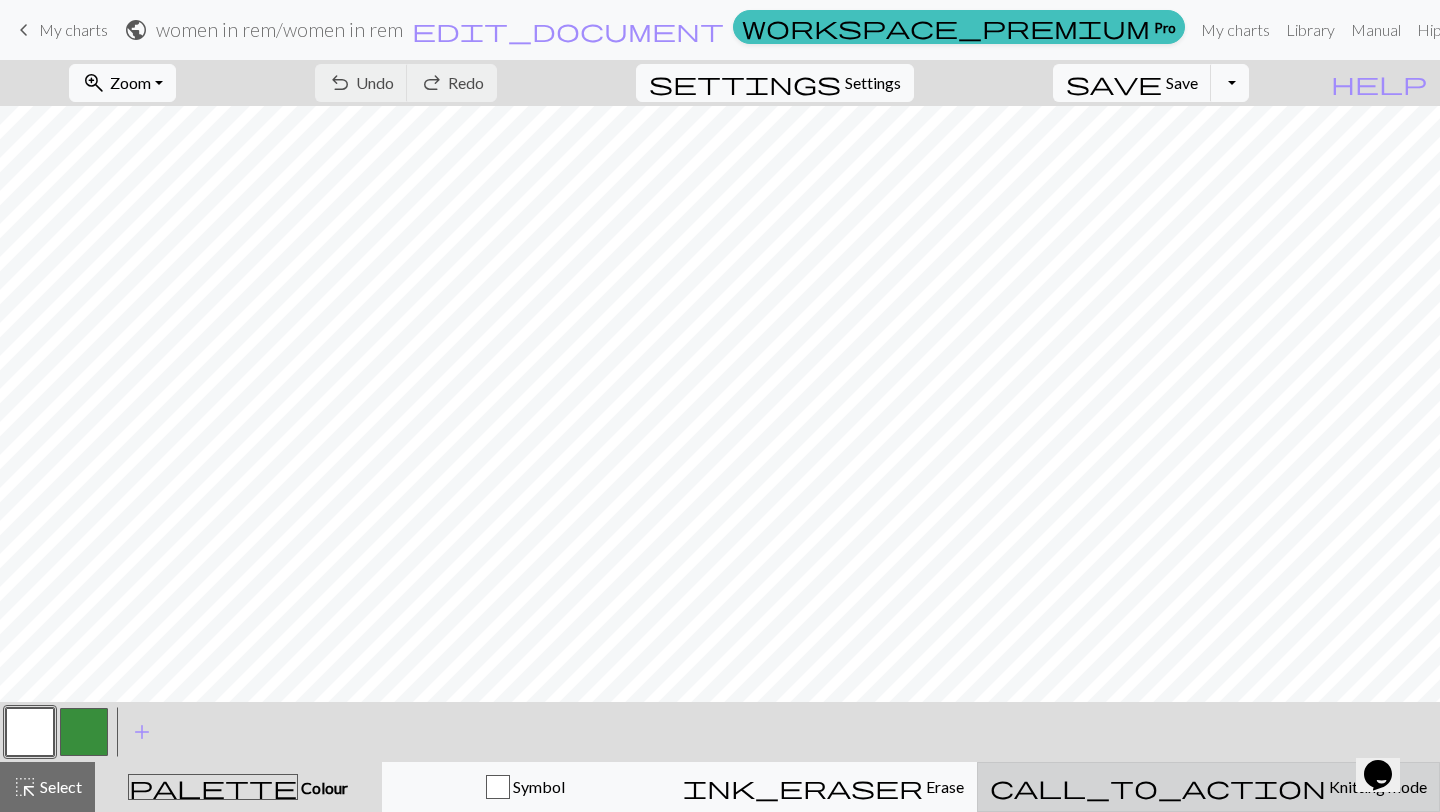 click on "call_to_action   Knitting mode   Knitting mode" at bounding box center (1208, 787) 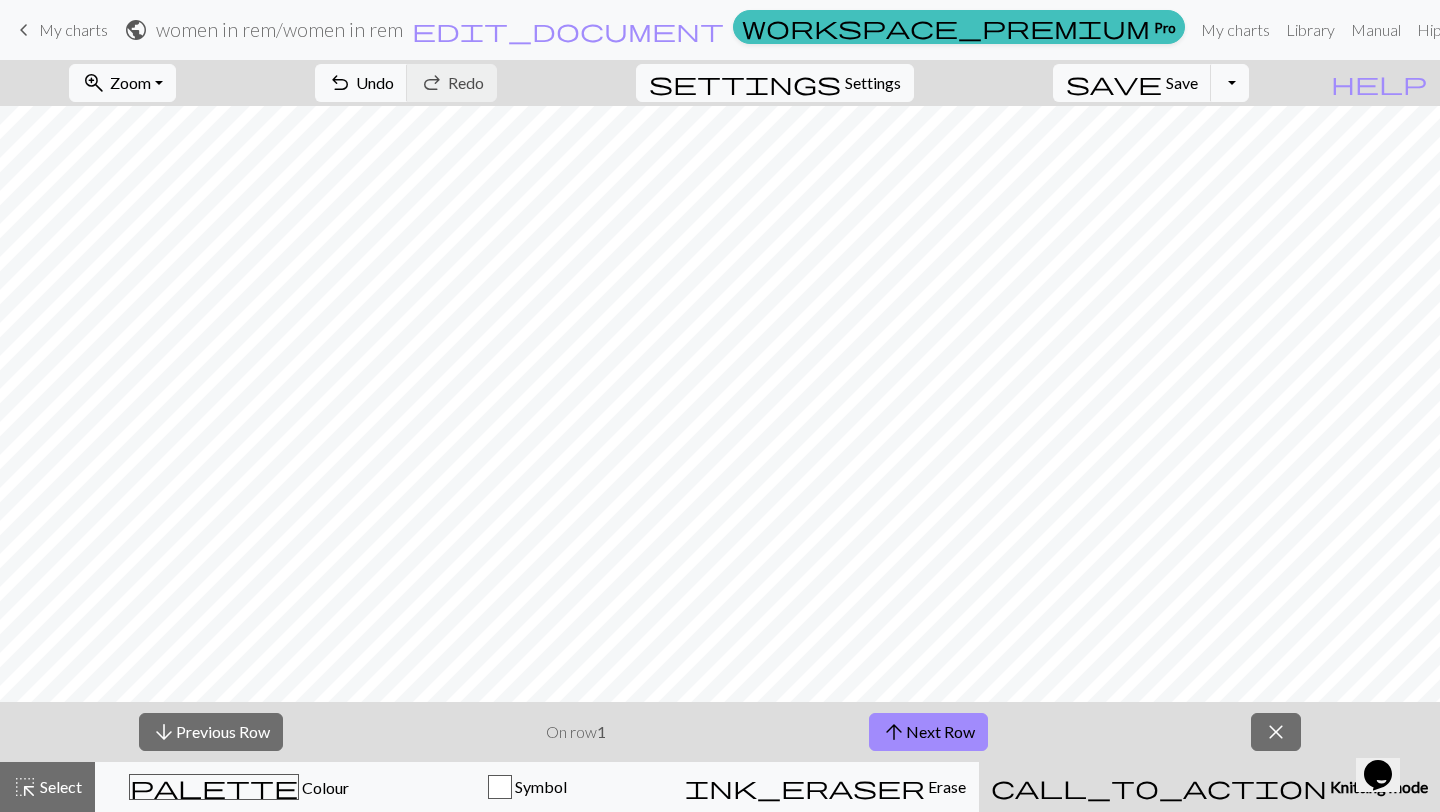 type 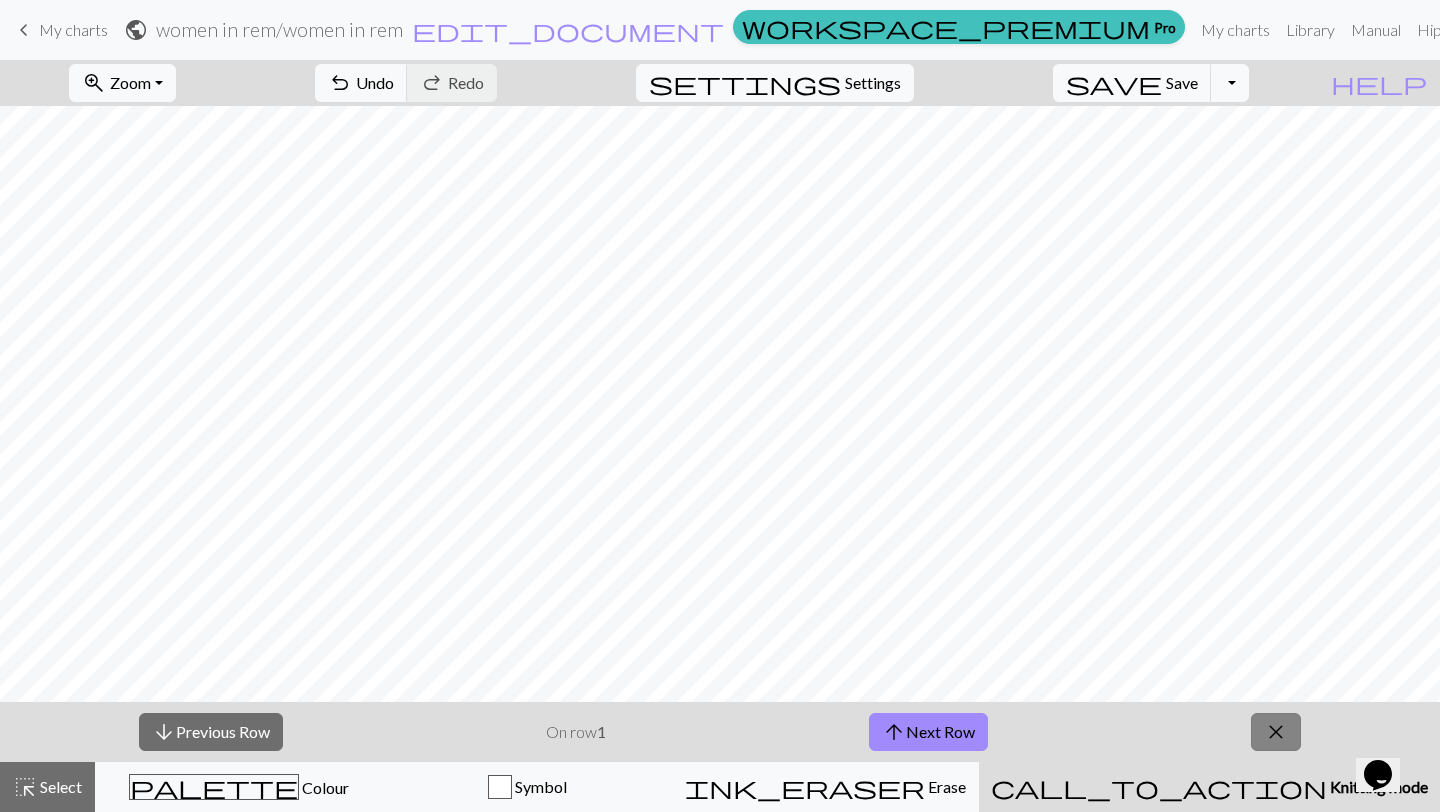 click on "close" at bounding box center (1276, 732) 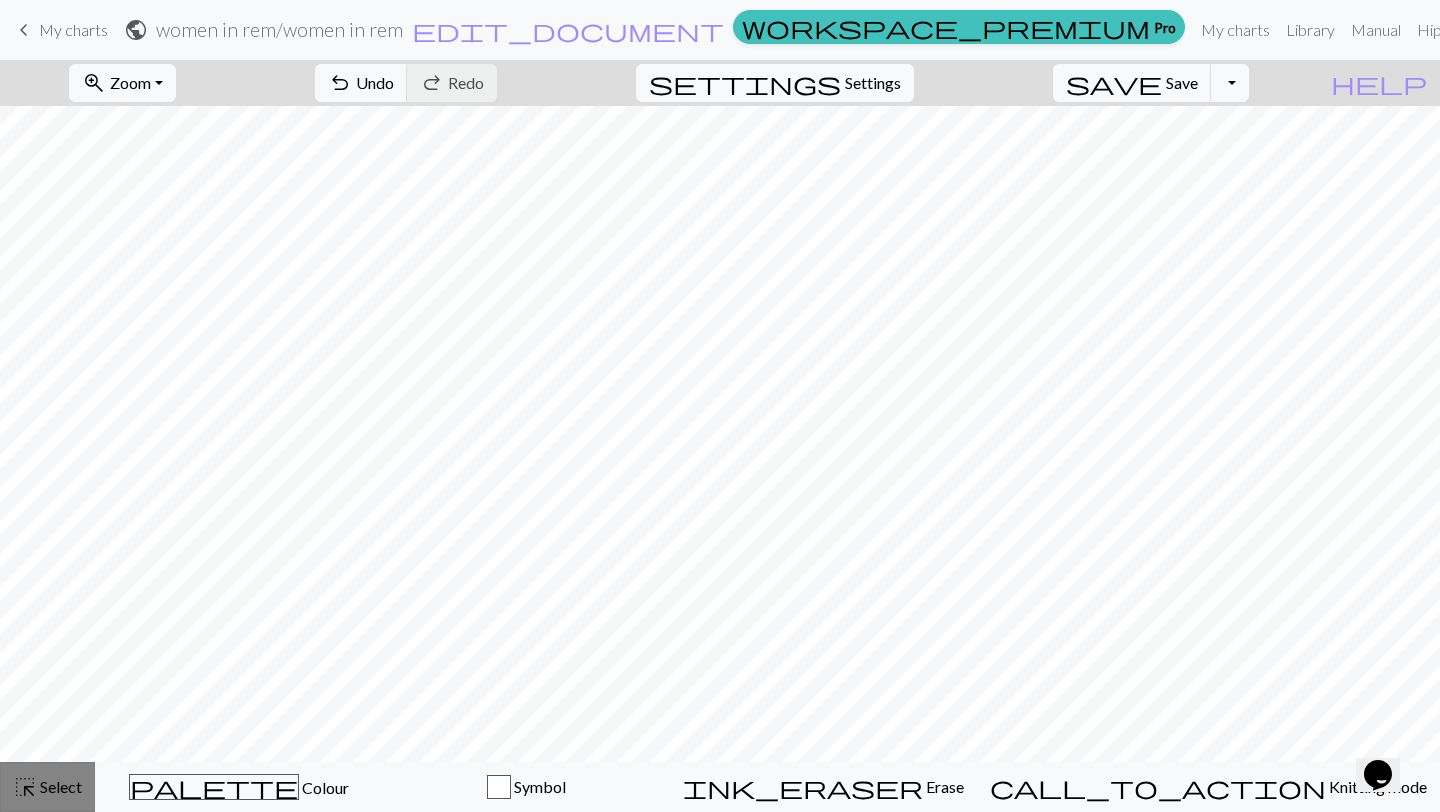 click on "highlight_alt   Select   Select" at bounding box center [47, 787] 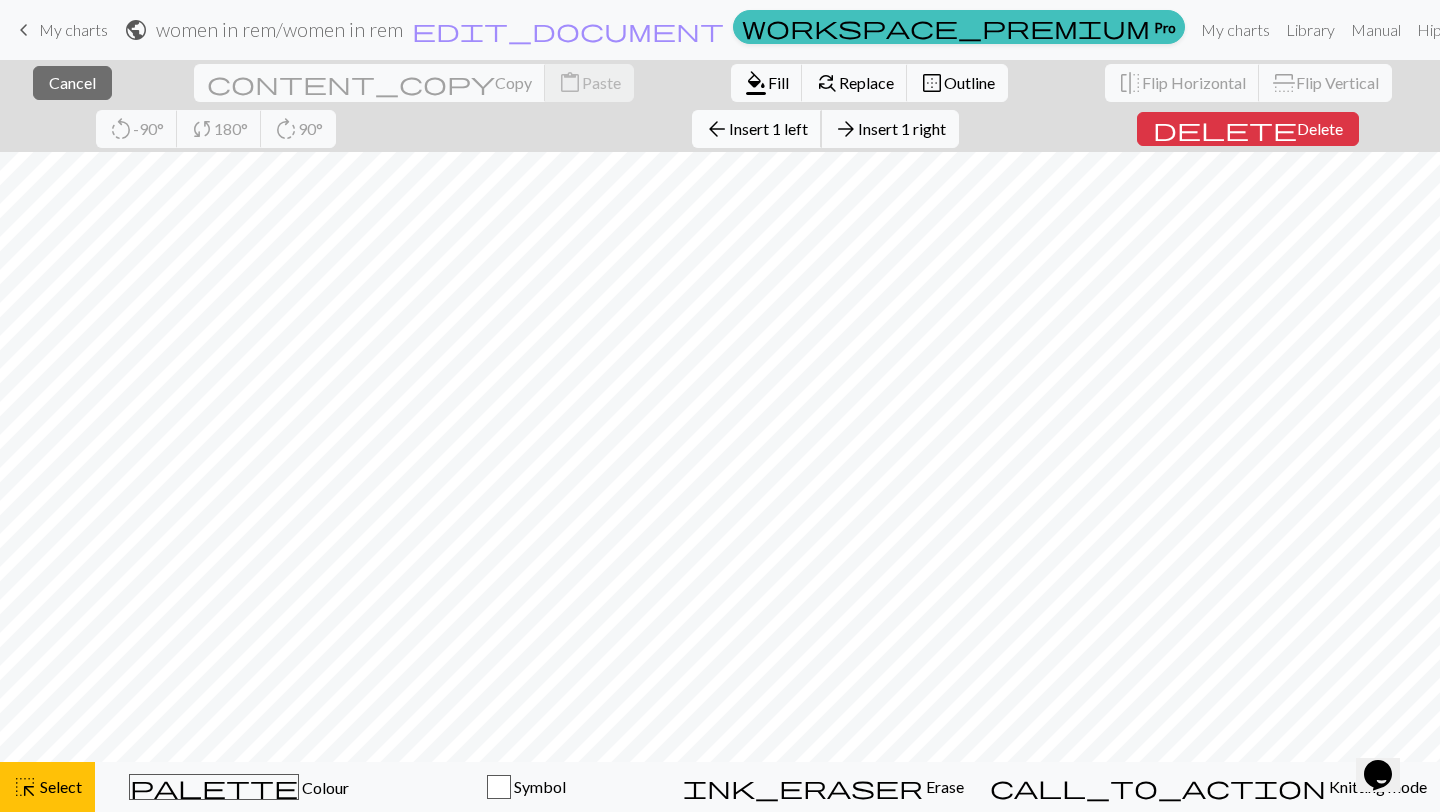click on "arrow_back" at bounding box center (717, 129) 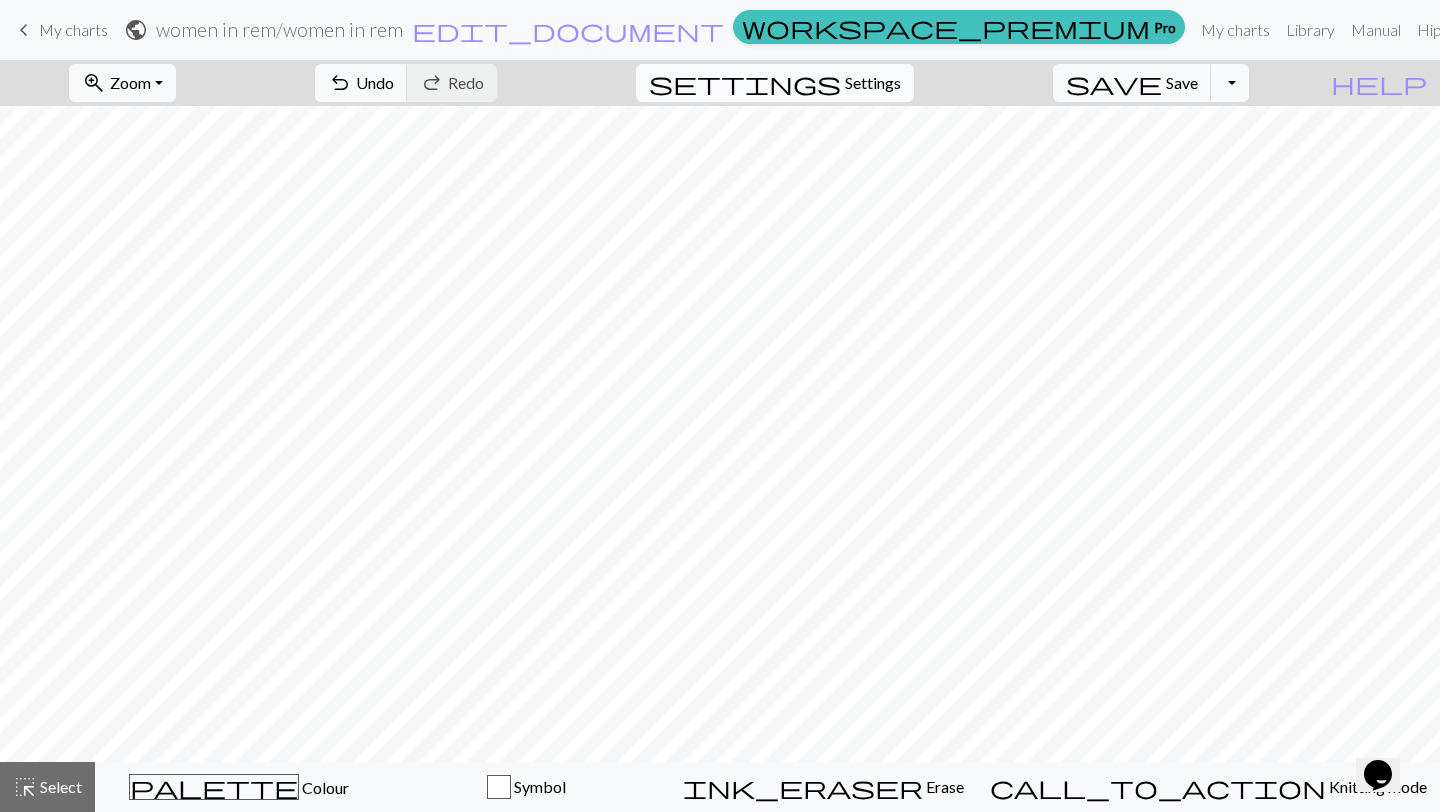 click on "Settings" at bounding box center [873, 83] 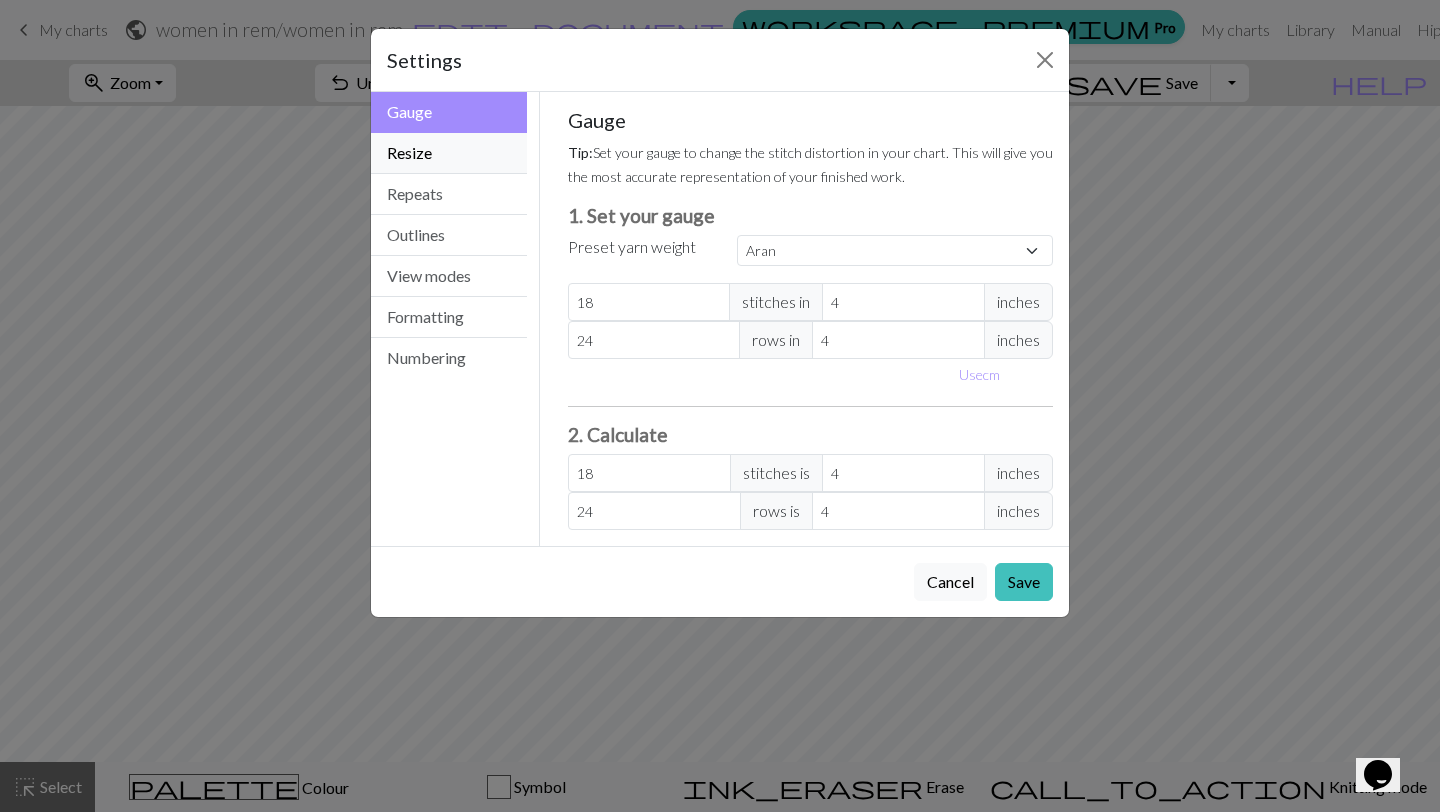 click on "Resize" at bounding box center [449, 153] 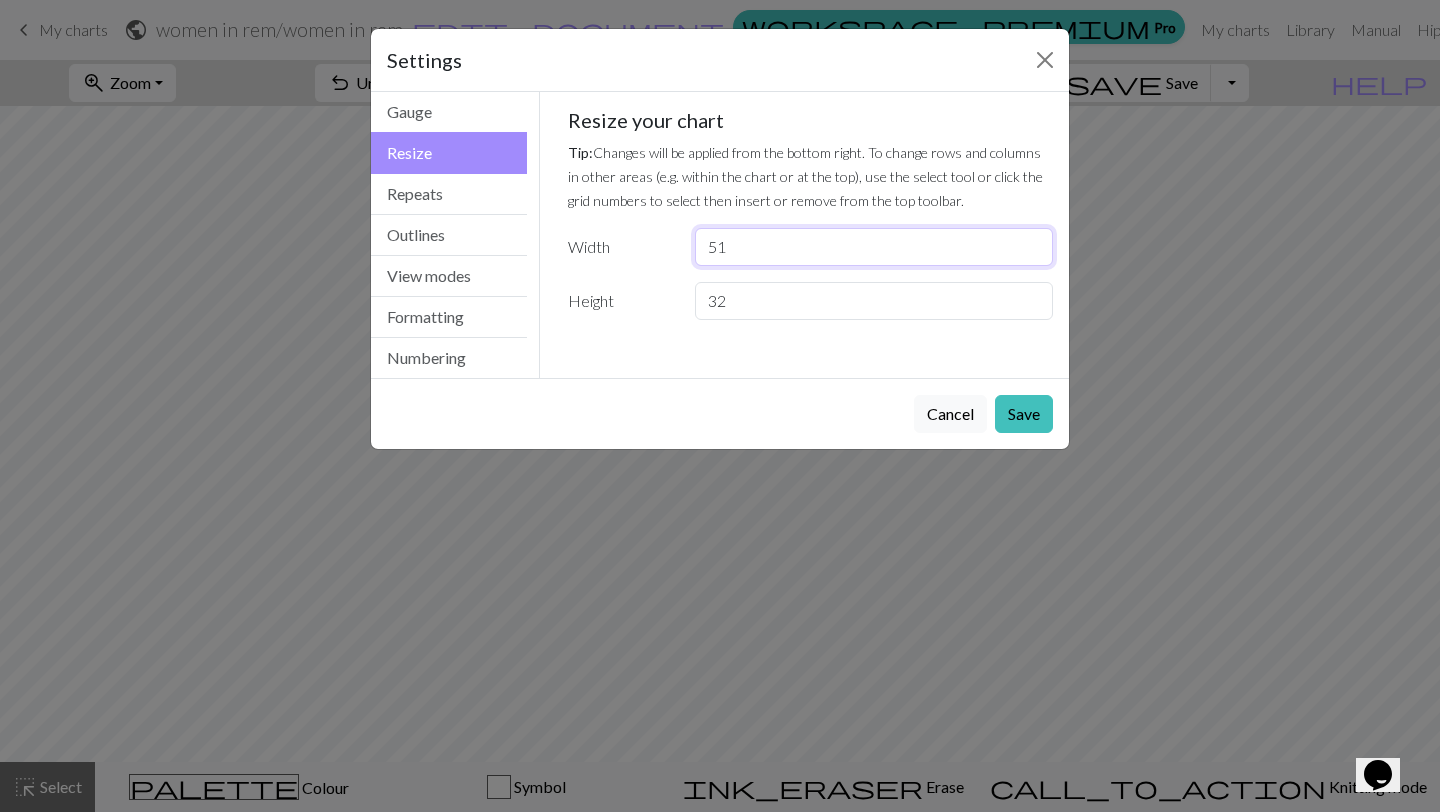click on "51" at bounding box center (874, 247) 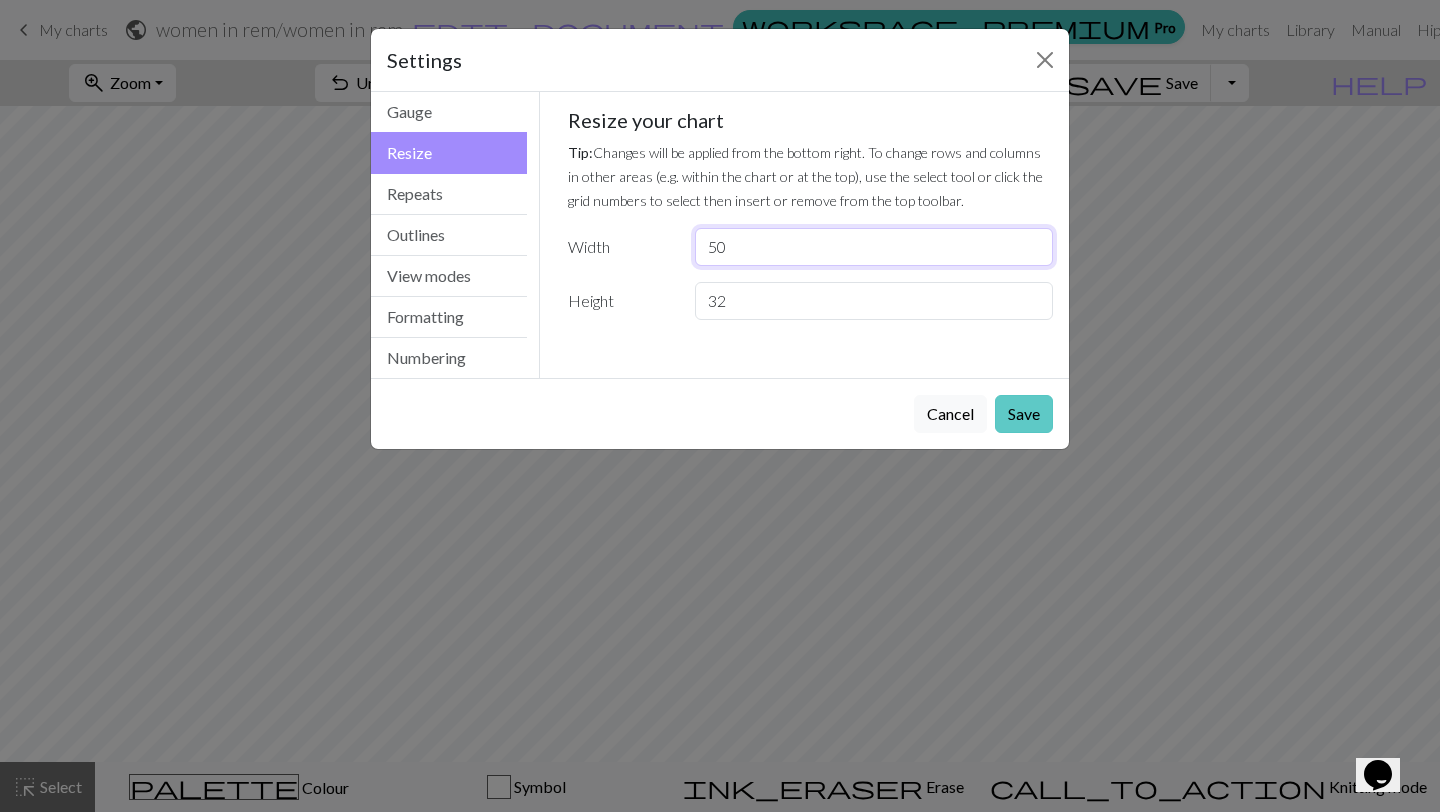 type on "50" 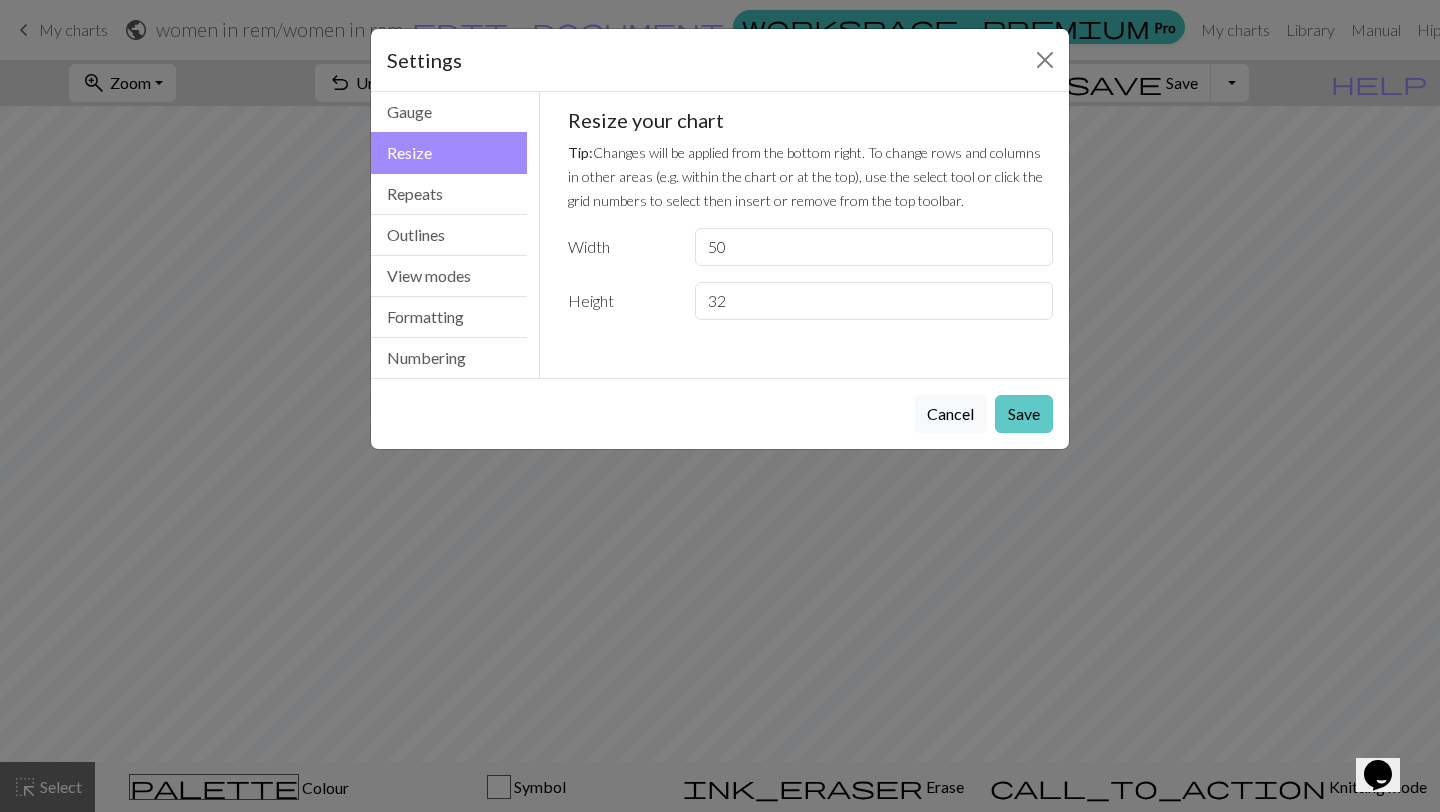 click on "Save" at bounding box center [1024, 414] 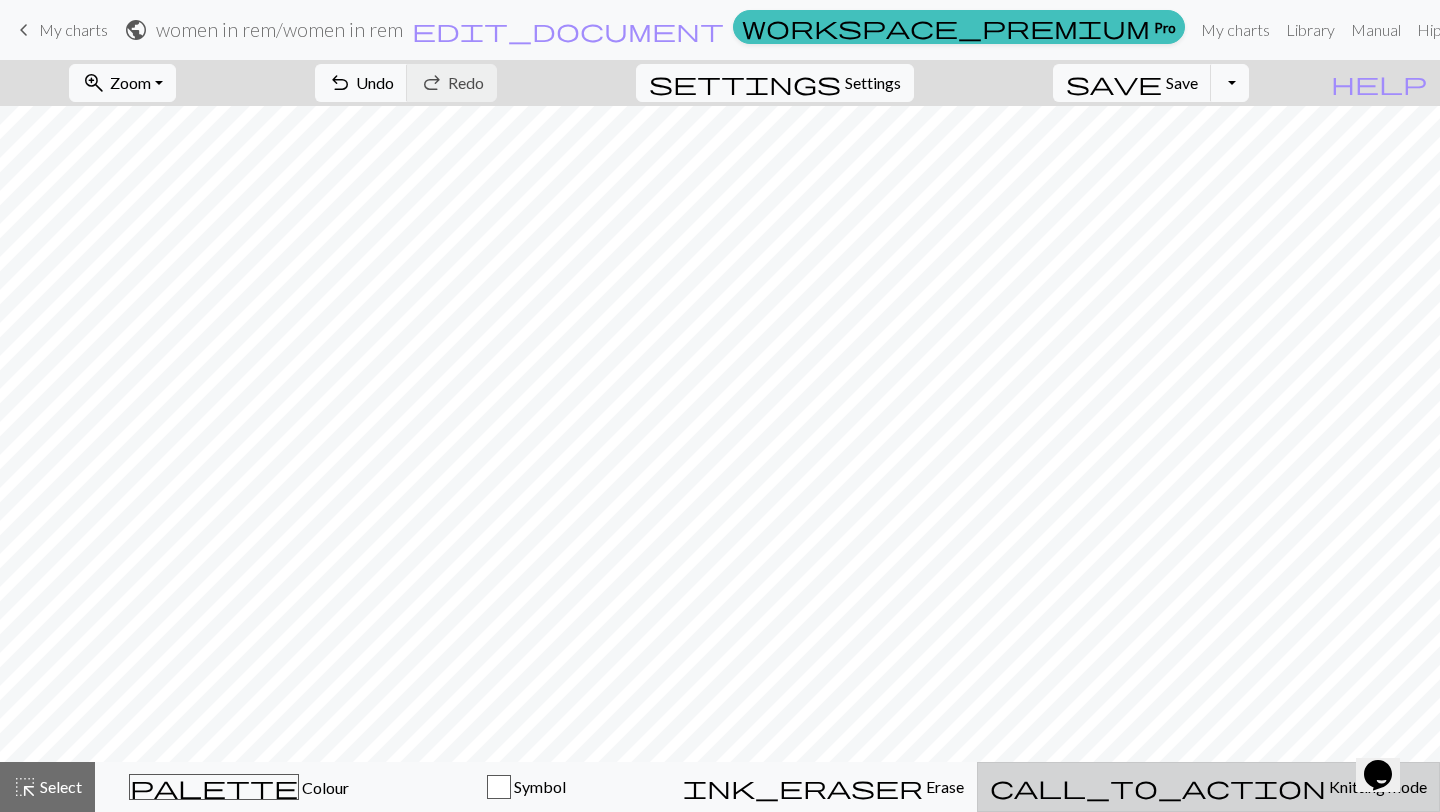 click on "call_to_action   Knitting mode   Knitting mode" at bounding box center [1208, 787] 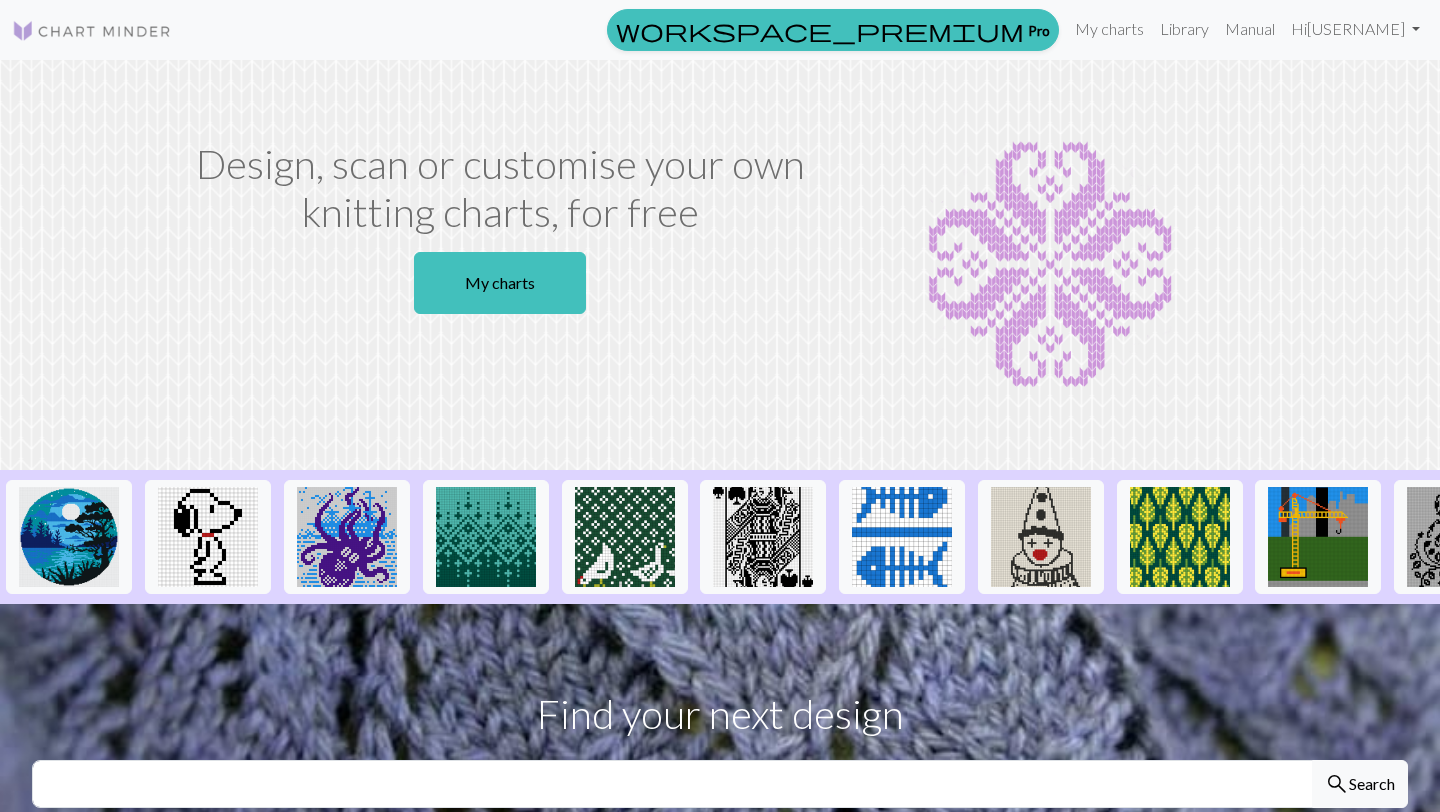 scroll, scrollTop: 0, scrollLeft: 0, axis: both 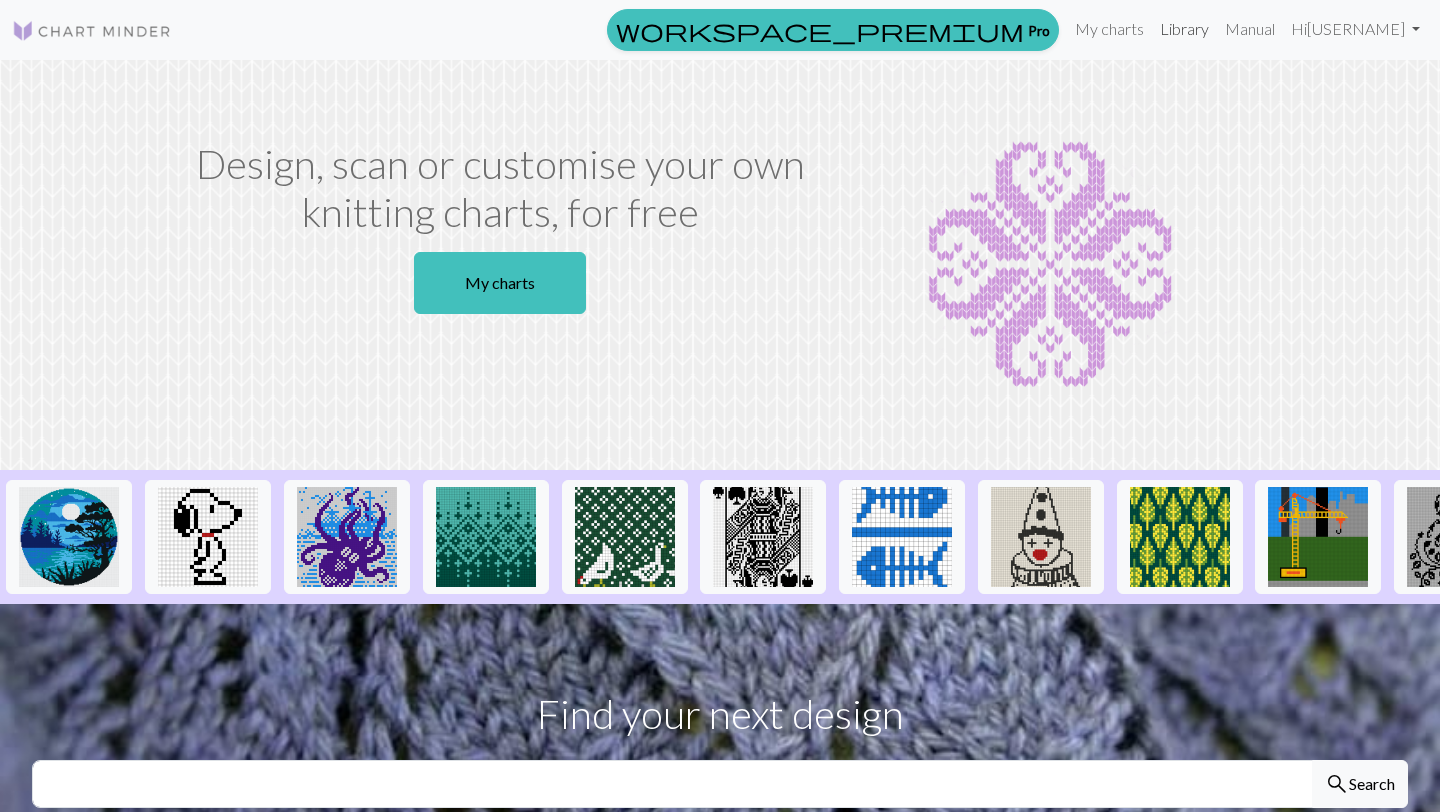 click on "Library" at bounding box center (1184, 29) 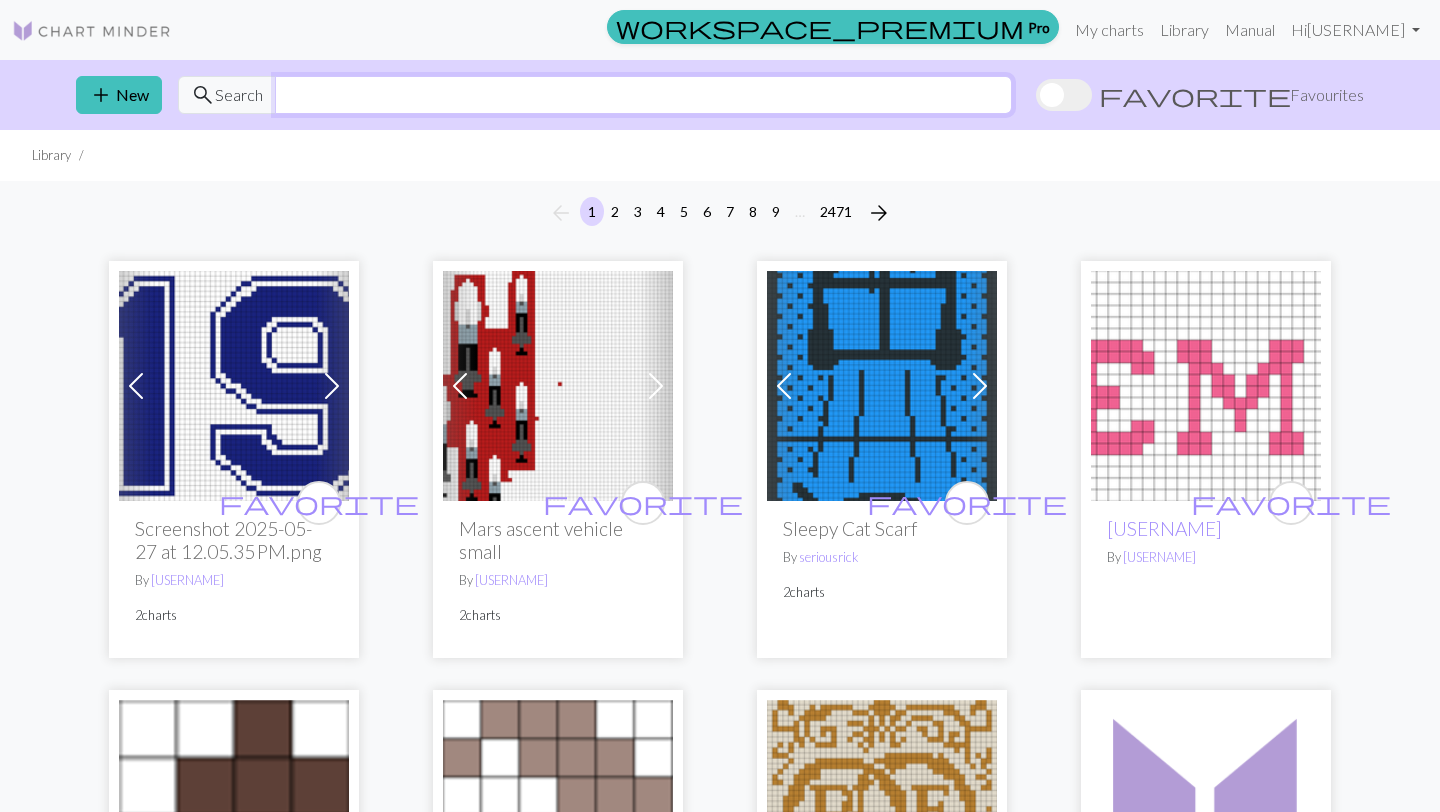 click at bounding box center [643, 95] 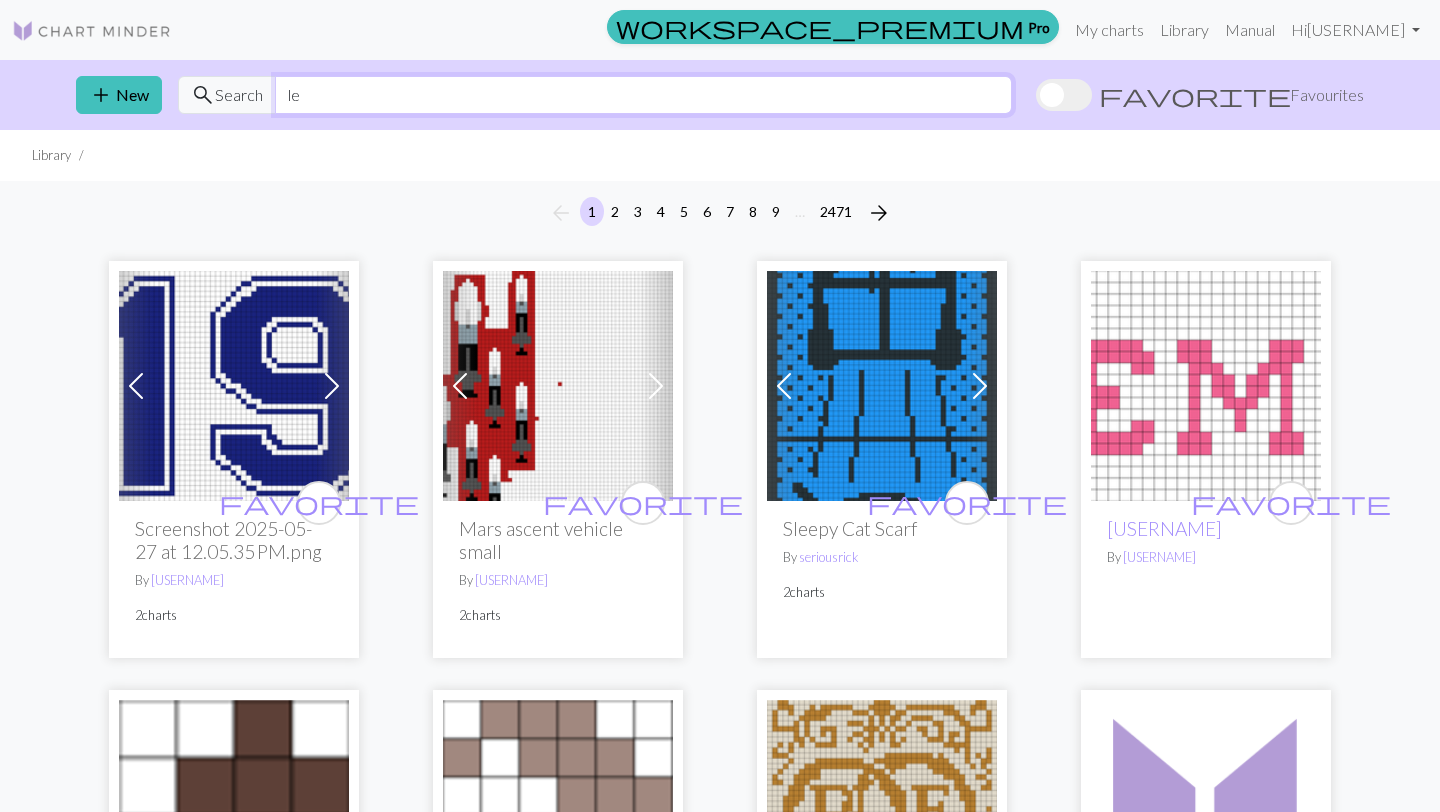 type on "l" 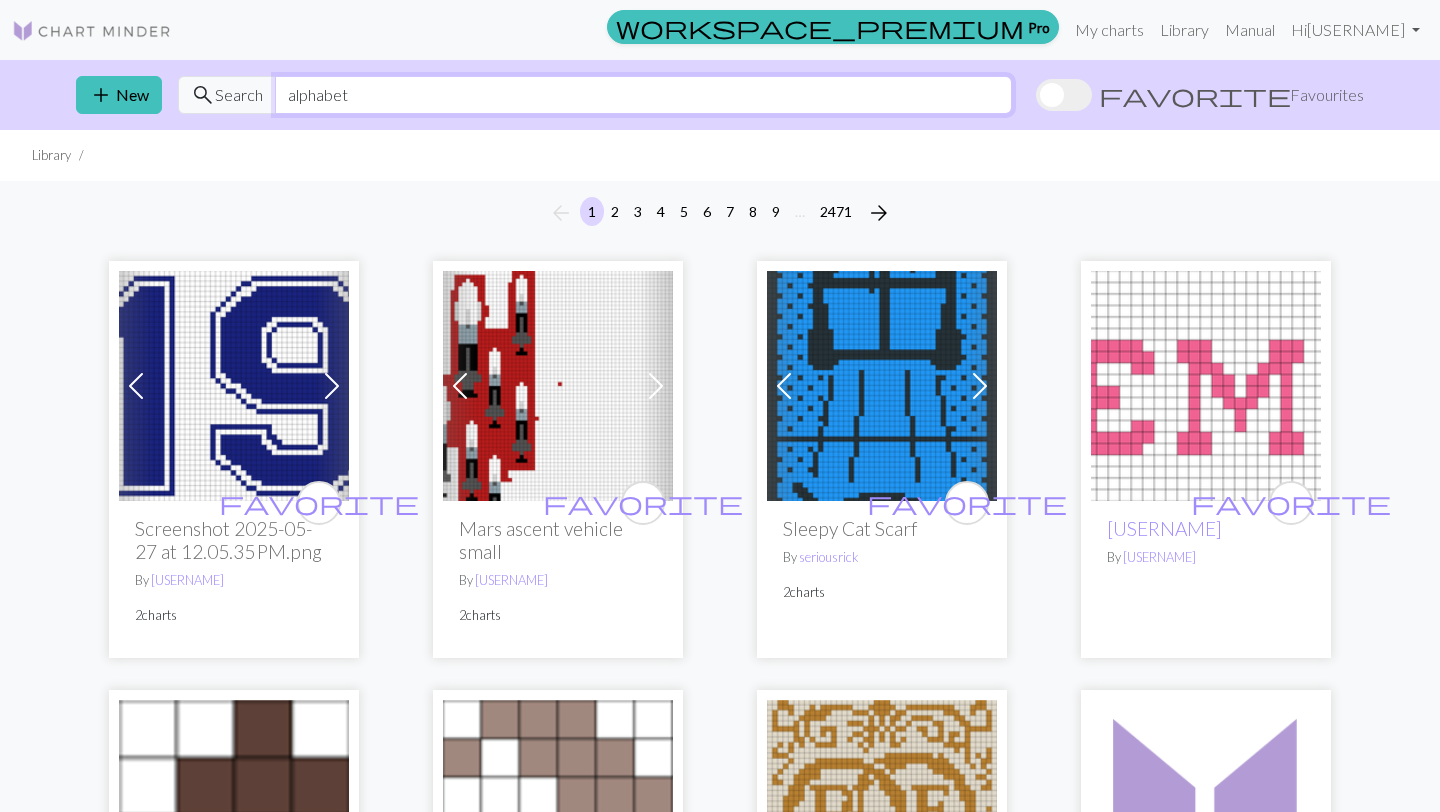 type on "alphabet" 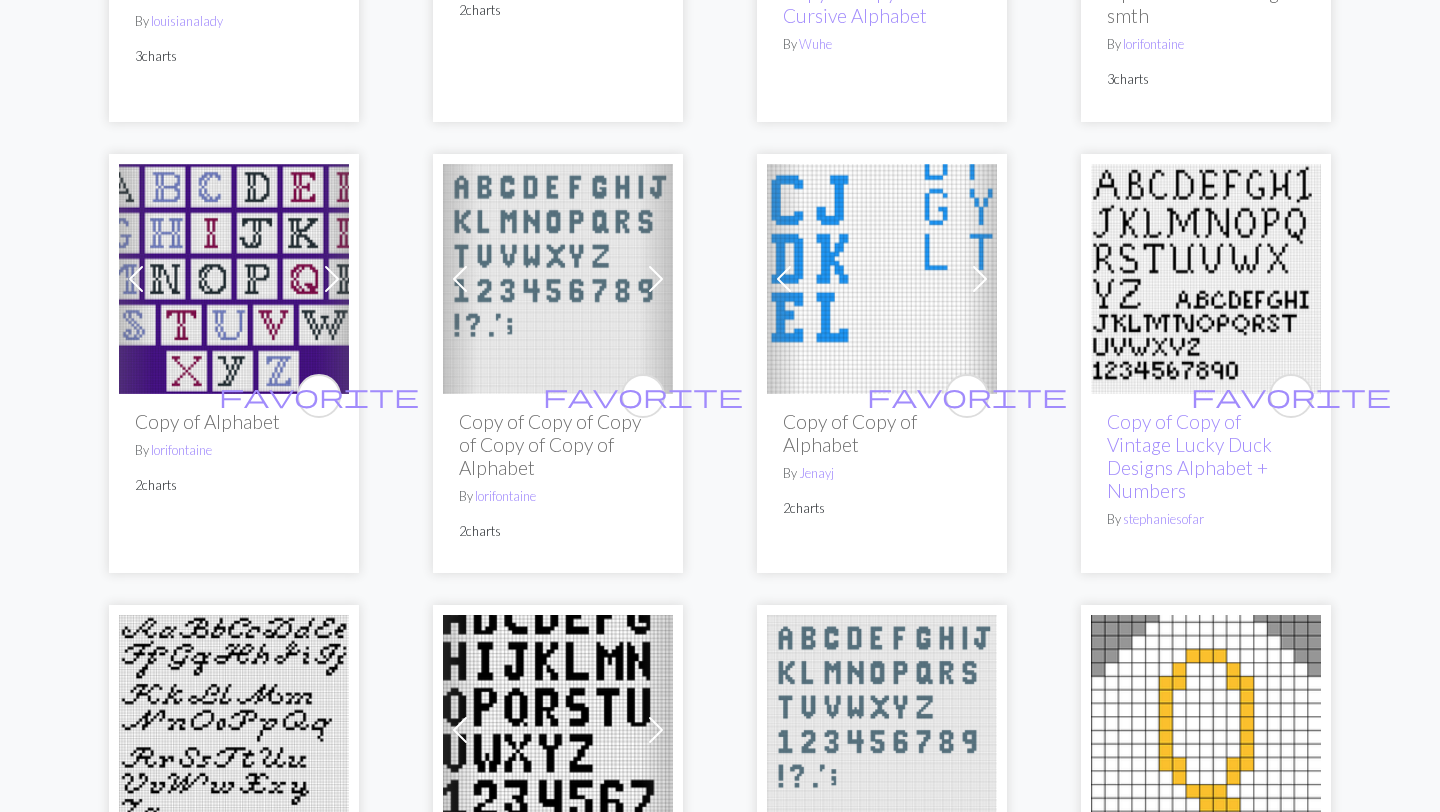 scroll, scrollTop: 2724, scrollLeft: 0, axis: vertical 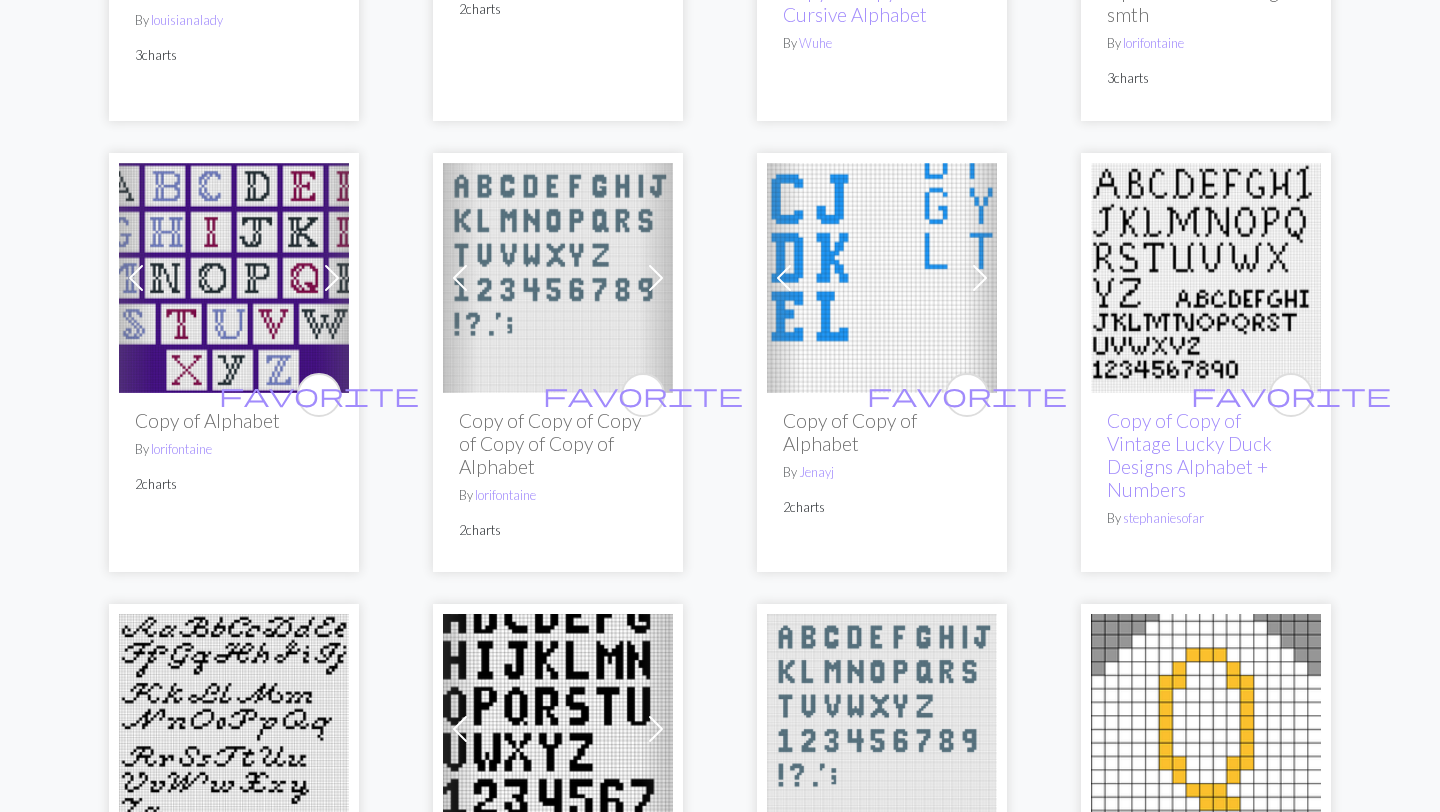 click at bounding box center (1206, 278) 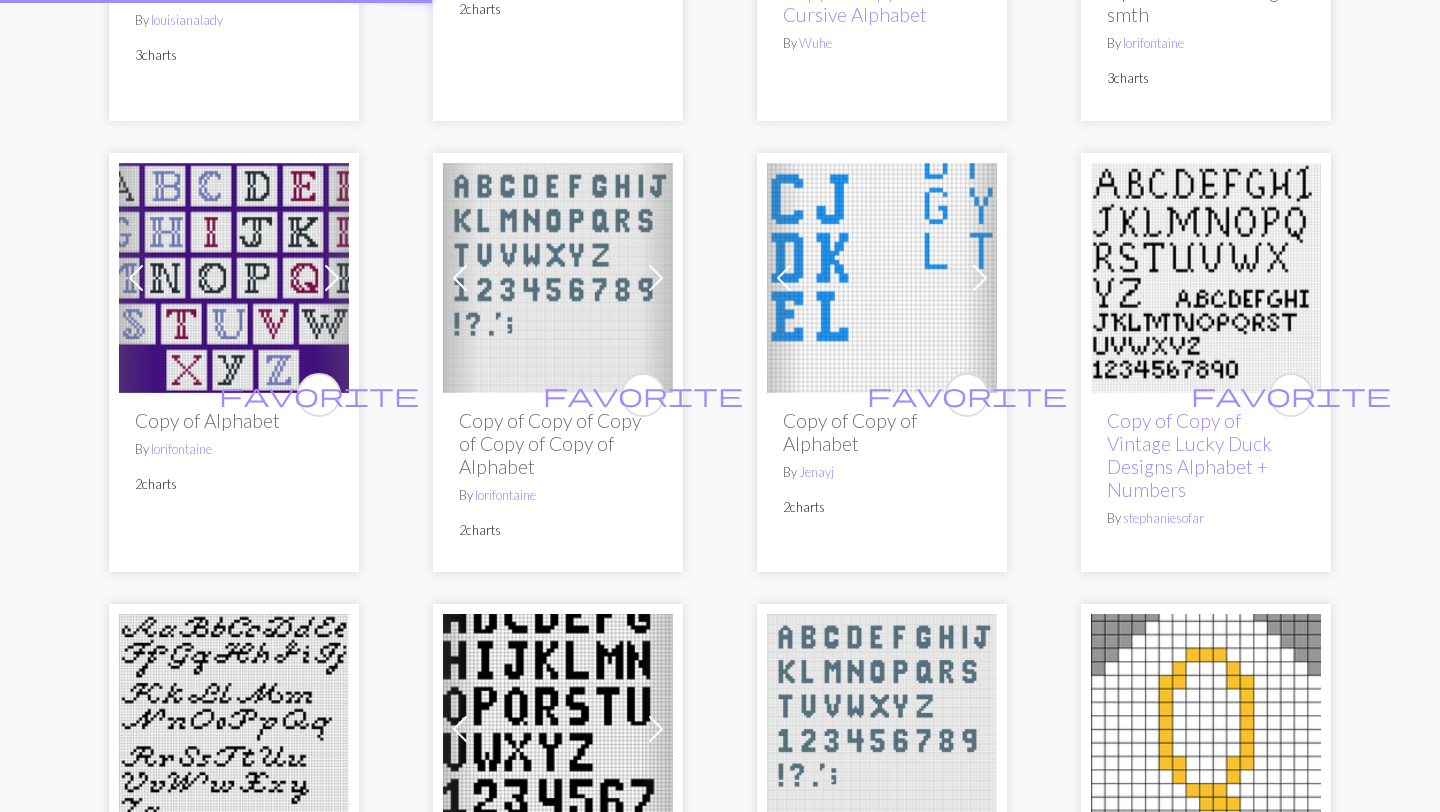 scroll, scrollTop: 0, scrollLeft: 0, axis: both 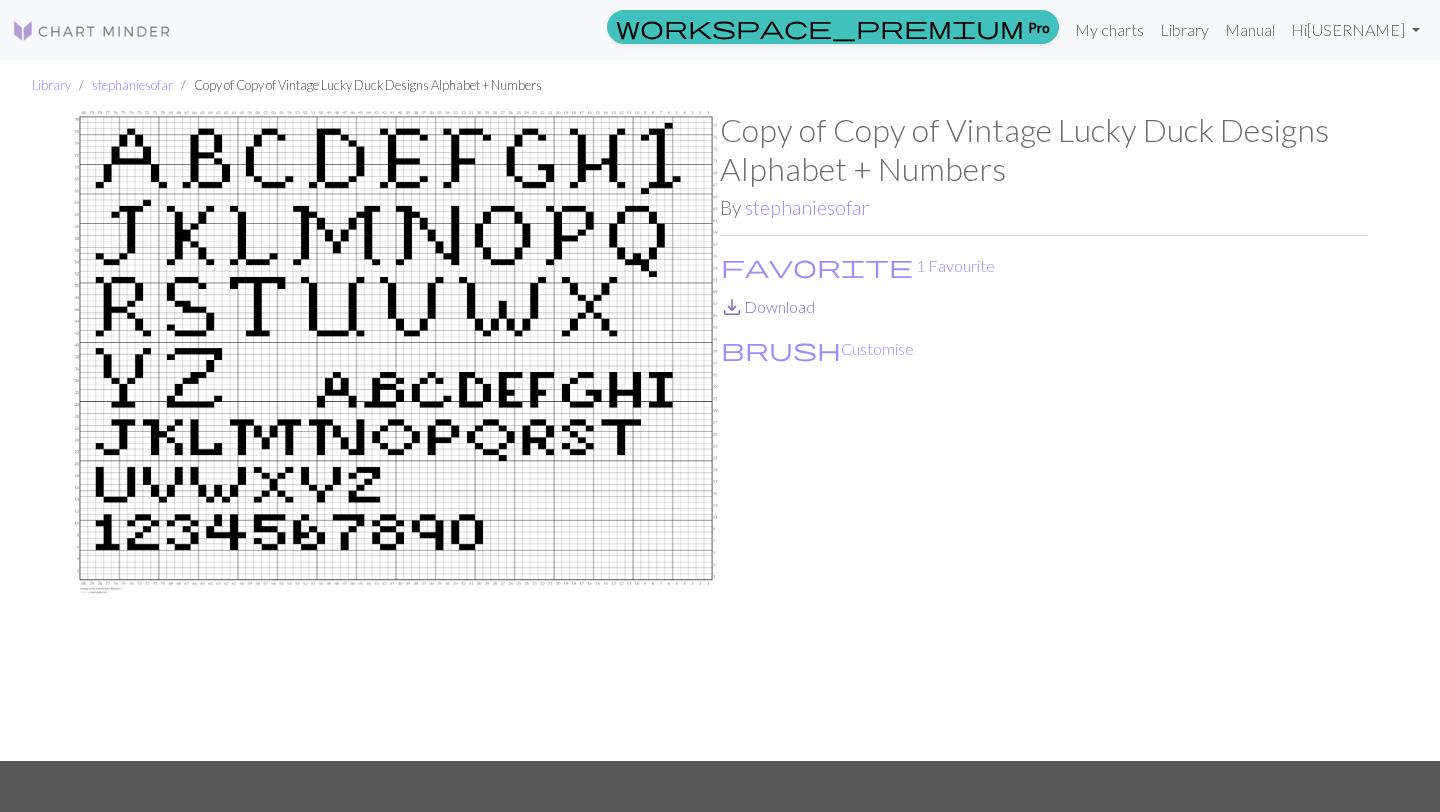 click on "save_alt  Download" at bounding box center (767, 306) 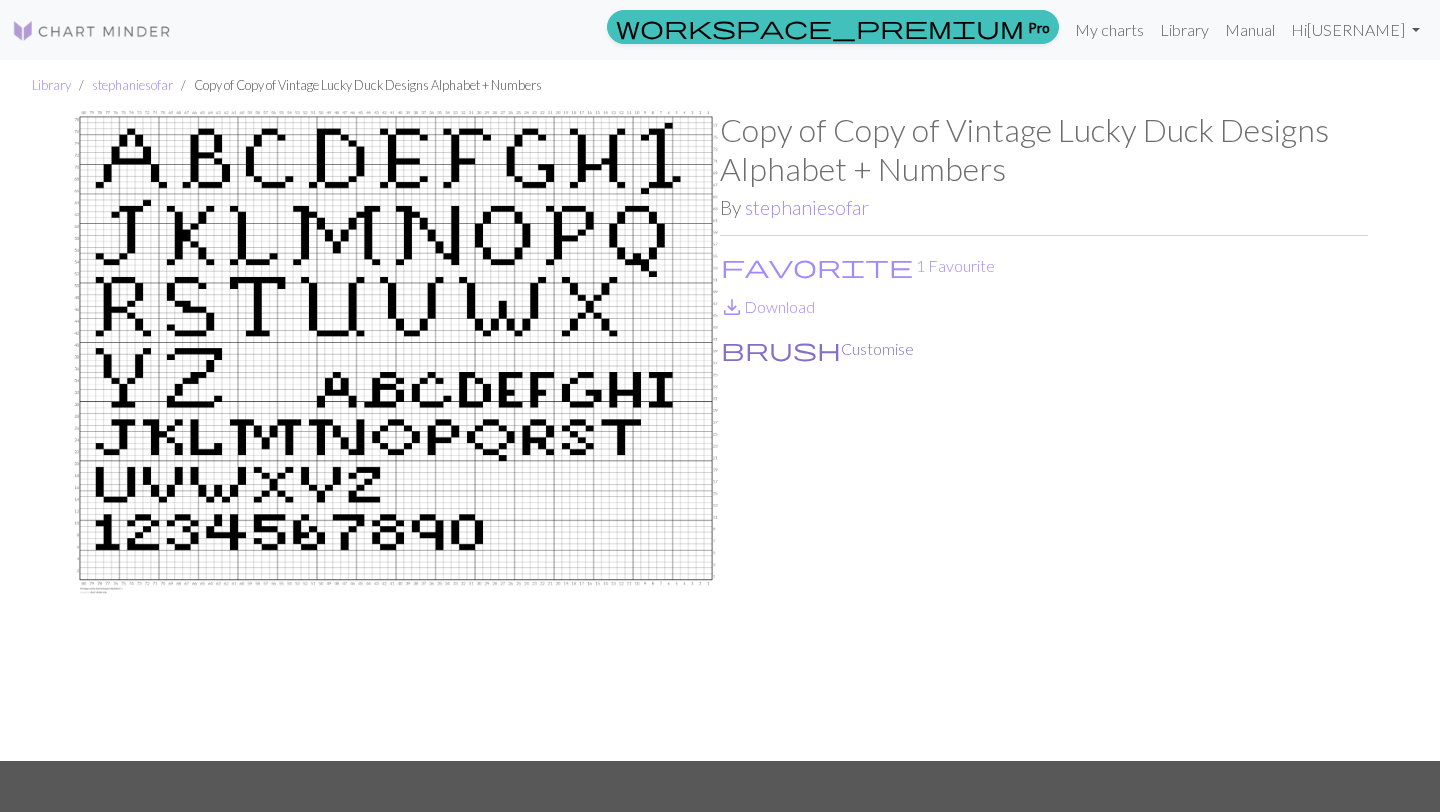 click on "brush Customise" at bounding box center [817, 349] 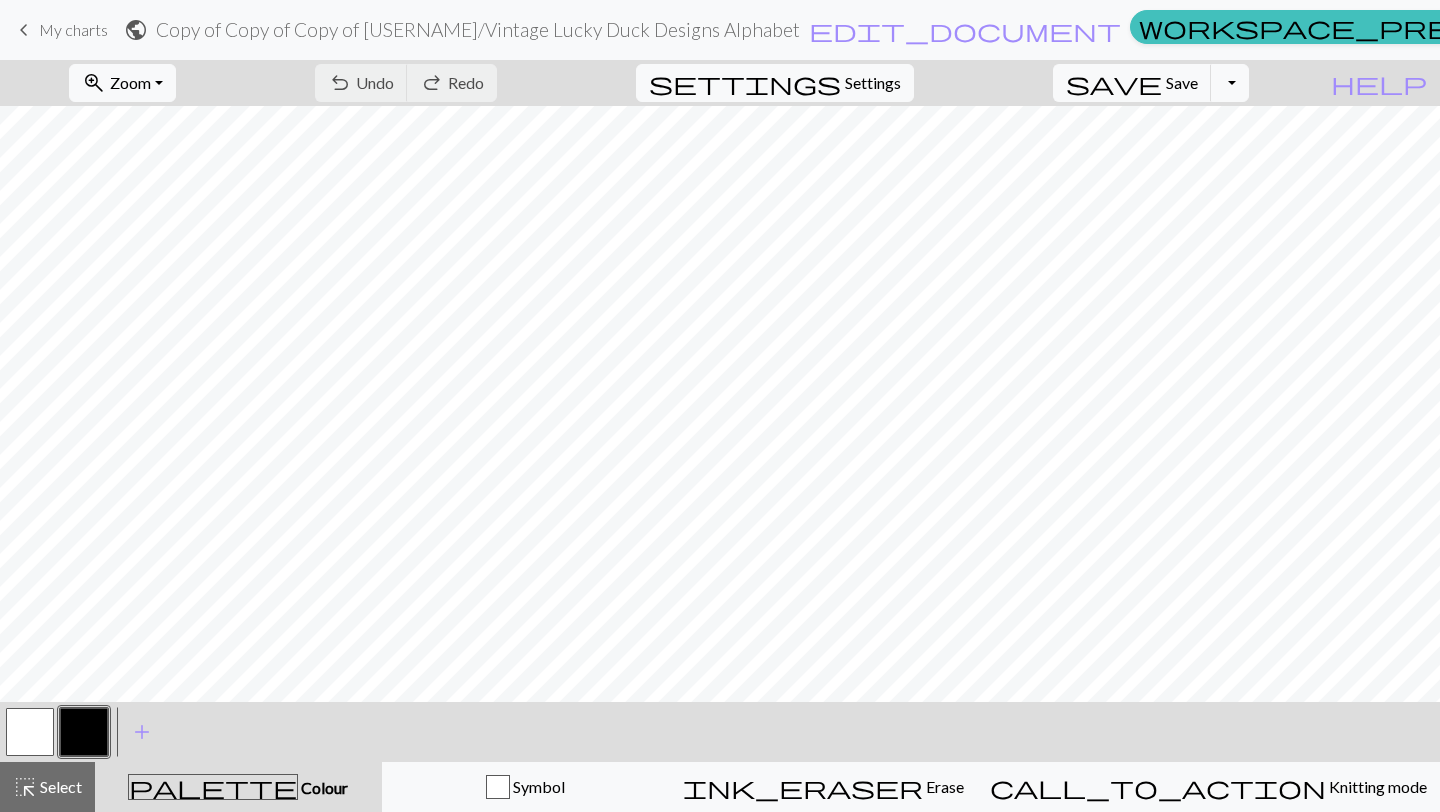 scroll, scrollTop: 0, scrollLeft: 0, axis: both 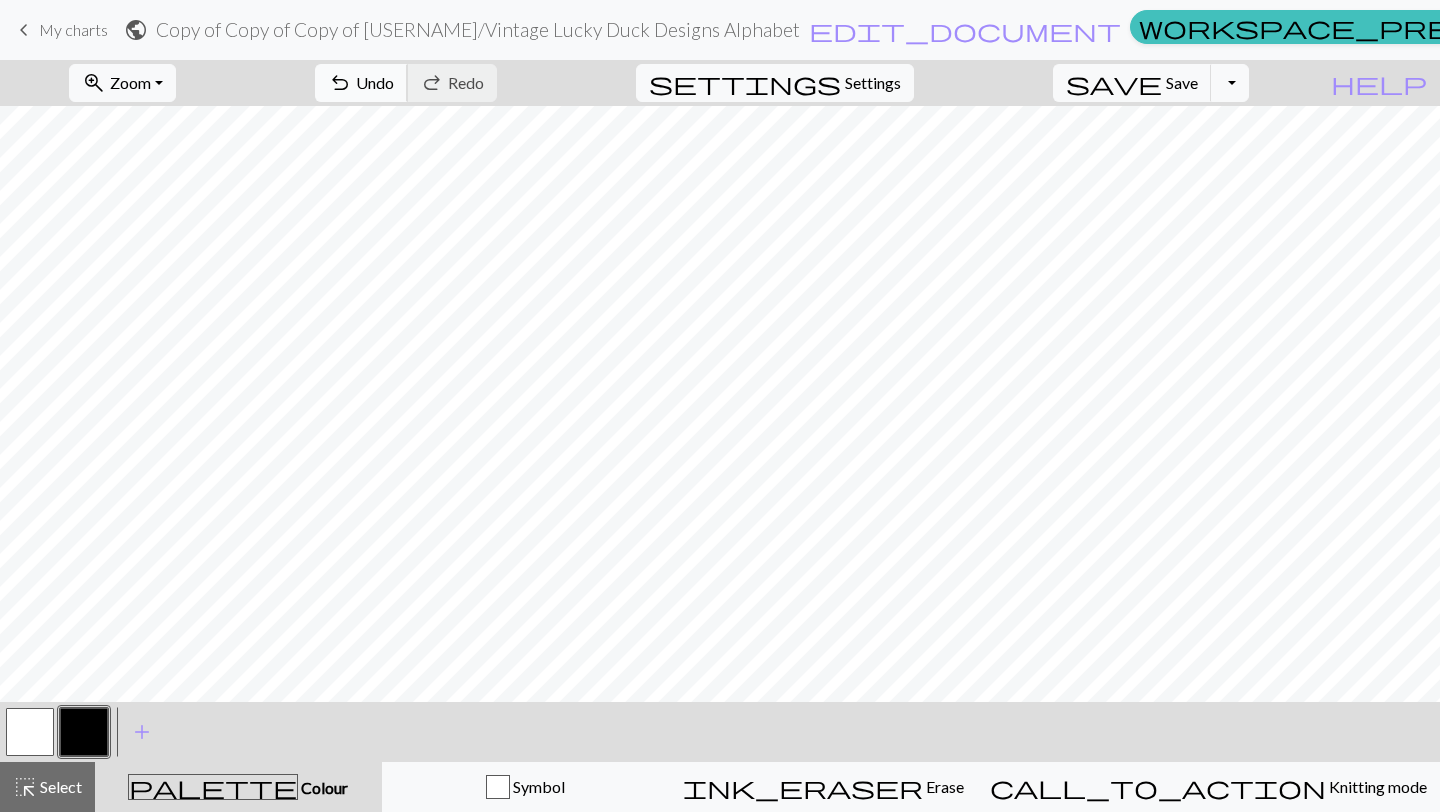 click on "undo Undo Undo" at bounding box center (361, 83) 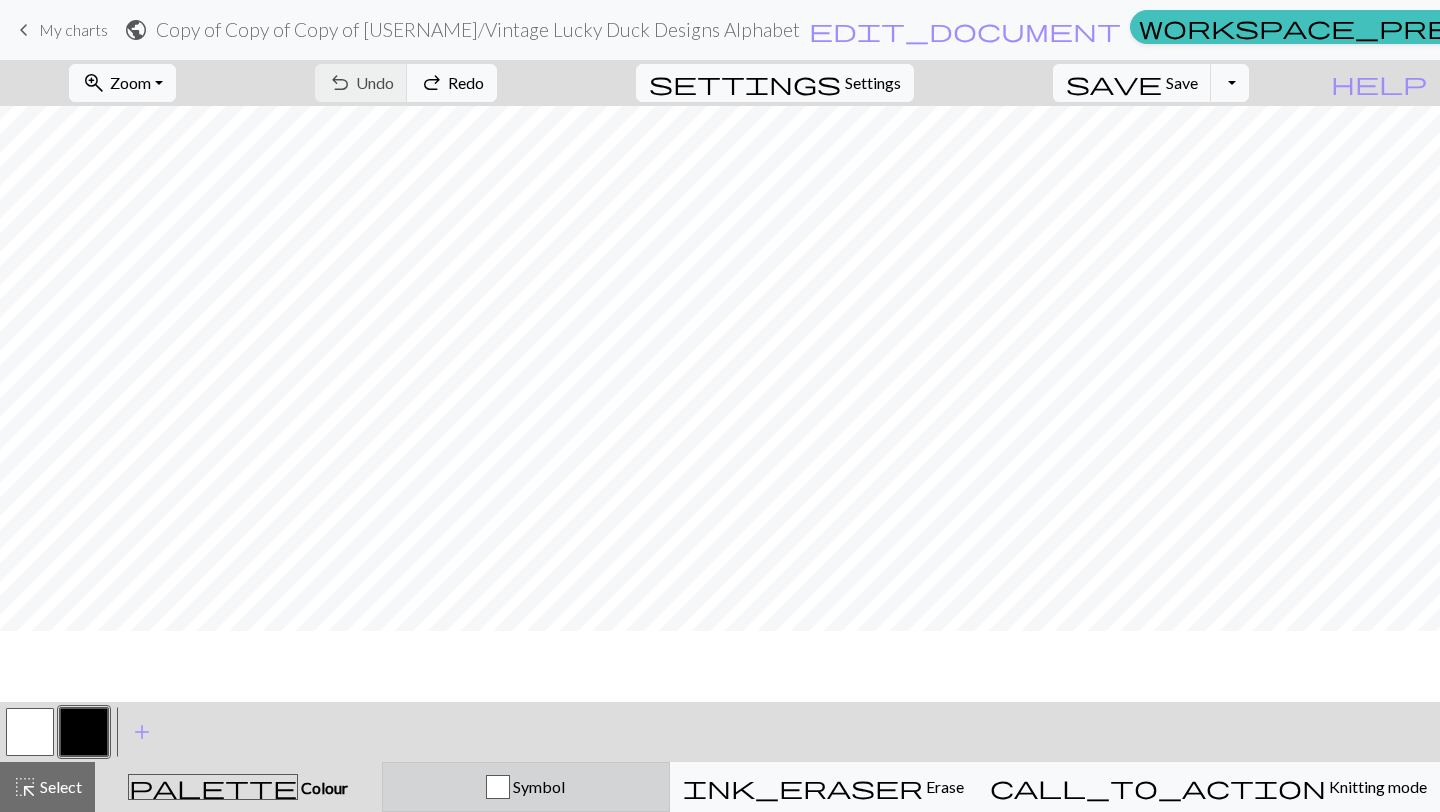 scroll, scrollTop: 29, scrollLeft: 0, axis: vertical 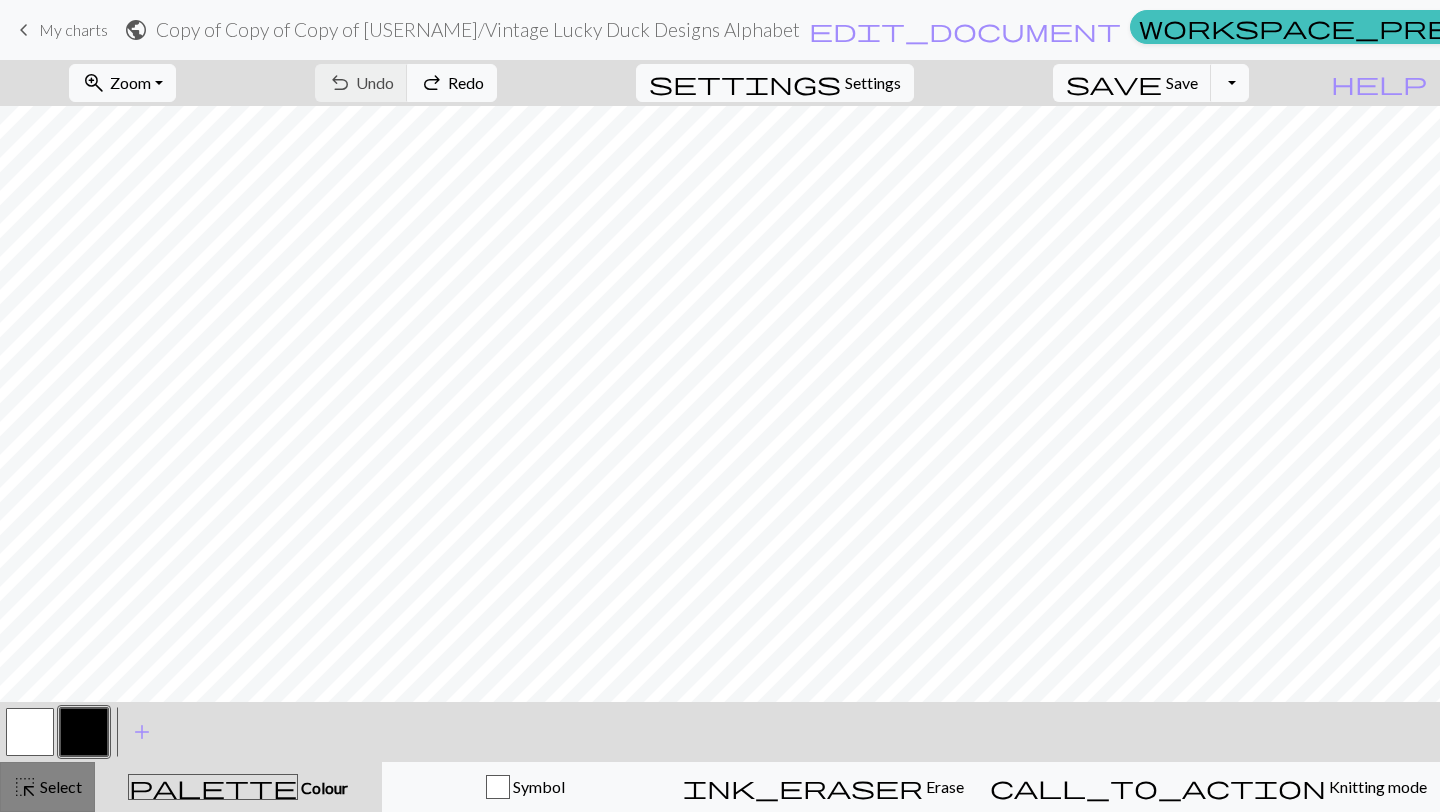 click on "highlight_alt" at bounding box center (25, 787) 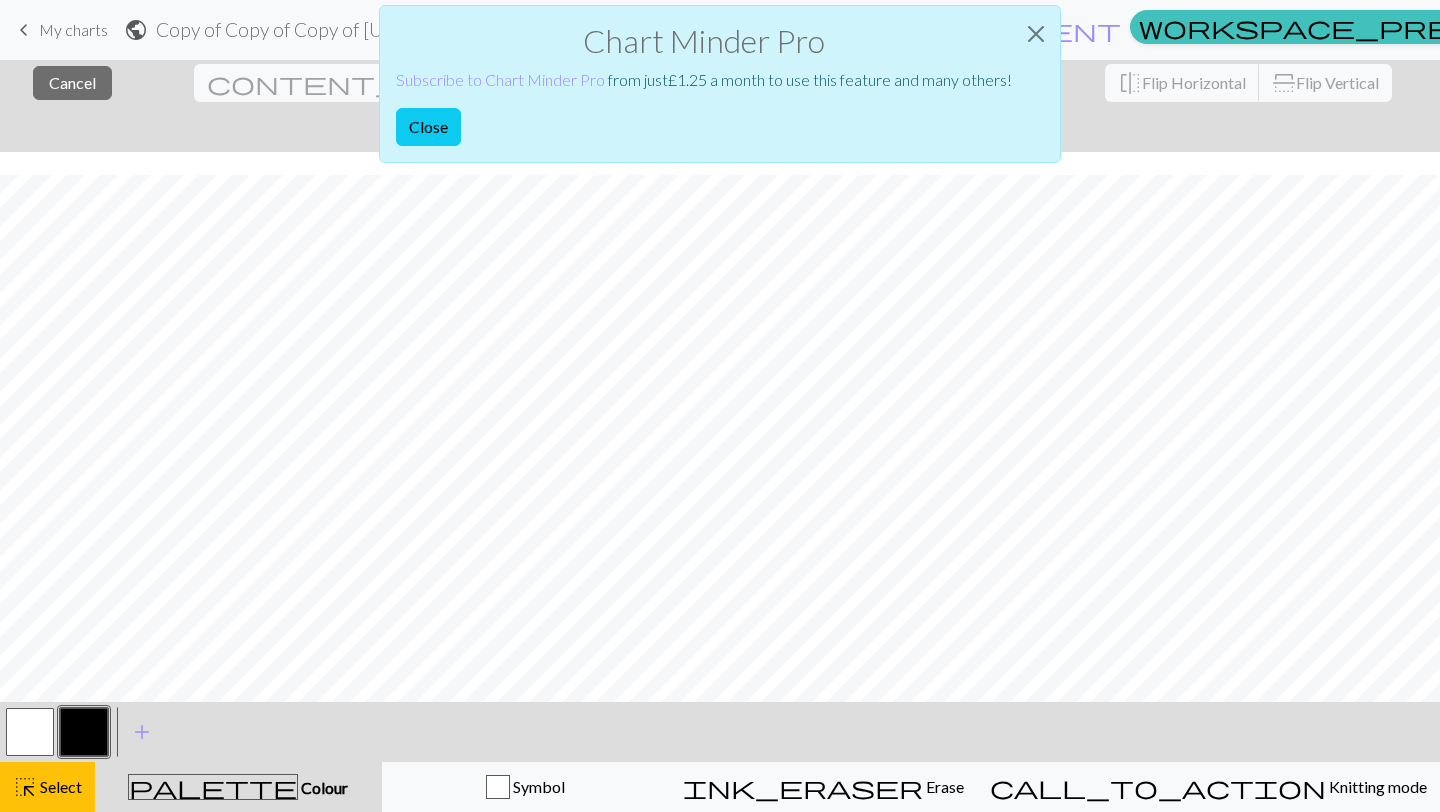 scroll, scrollTop: 0, scrollLeft: 0, axis: both 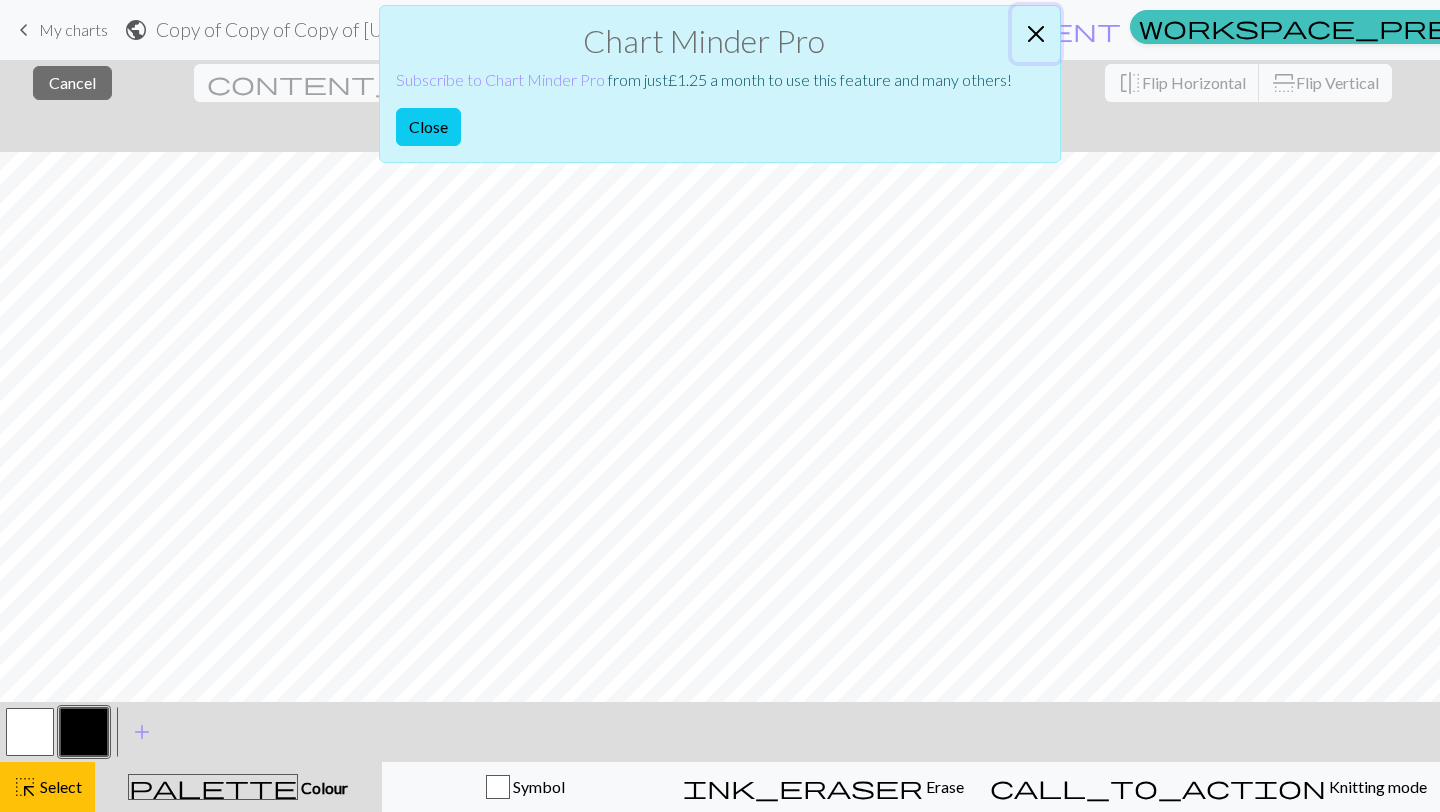 click at bounding box center (1036, 34) 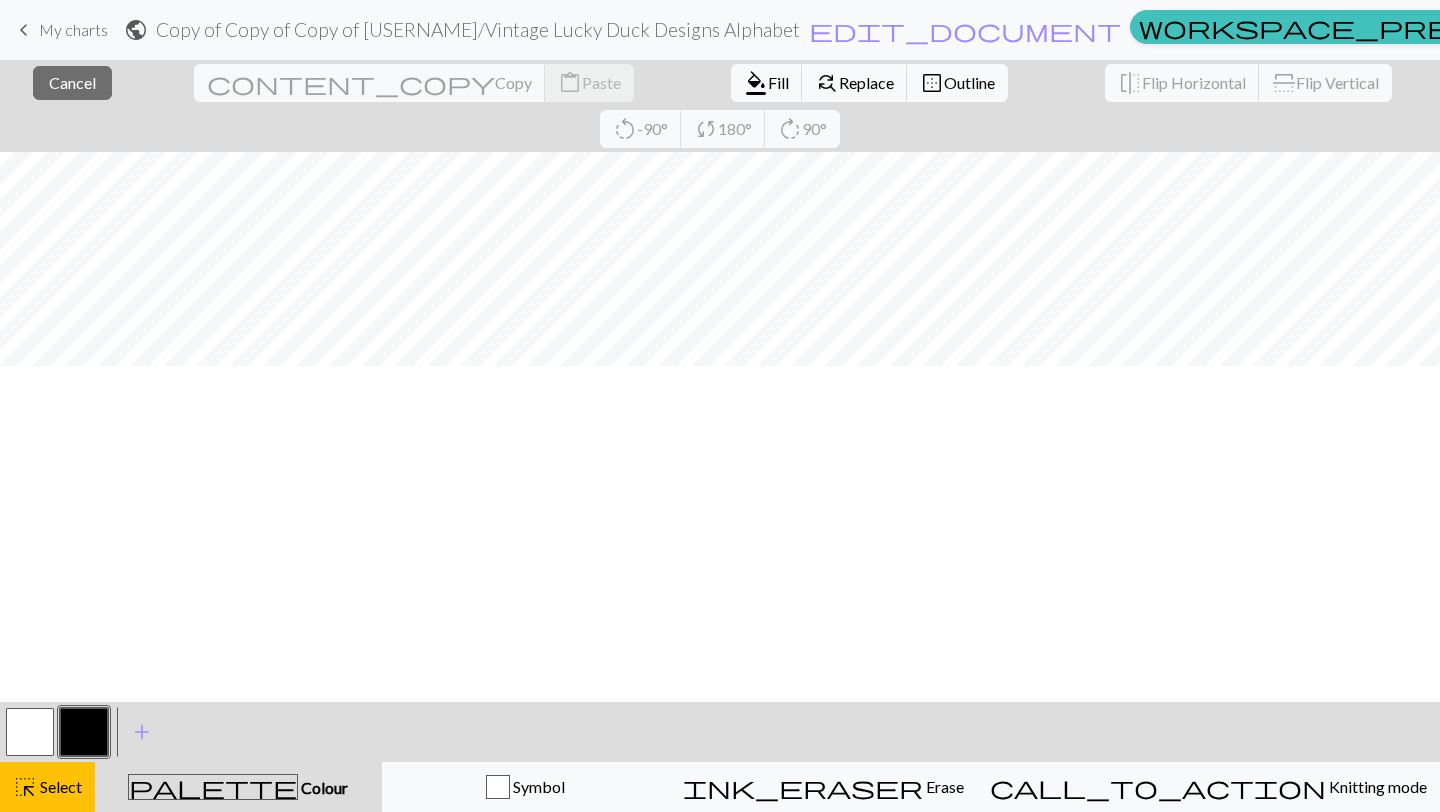scroll, scrollTop: 0, scrollLeft: 0, axis: both 